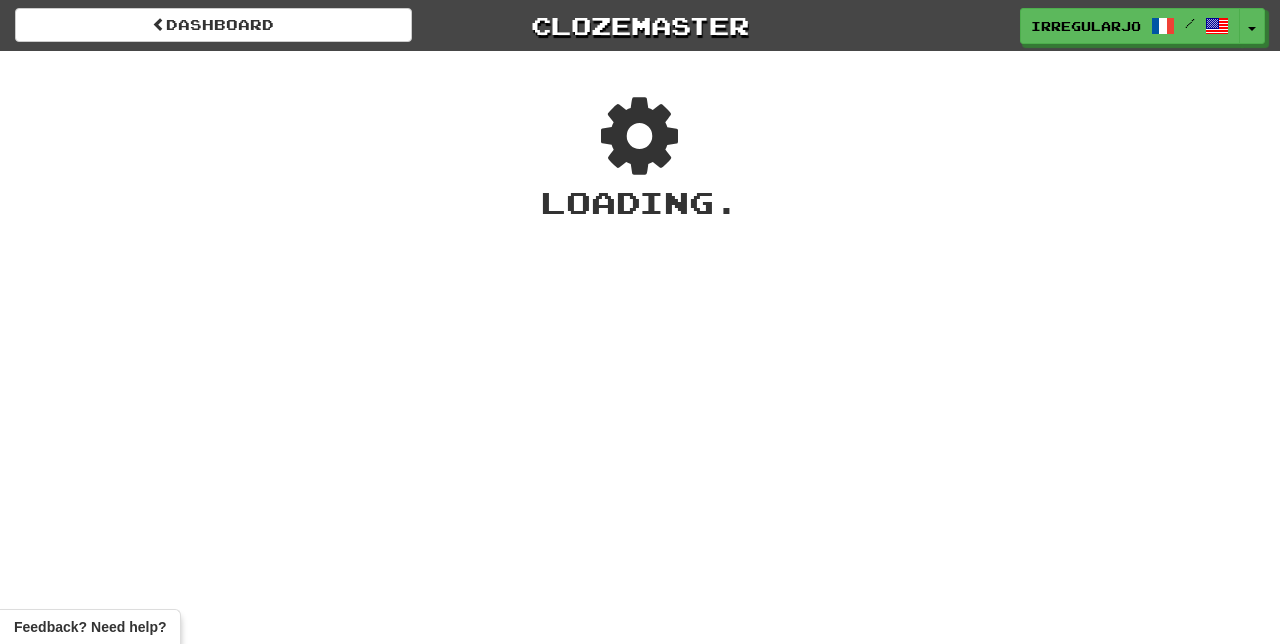 scroll, scrollTop: 0, scrollLeft: 0, axis: both 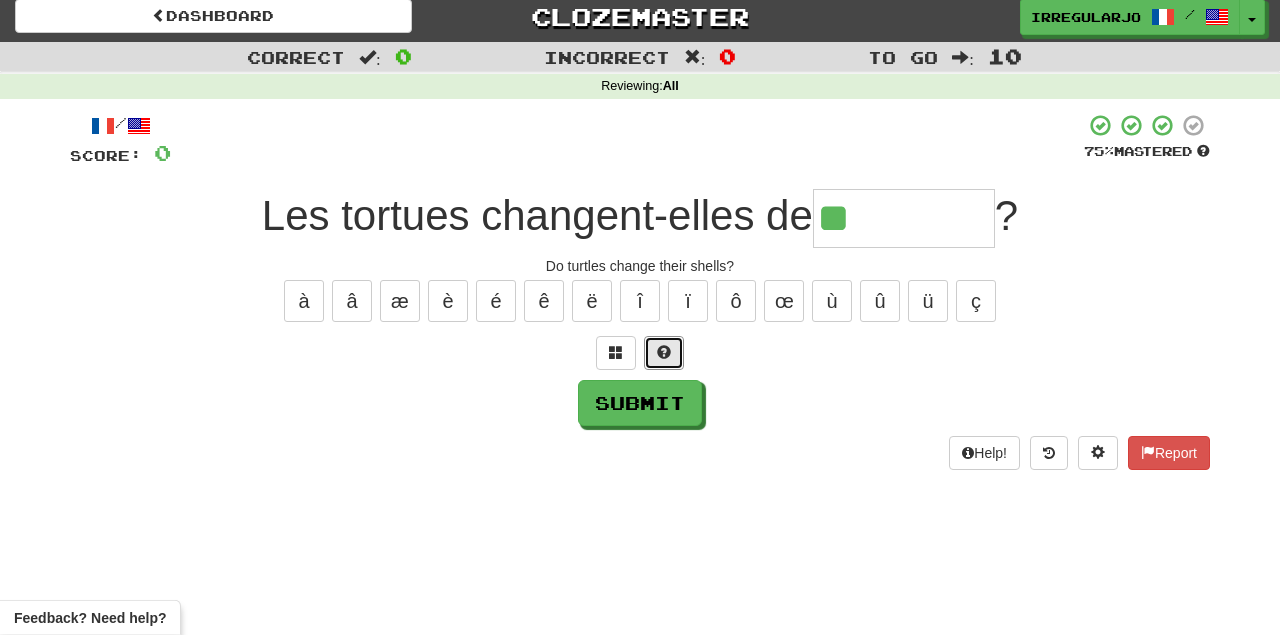 click at bounding box center (664, 362) 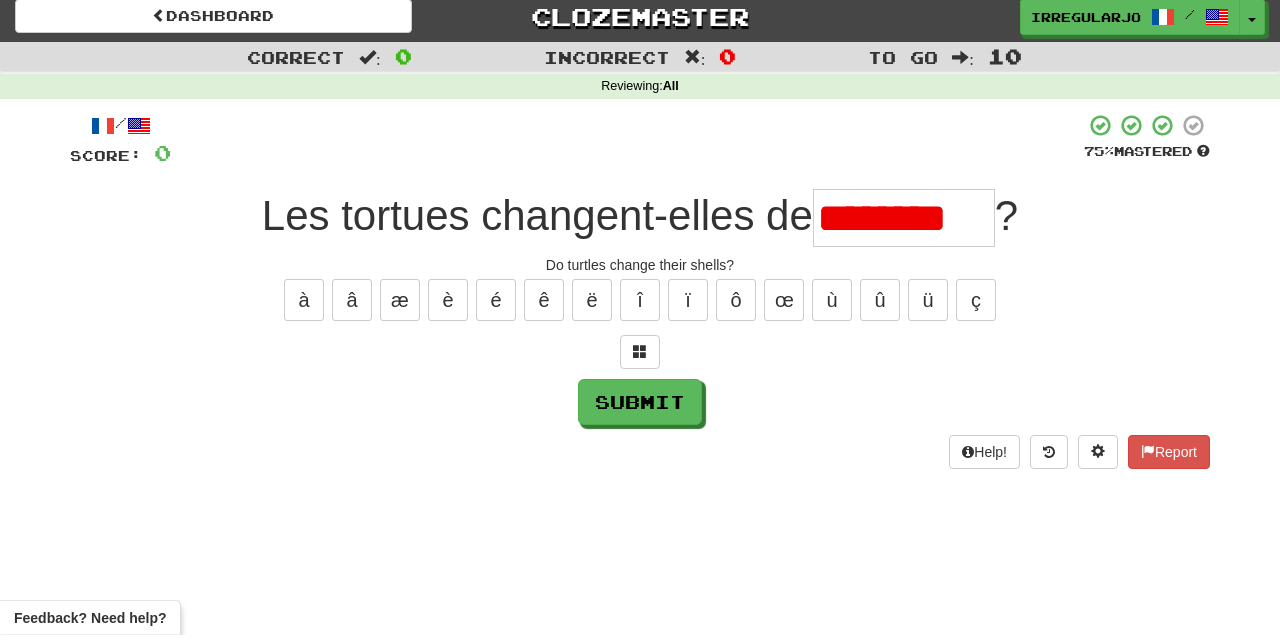 scroll, scrollTop: 0, scrollLeft: 0, axis: both 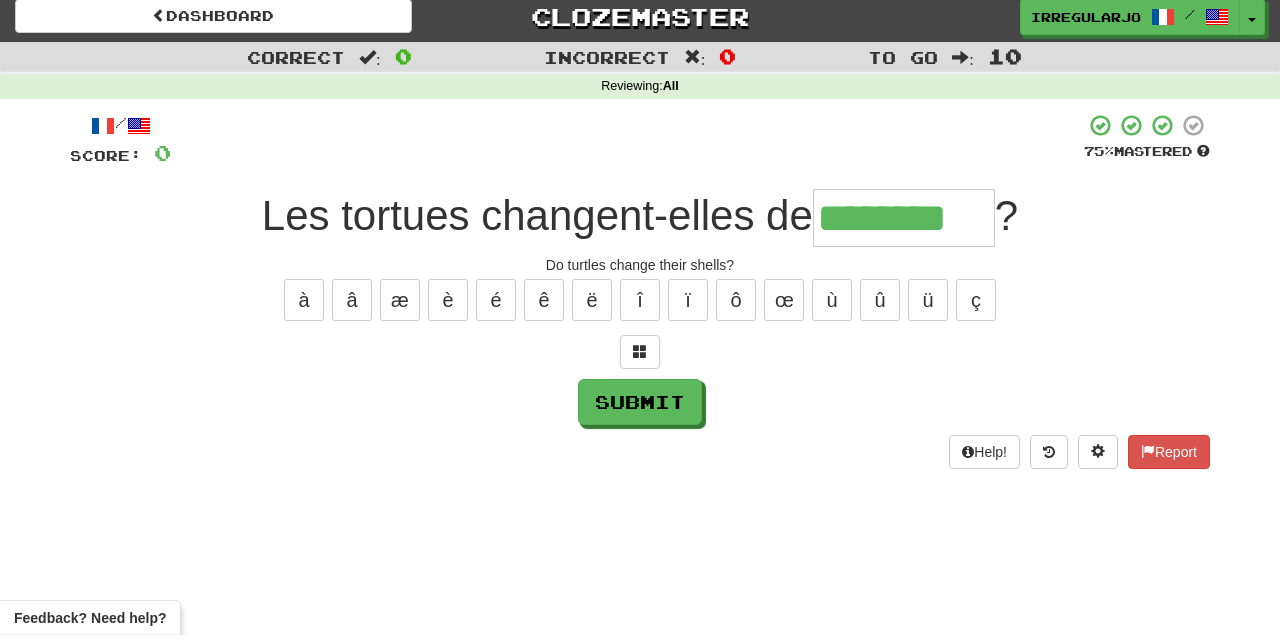 type on "********" 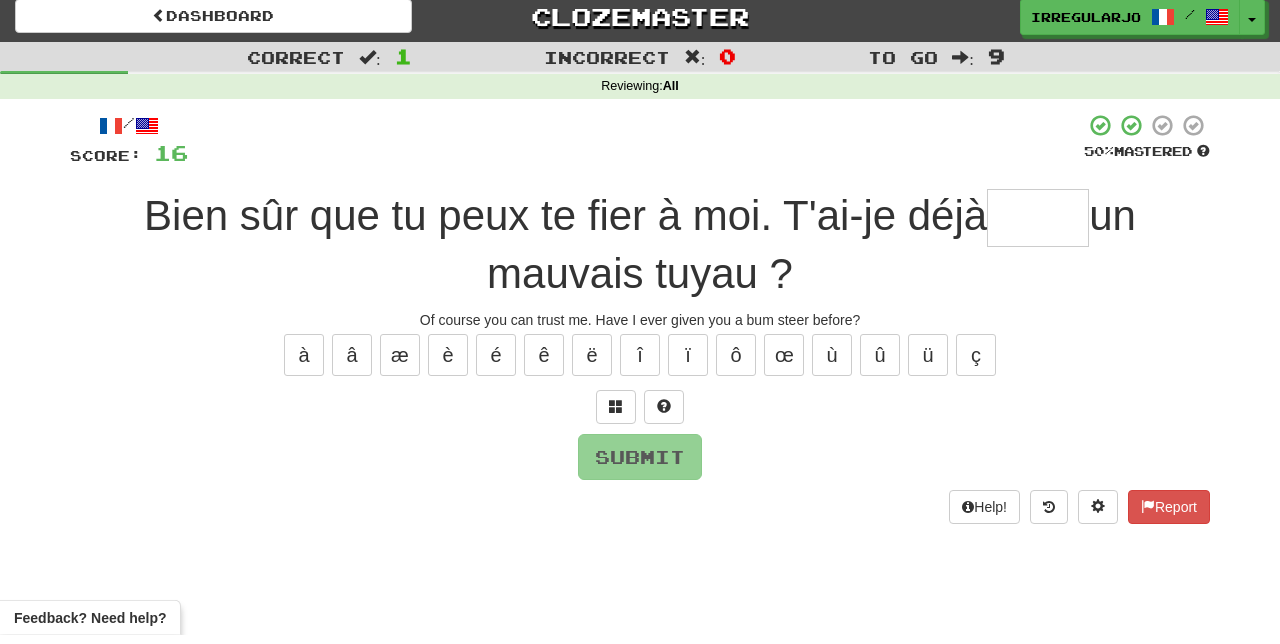 type on "*" 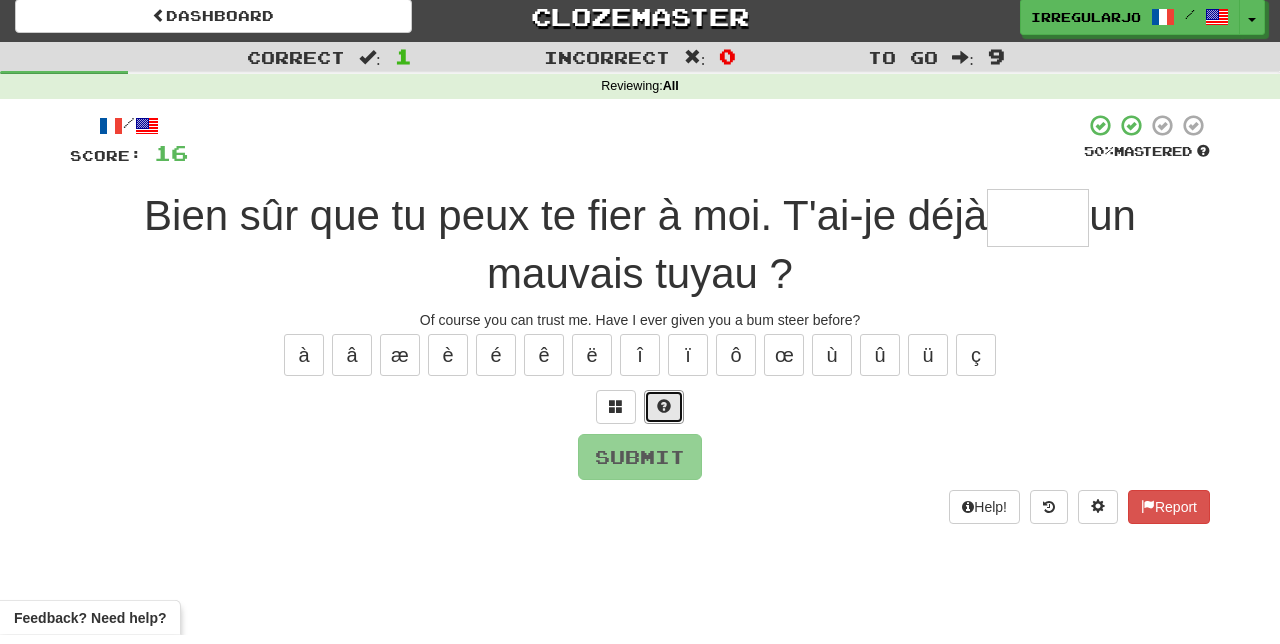 click at bounding box center [664, 416] 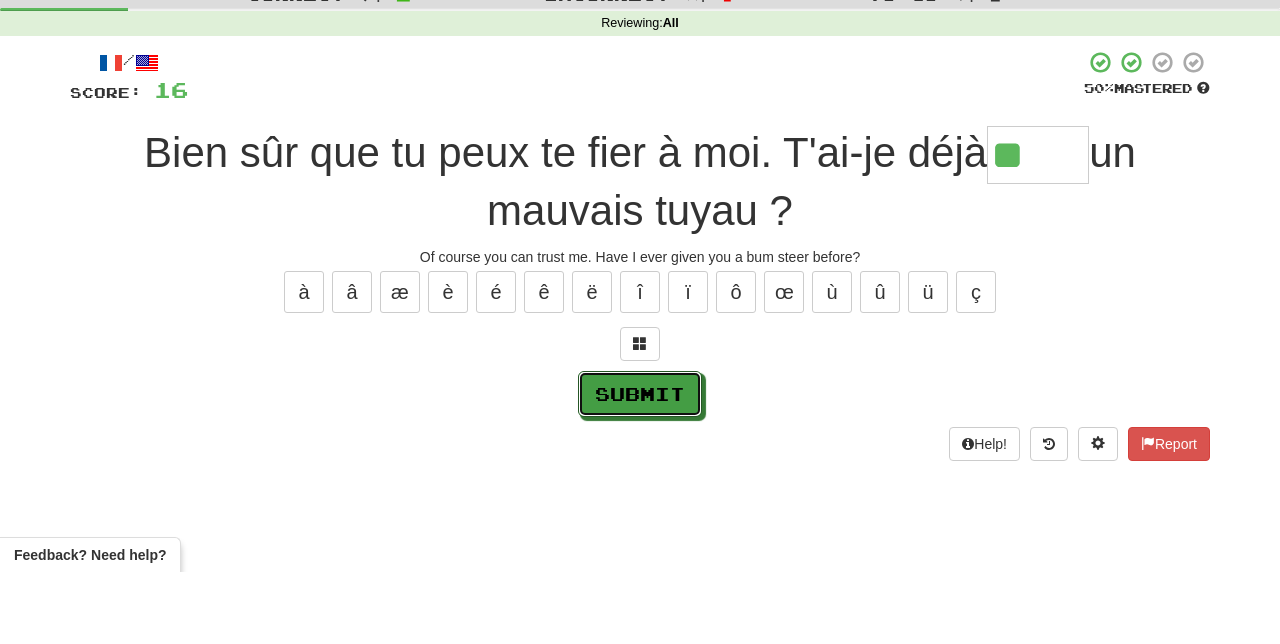 click on "Submit" at bounding box center [640, 466] 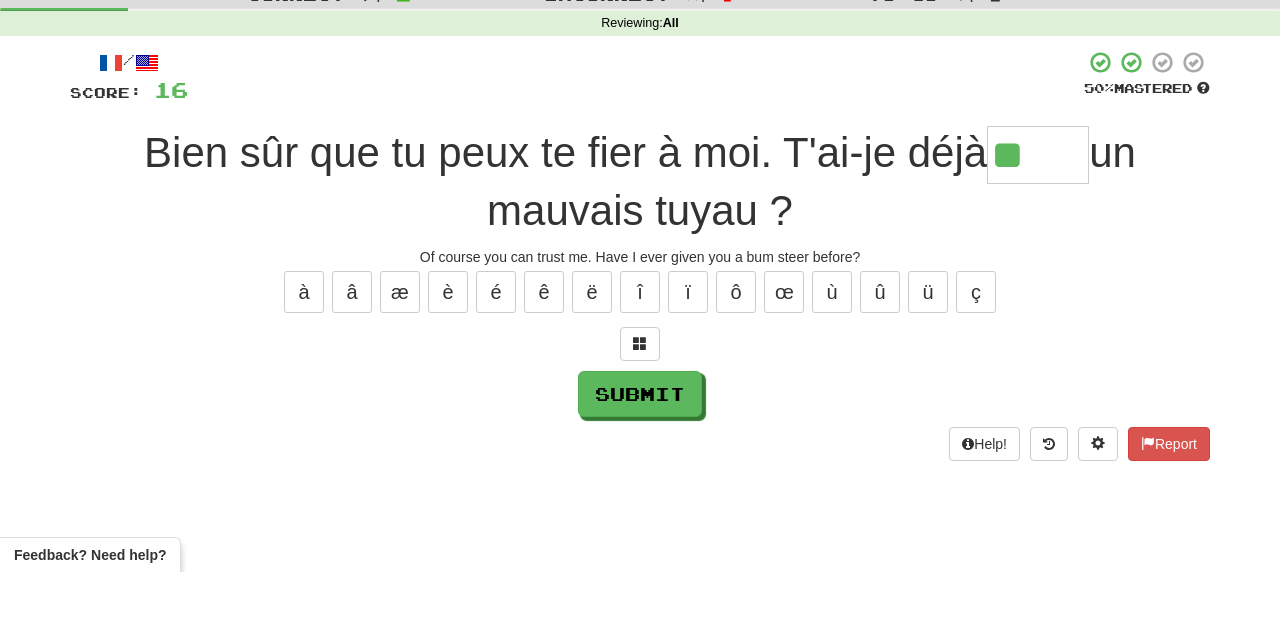 type on "******" 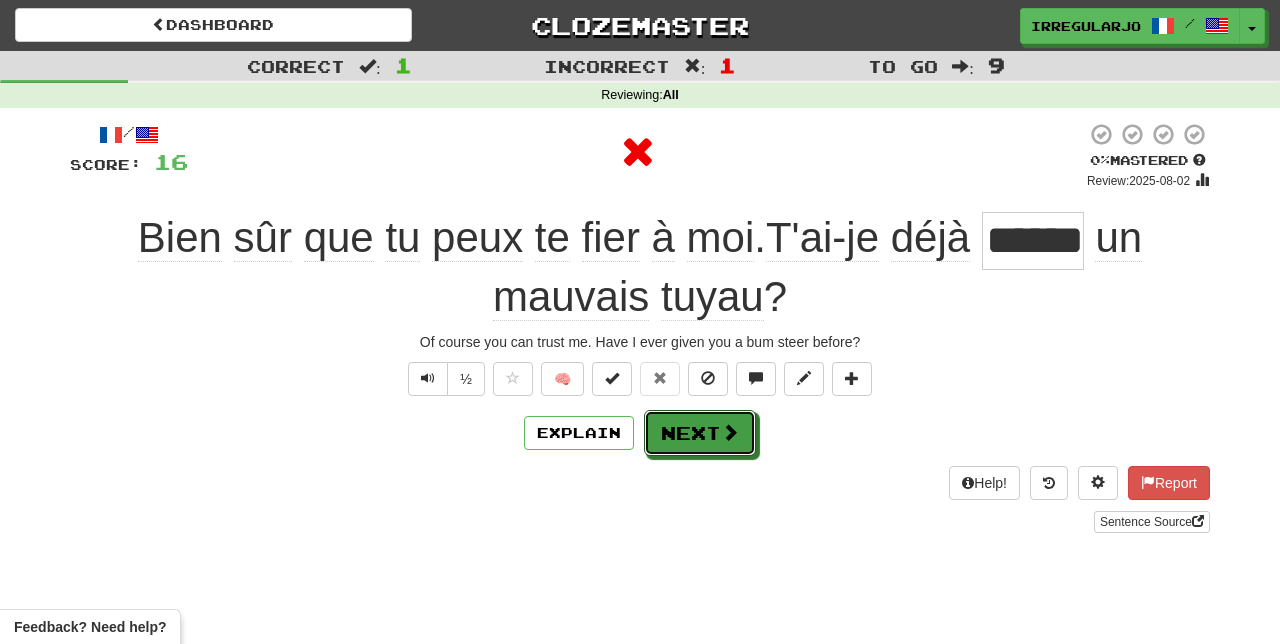 click on "Next" at bounding box center (700, 433) 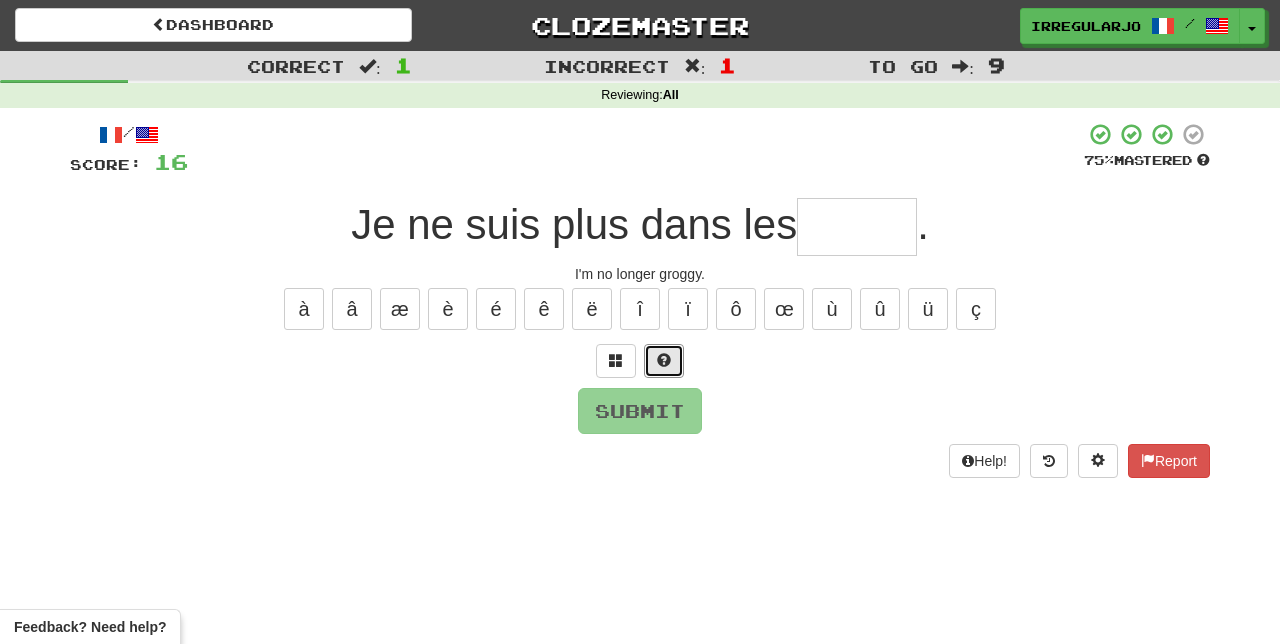 click at bounding box center (664, 361) 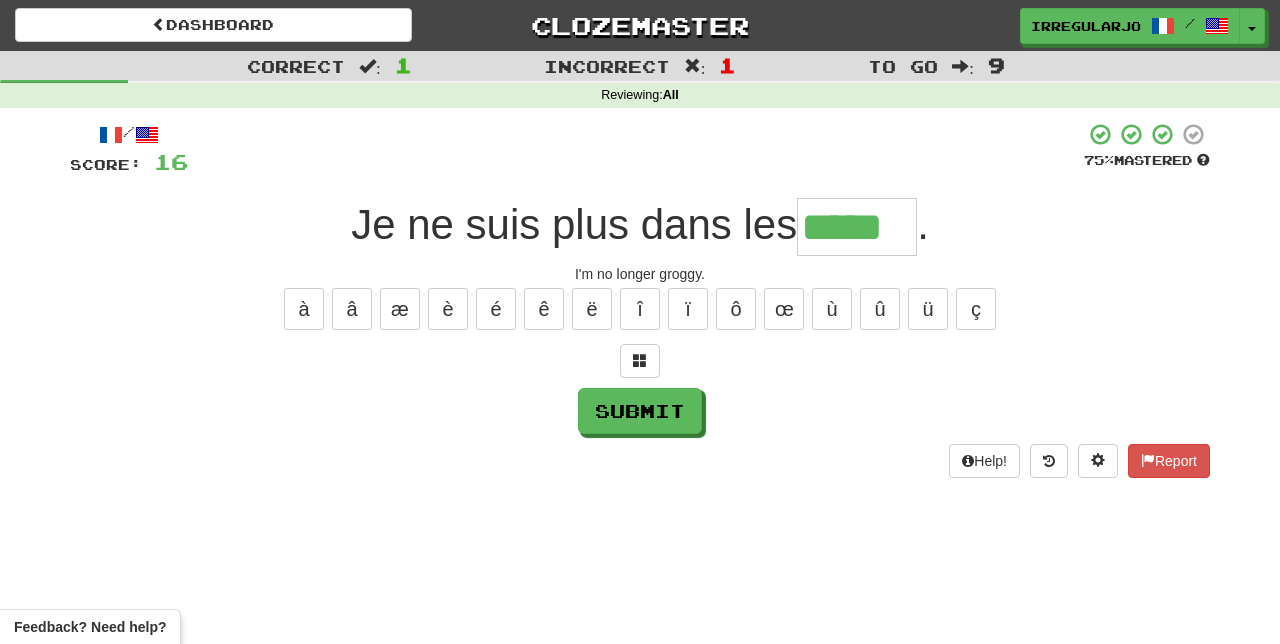 type on "*****" 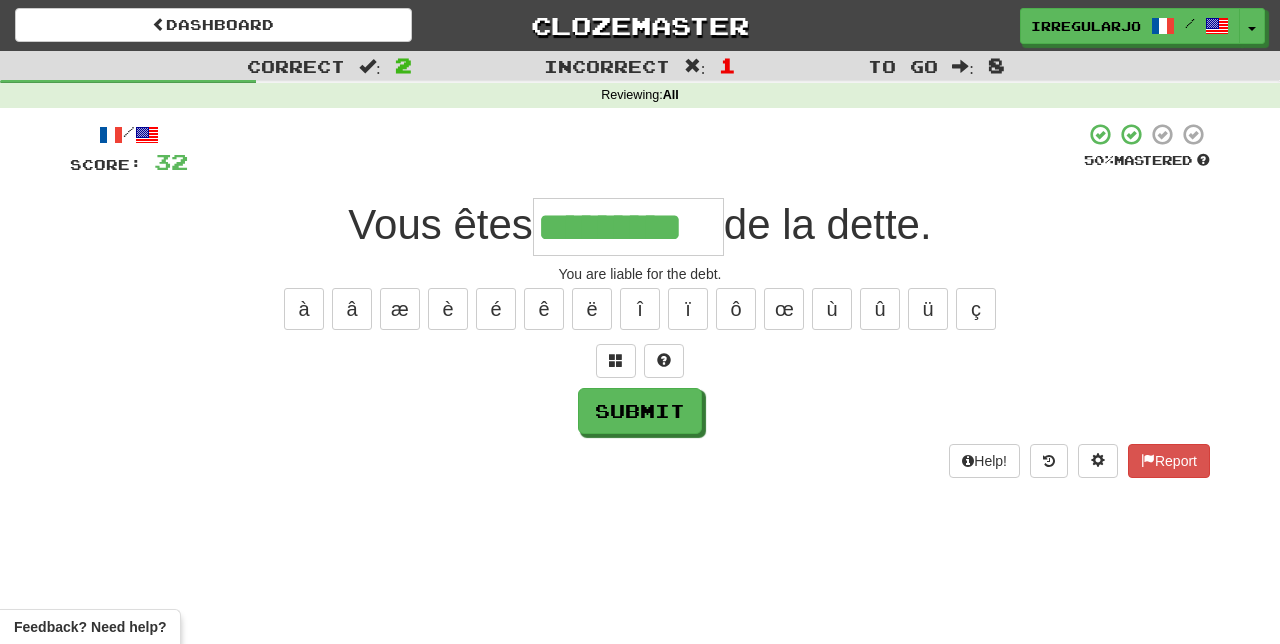 type on "*********" 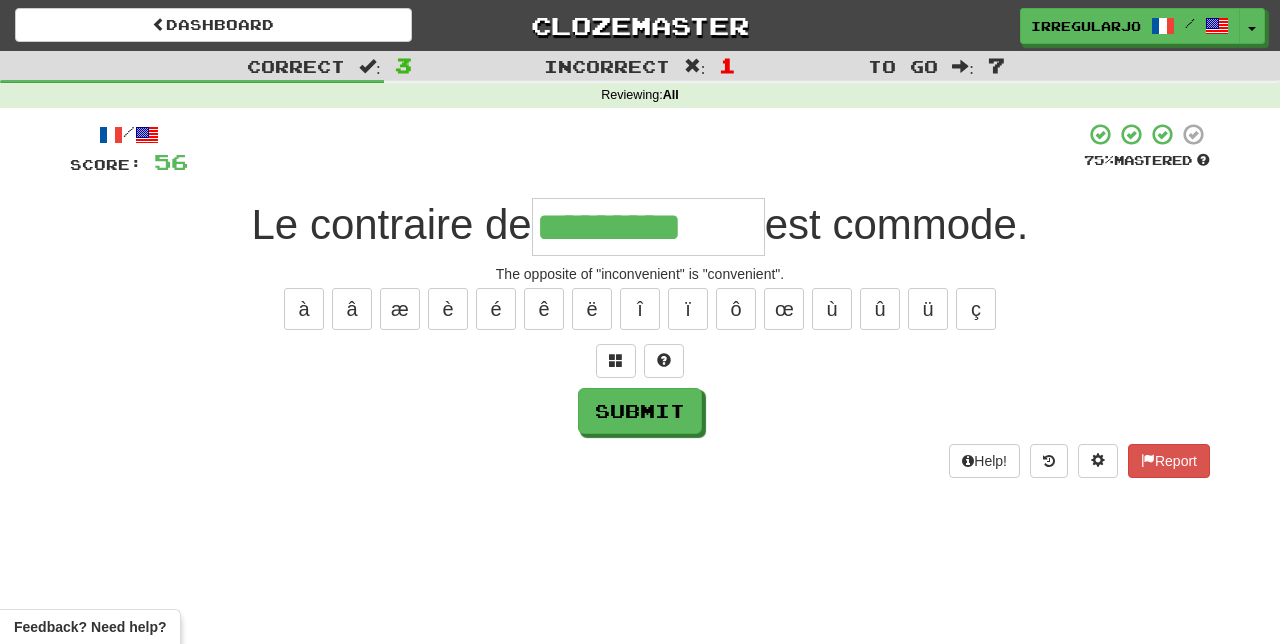type on "*********" 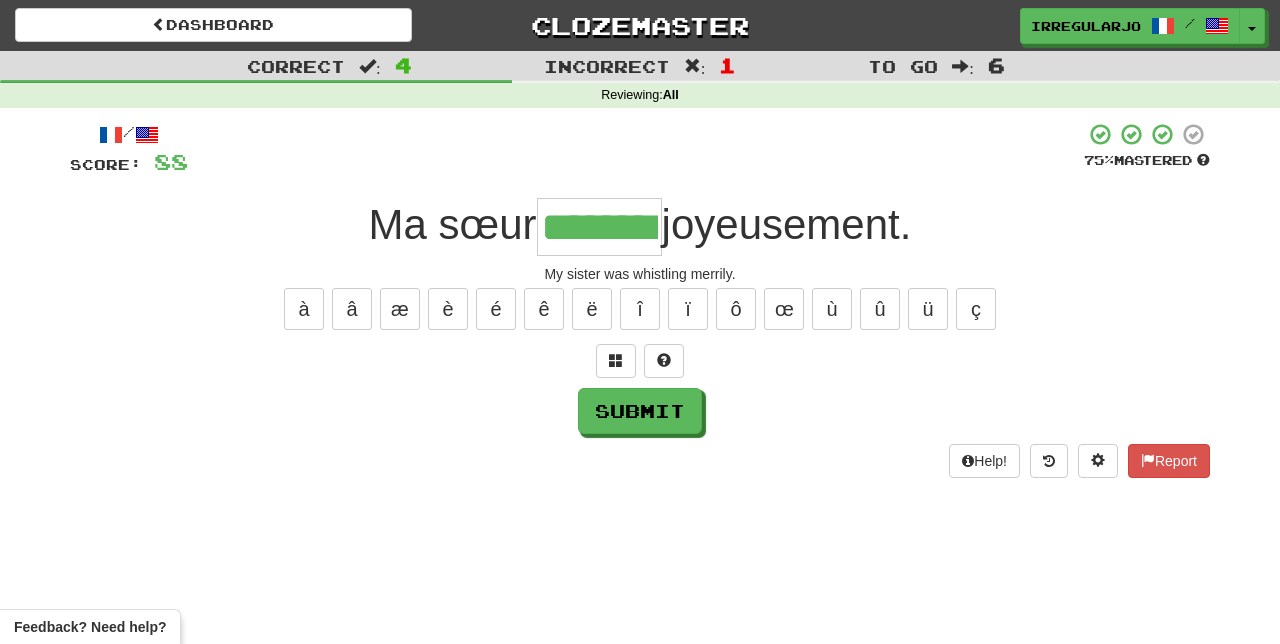 type on "********" 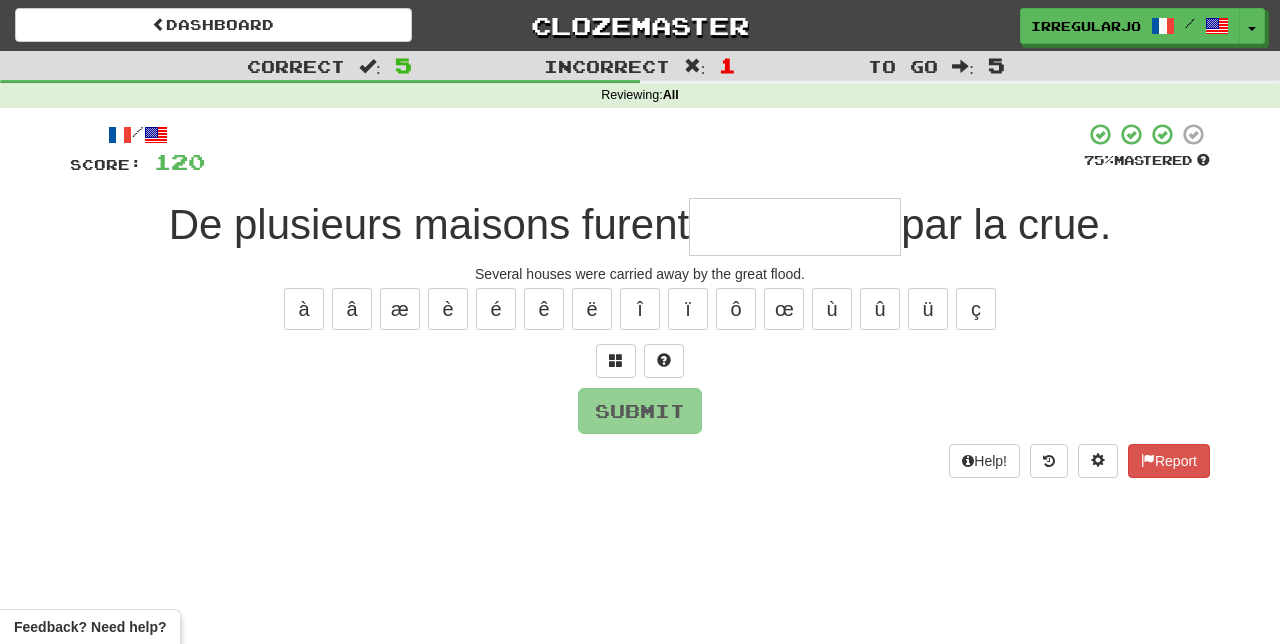 type on "*" 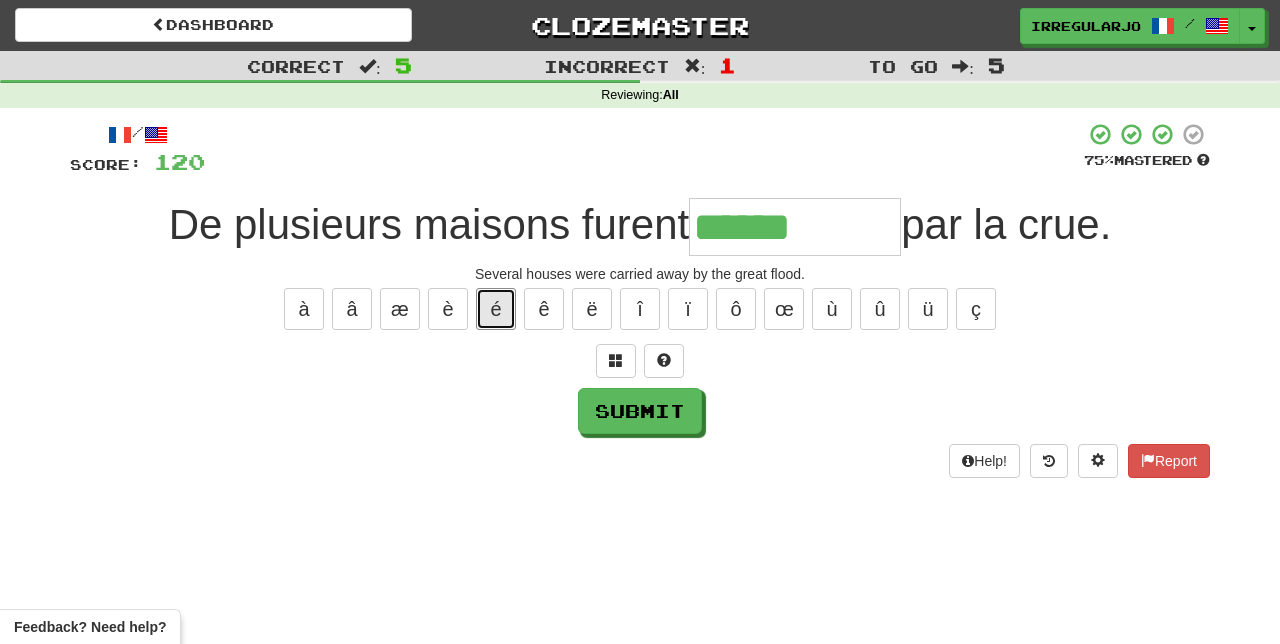 click on "é" at bounding box center [496, 309] 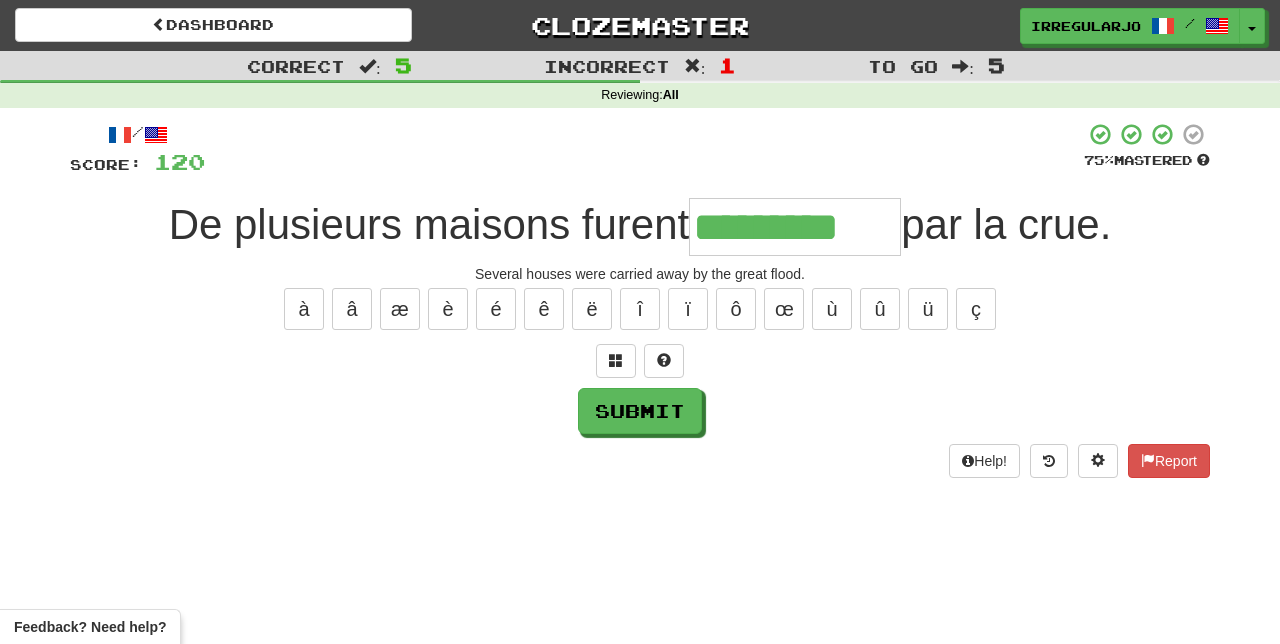 type on "*********" 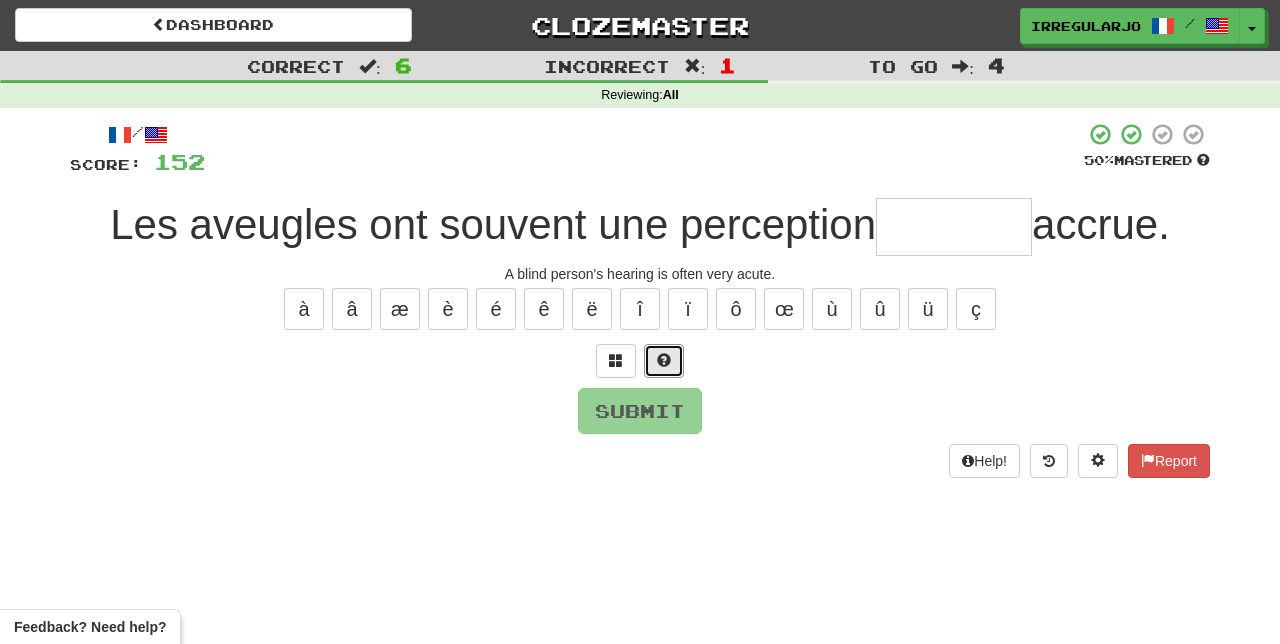 click at bounding box center (664, 361) 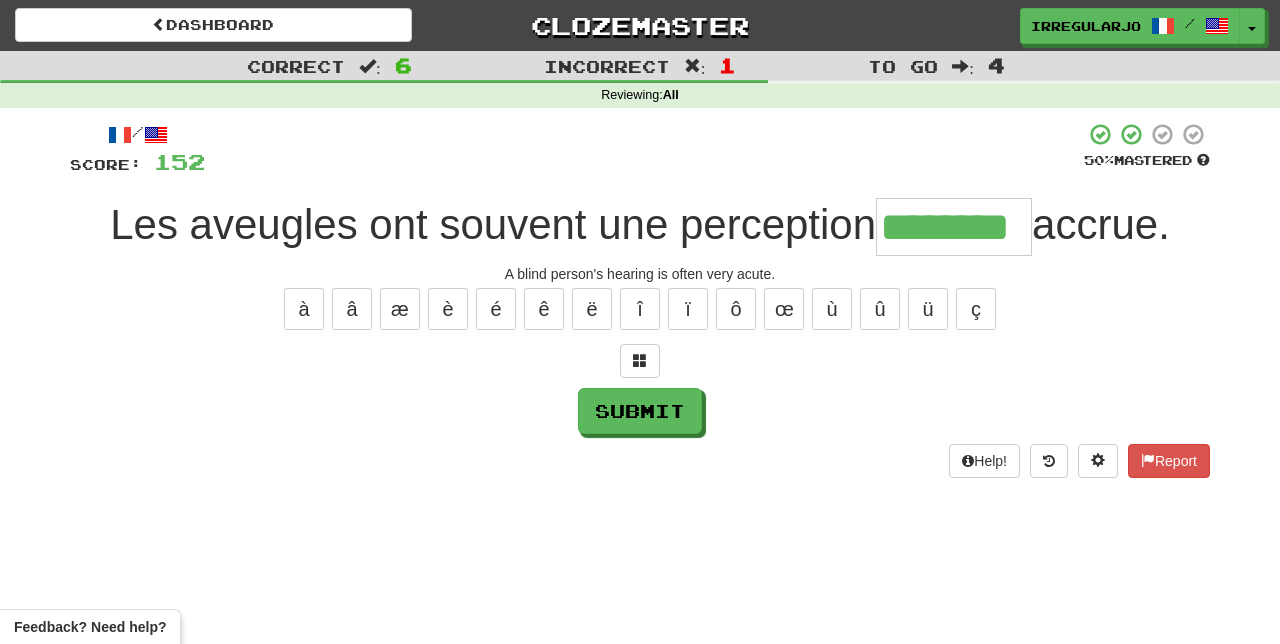 type on "********" 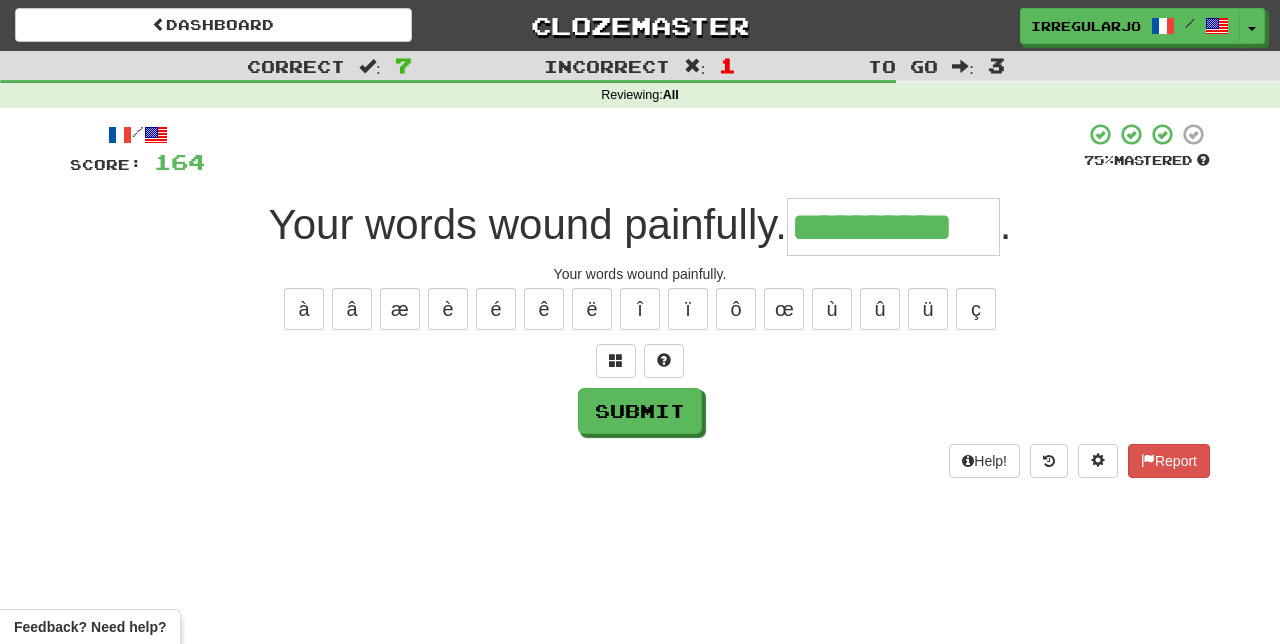 type on "**********" 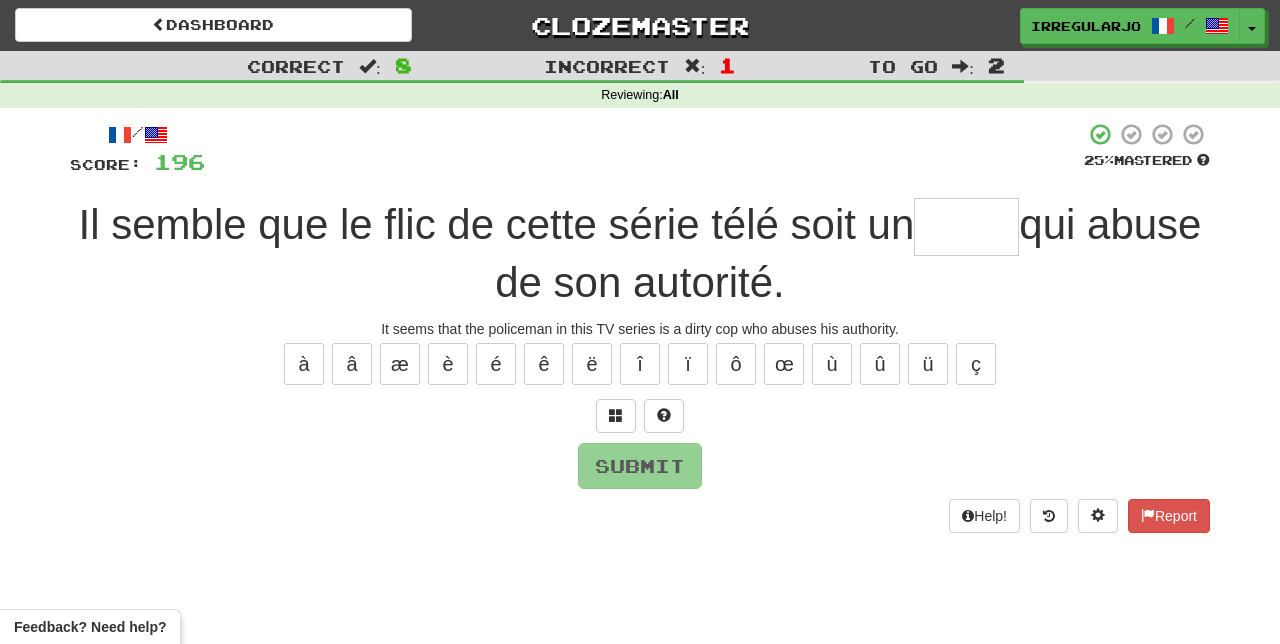 type on "*" 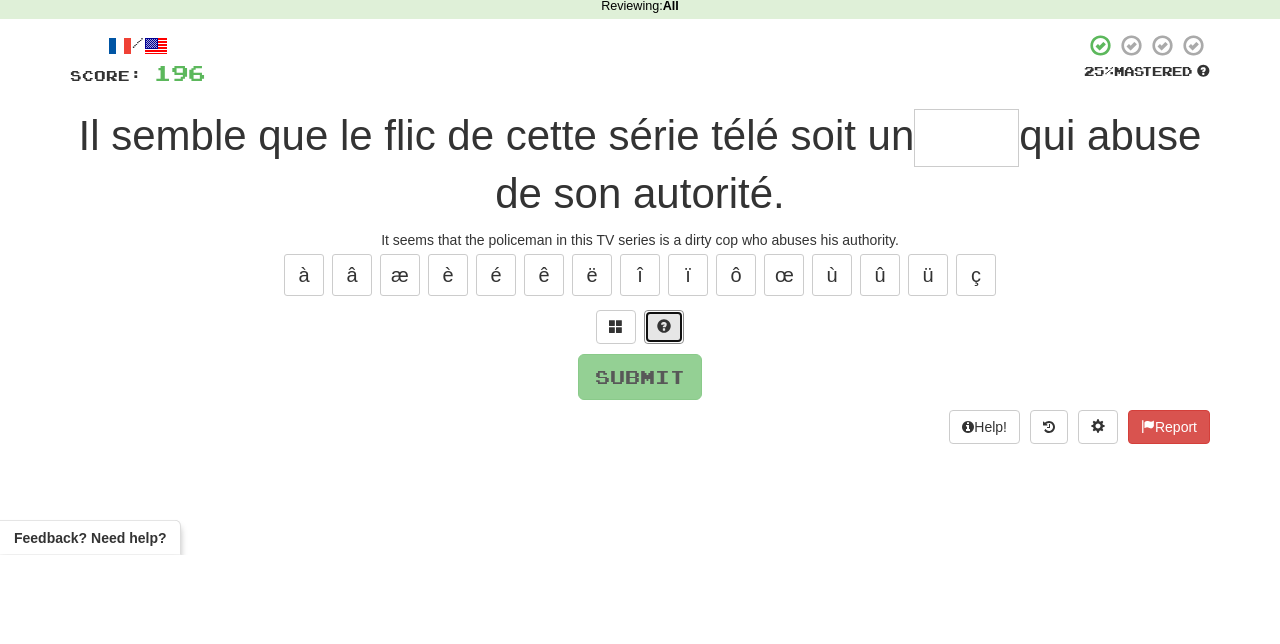 click at bounding box center (664, 416) 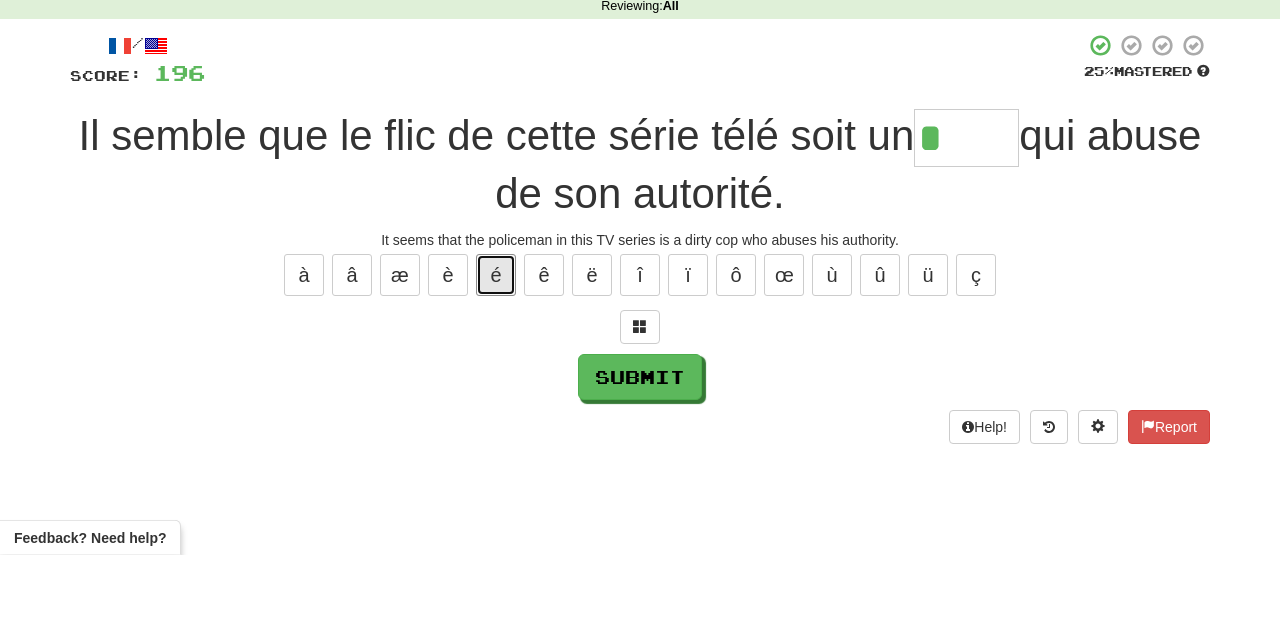 click on "é" at bounding box center (496, 364) 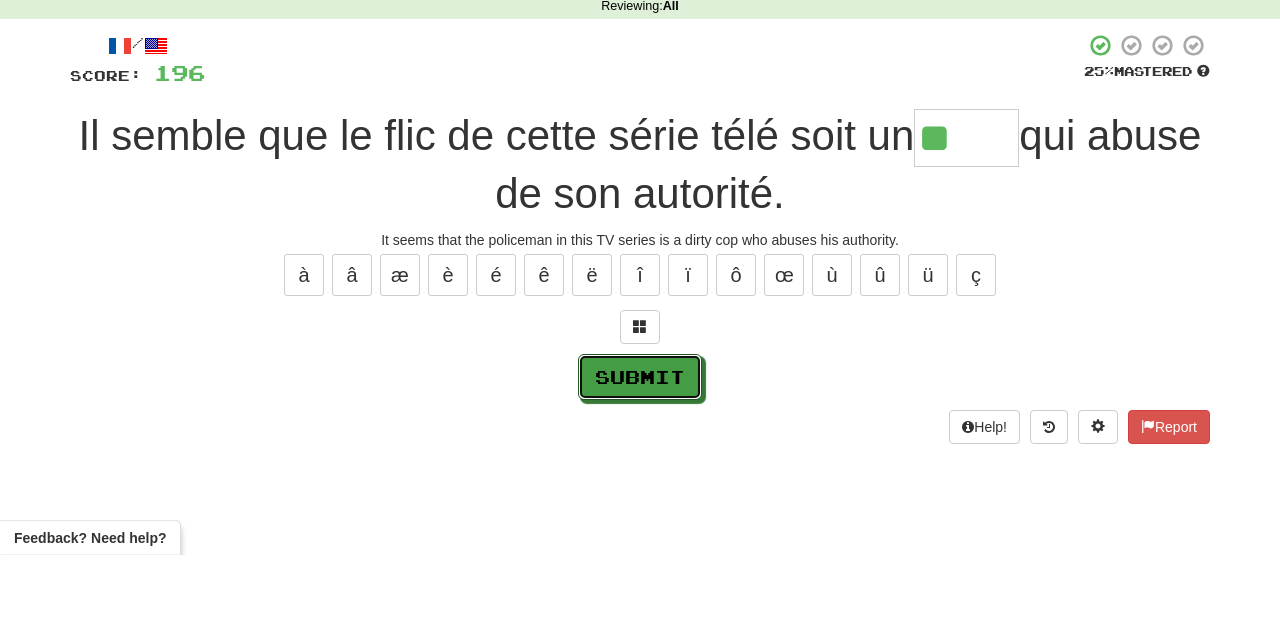 click on "Submit" at bounding box center (640, 466) 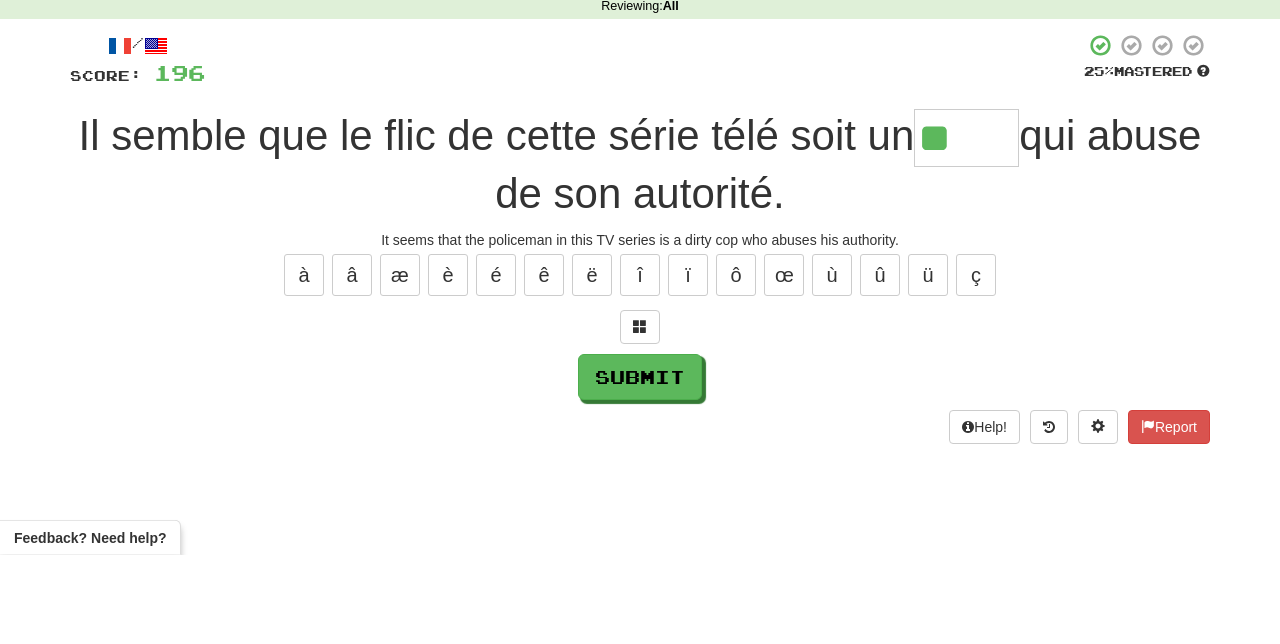 type on "*****" 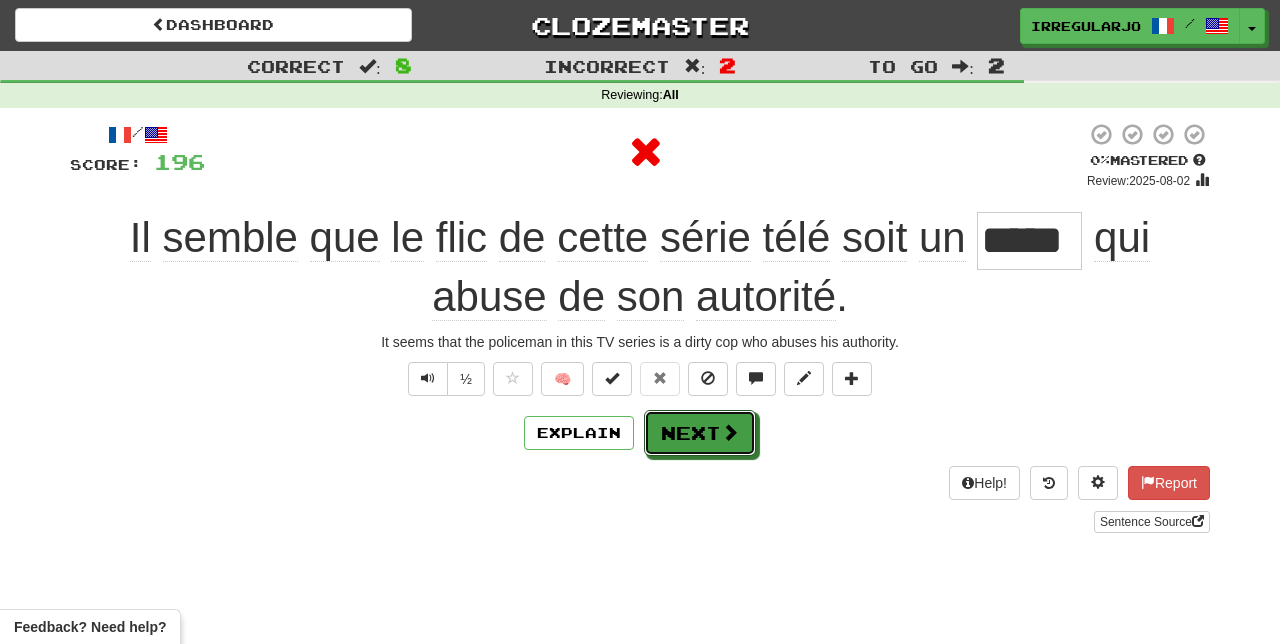 click on "Next" at bounding box center [700, 433] 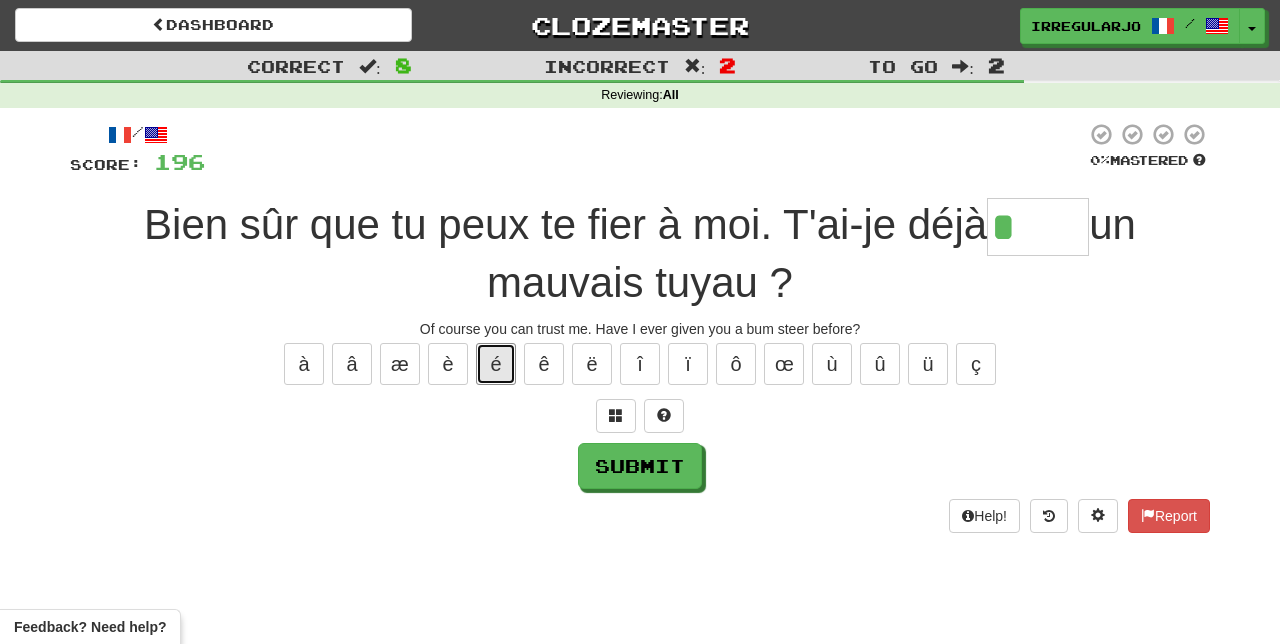 click on "é" at bounding box center (496, 364) 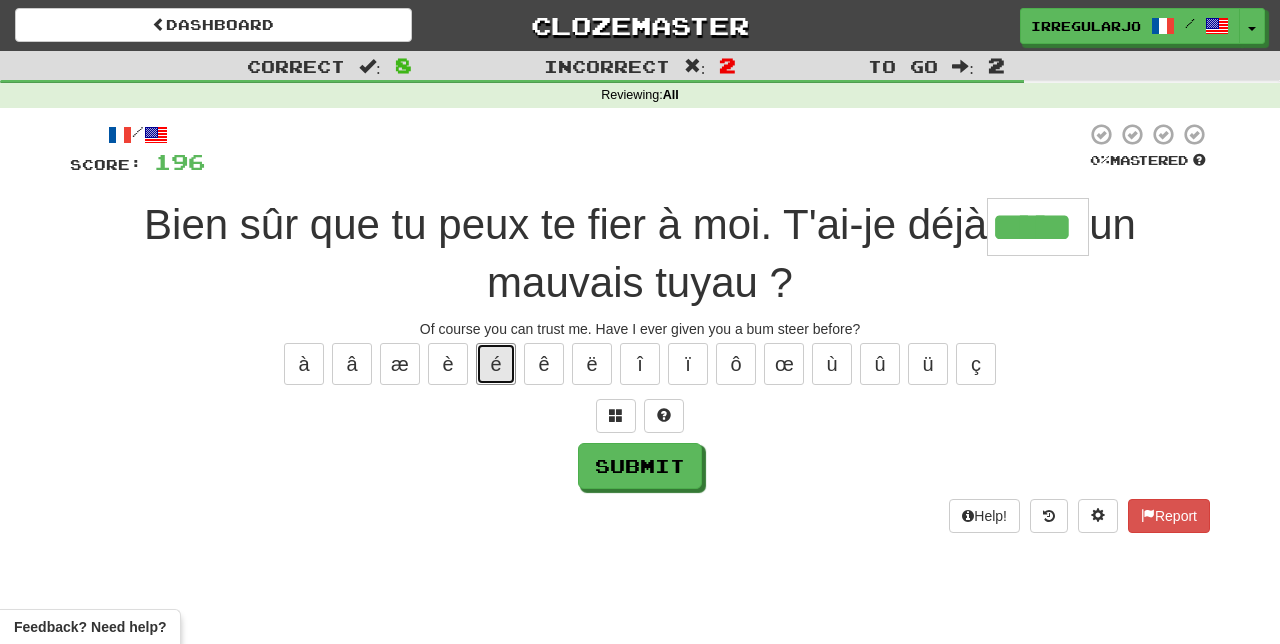 click on "é" at bounding box center (496, 364) 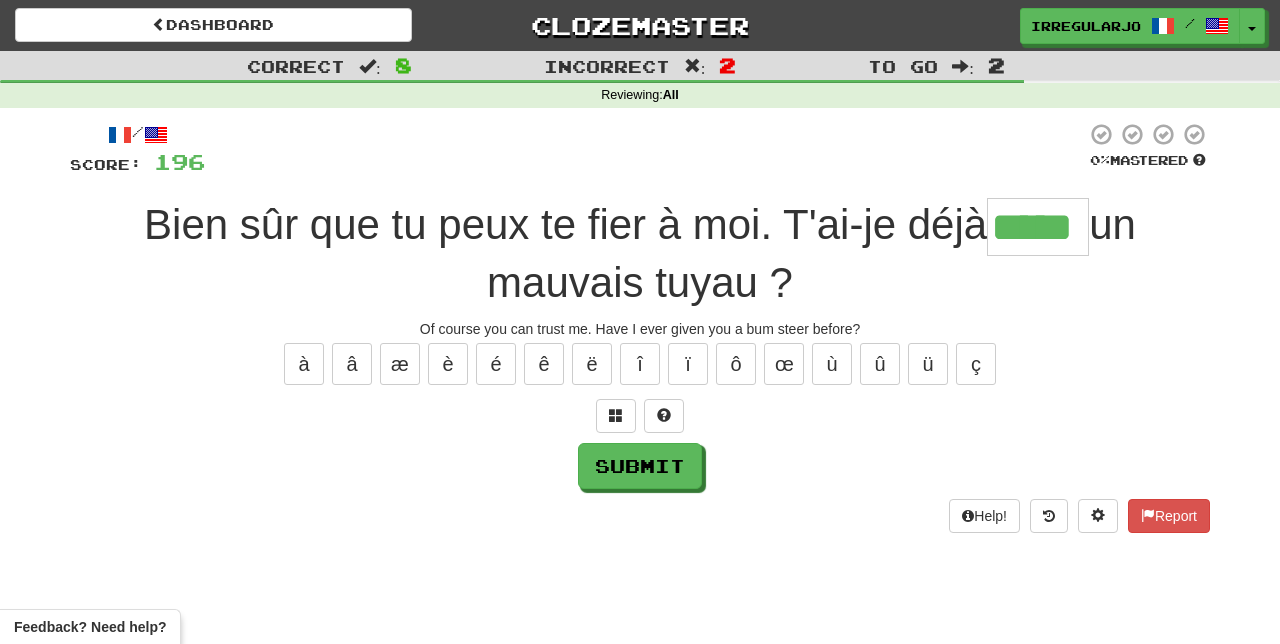 type on "******" 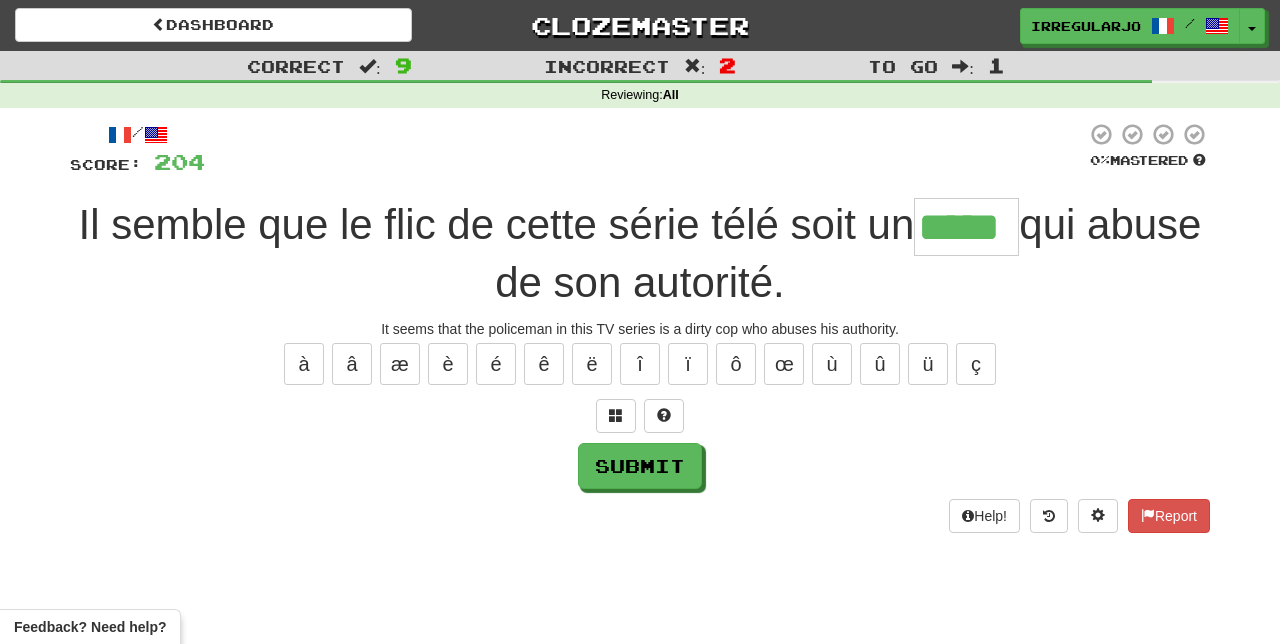 type on "*****" 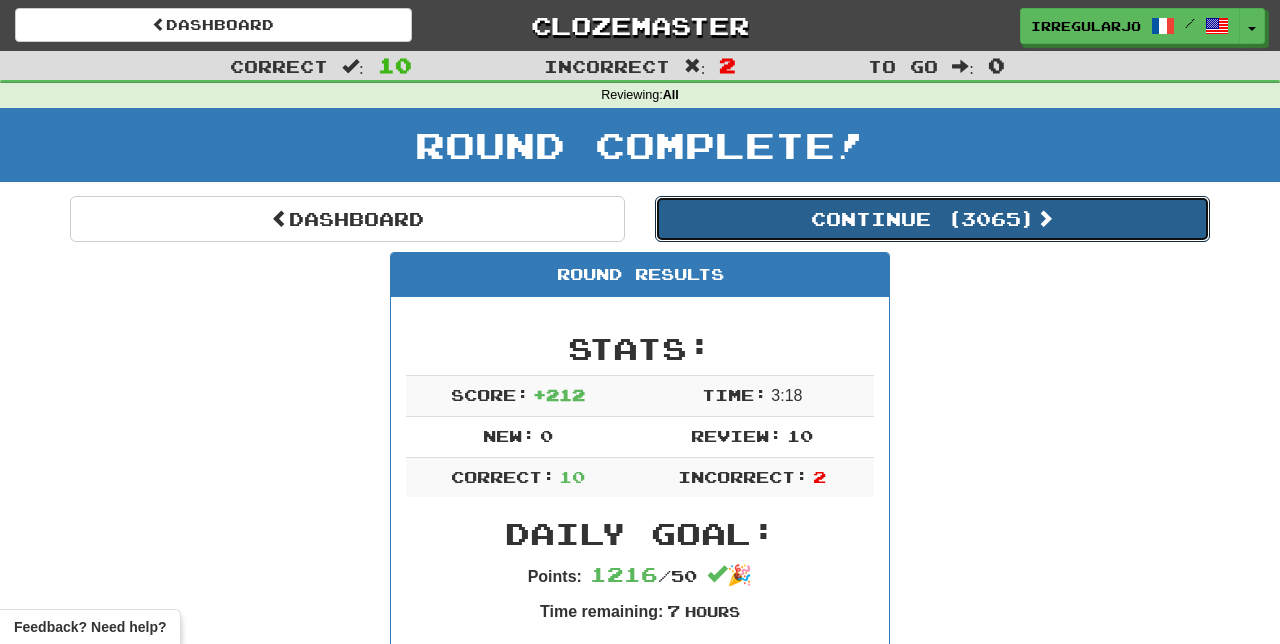 click on "Continue ( 3065 )" at bounding box center (932, 219) 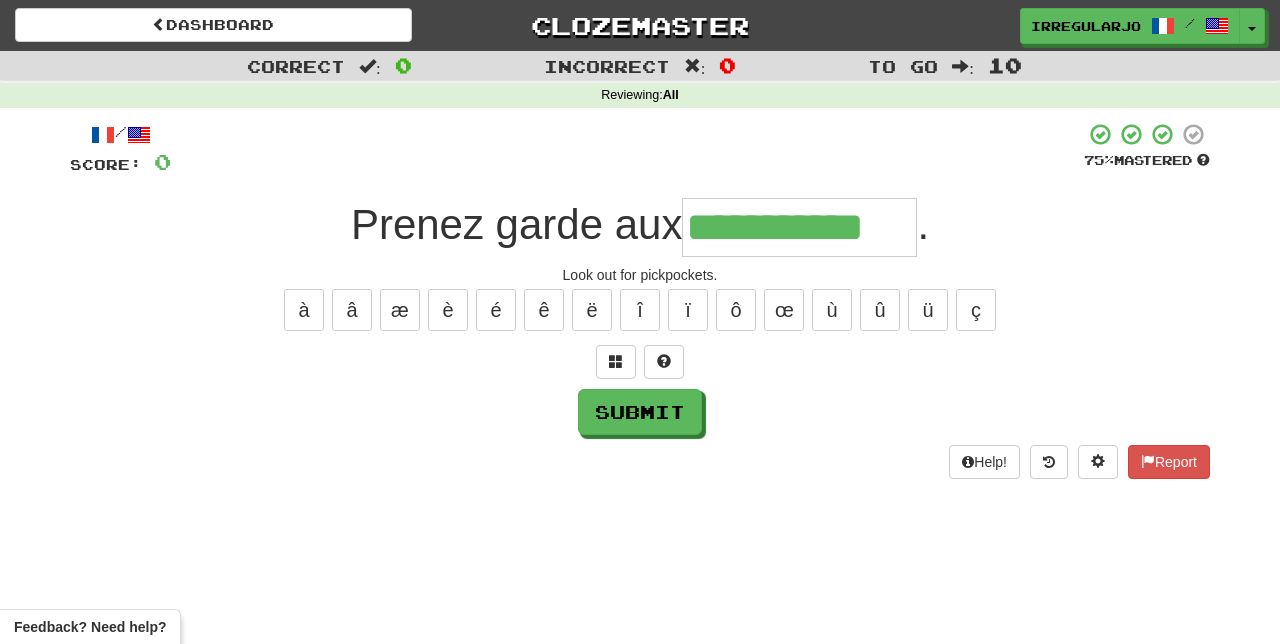 type on "**********" 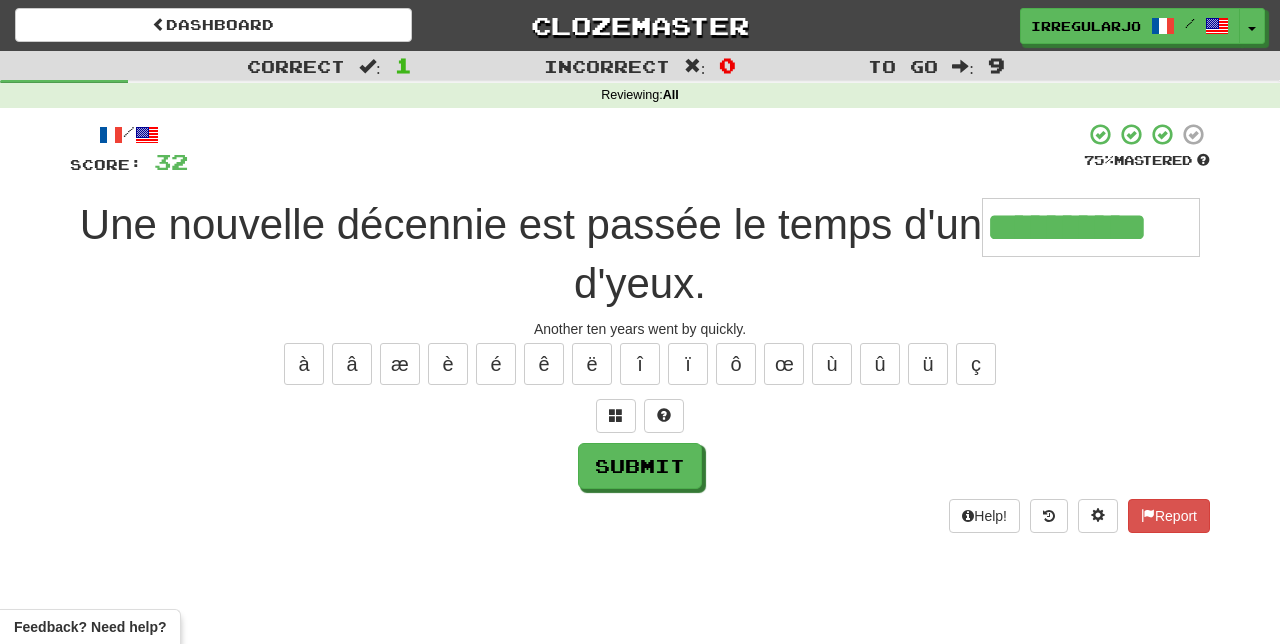 type on "**********" 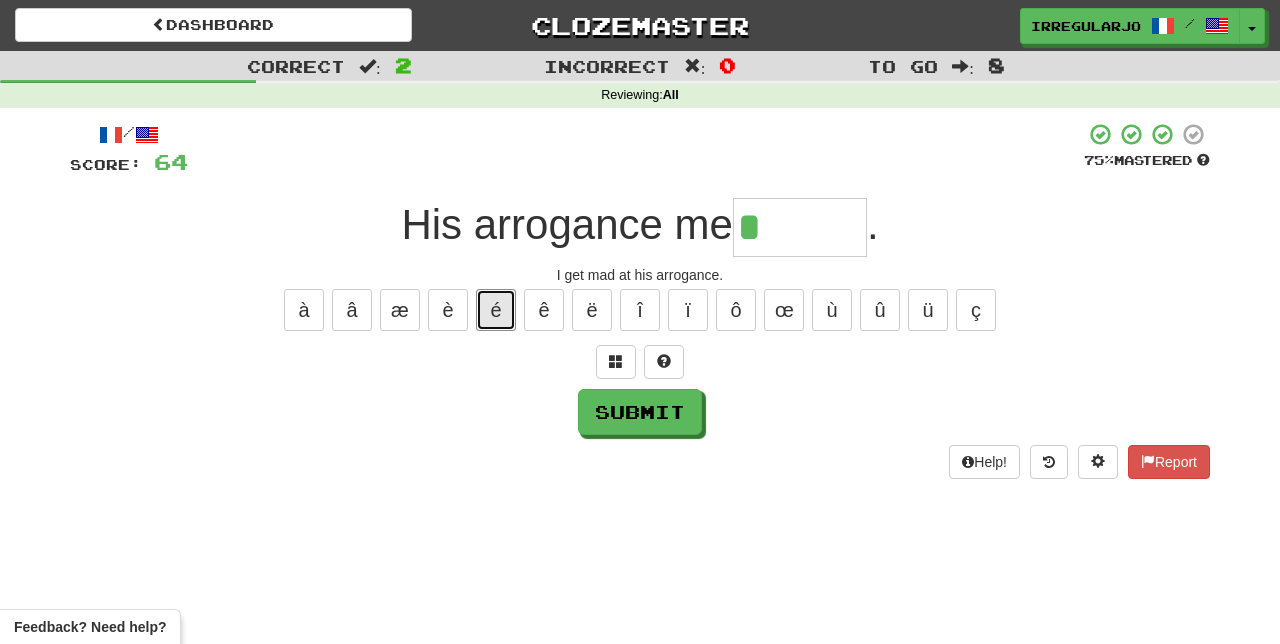 click on "é" at bounding box center (496, 310) 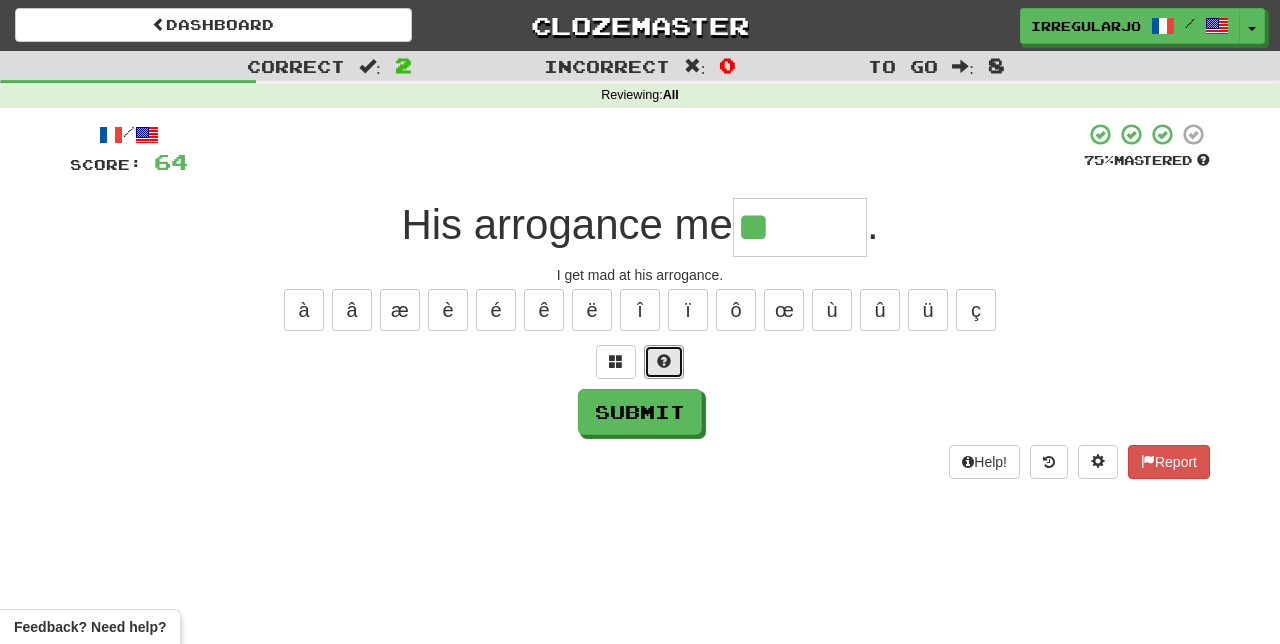 click at bounding box center [664, 362] 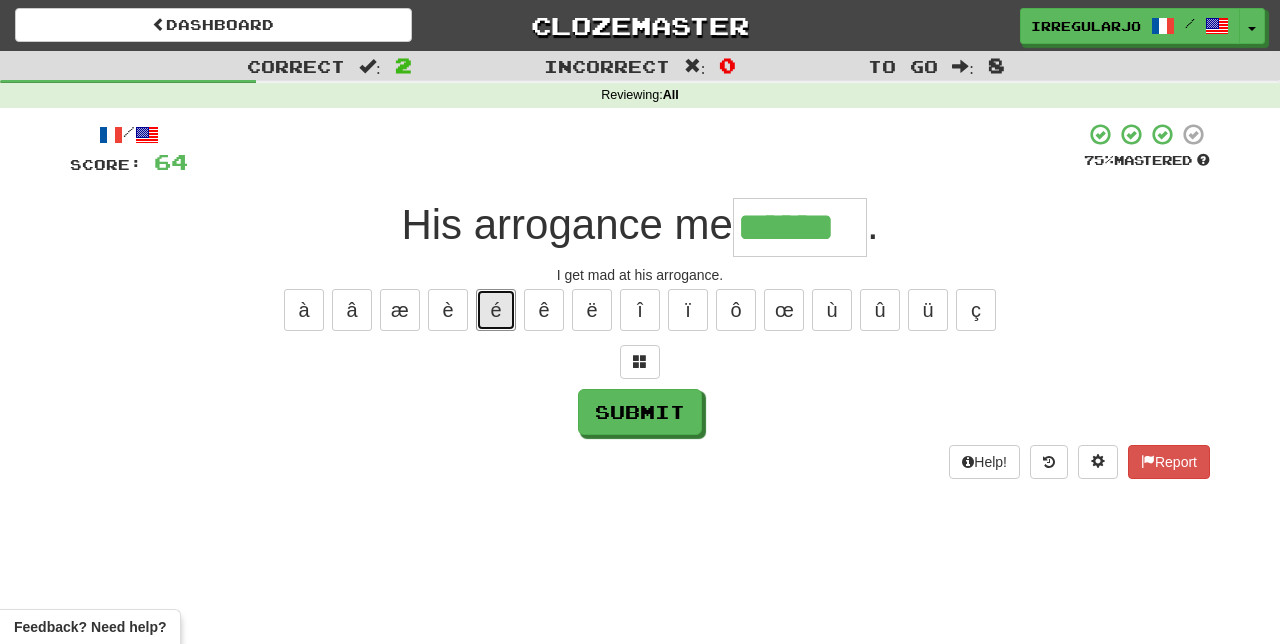 click on "é" at bounding box center (496, 310) 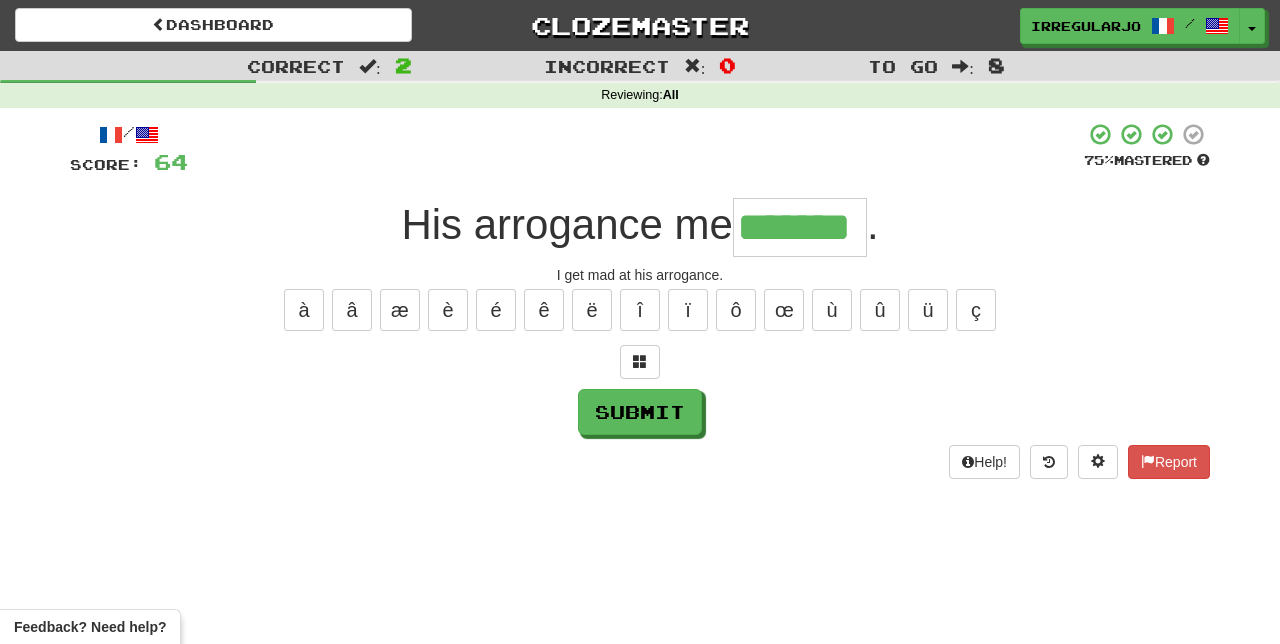 type on "*******" 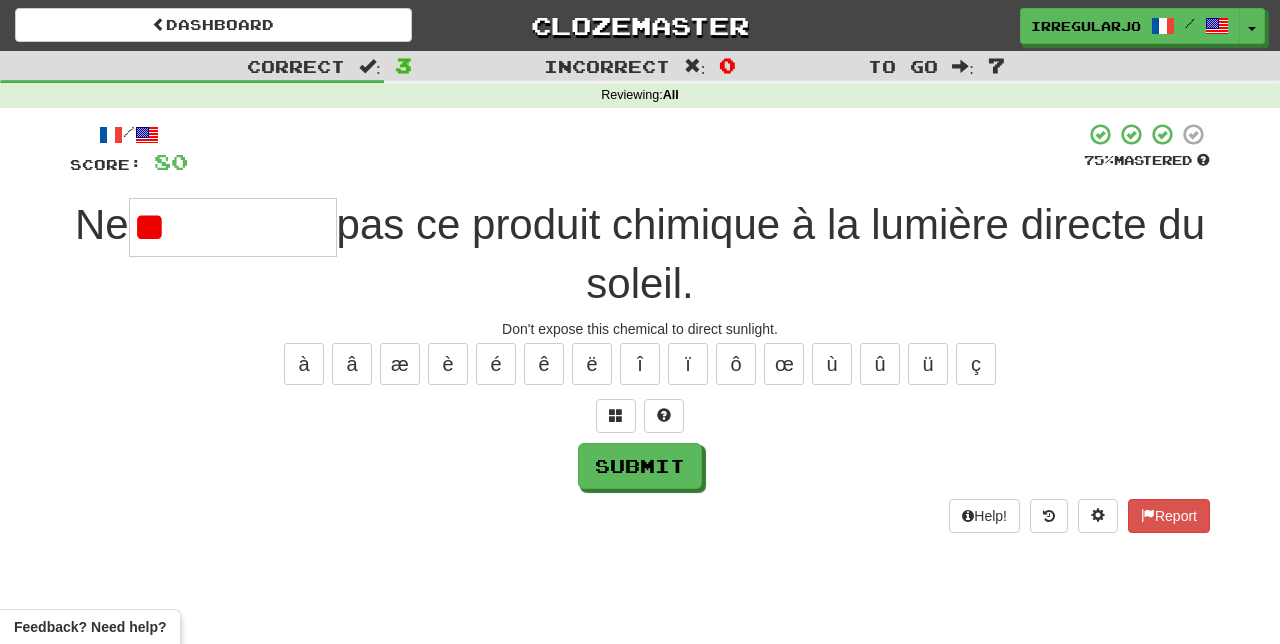 type on "*" 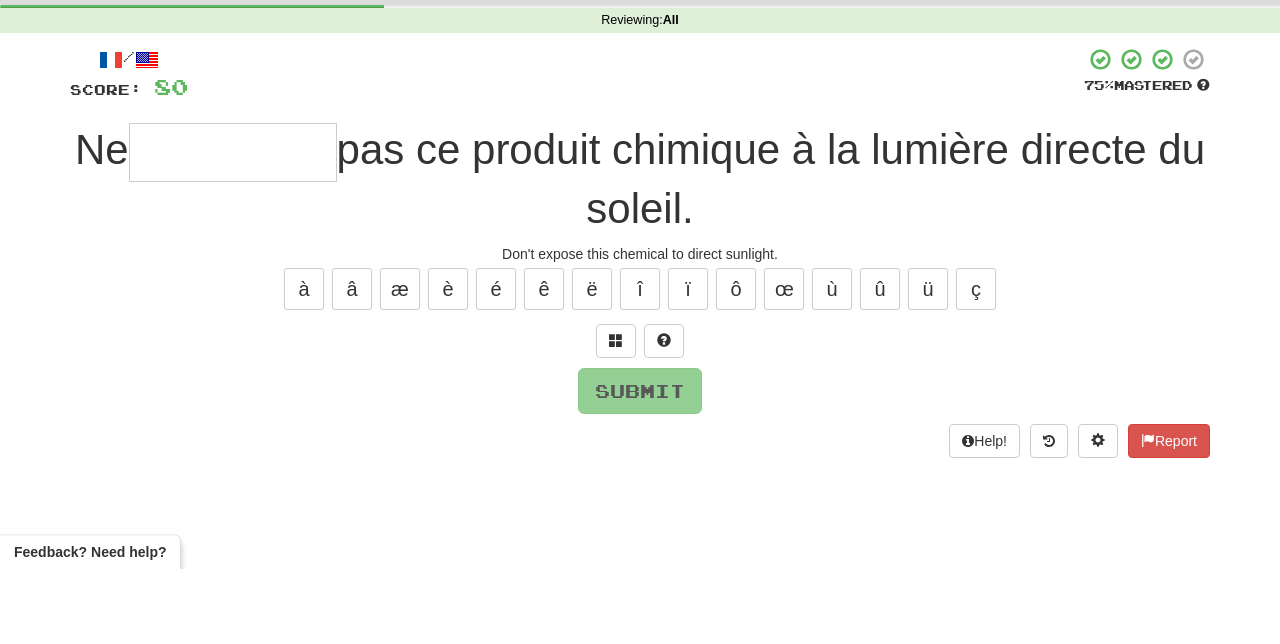 type on "*" 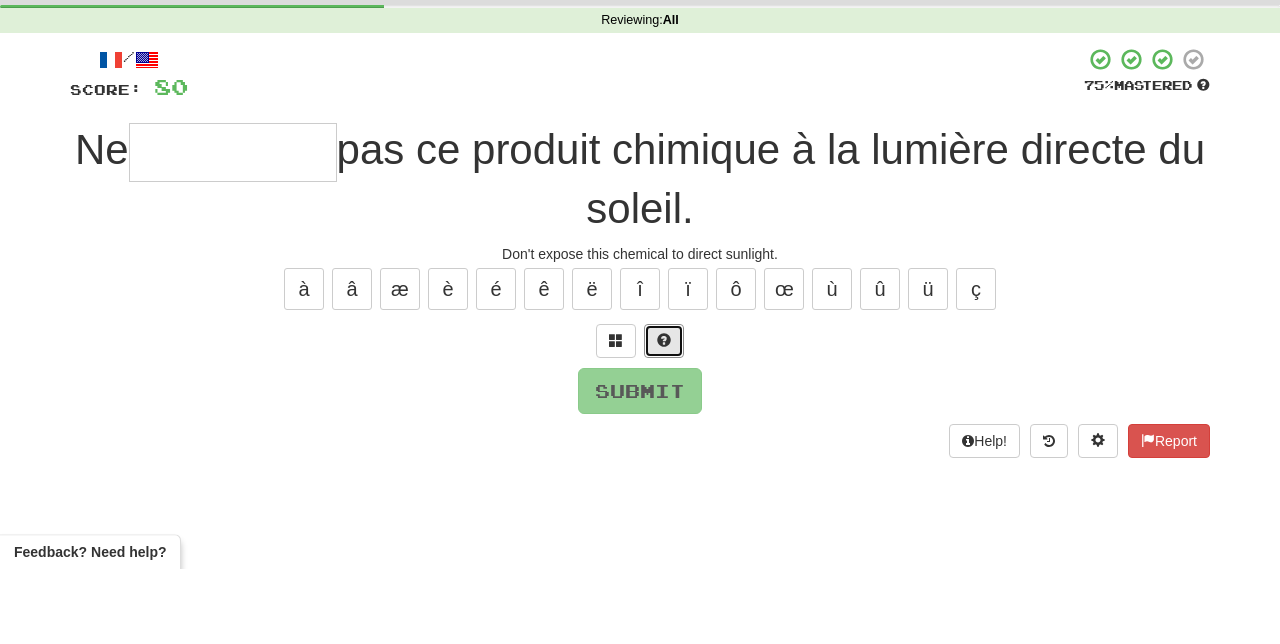 click at bounding box center (664, 416) 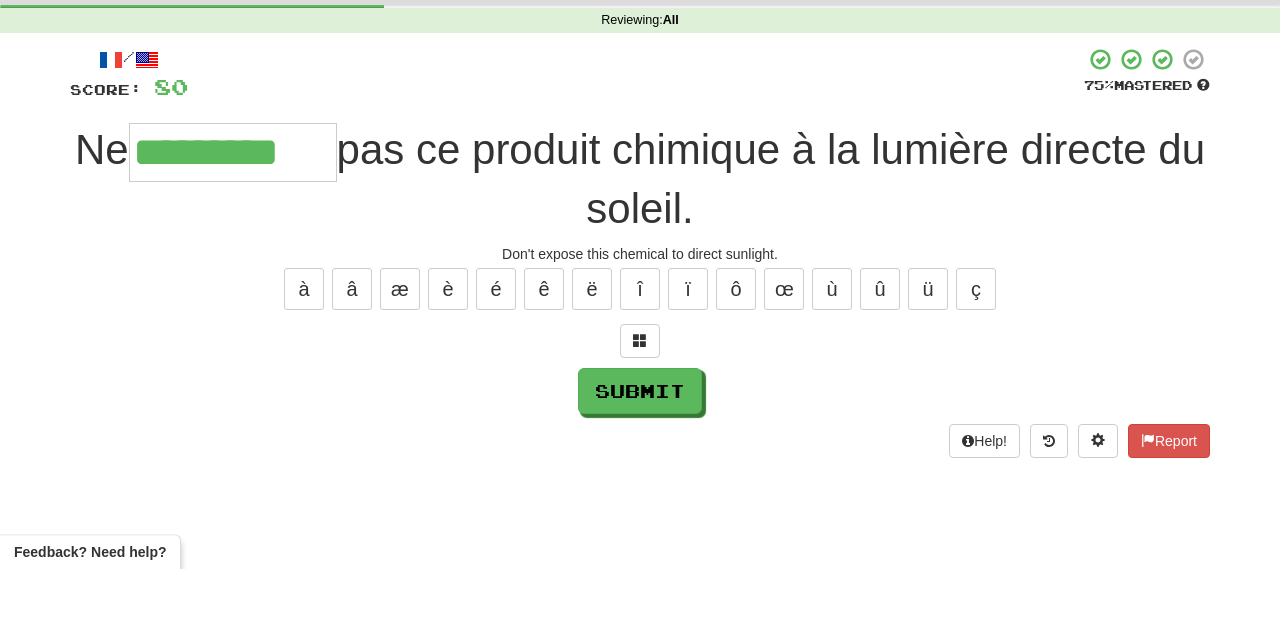 type on "*********" 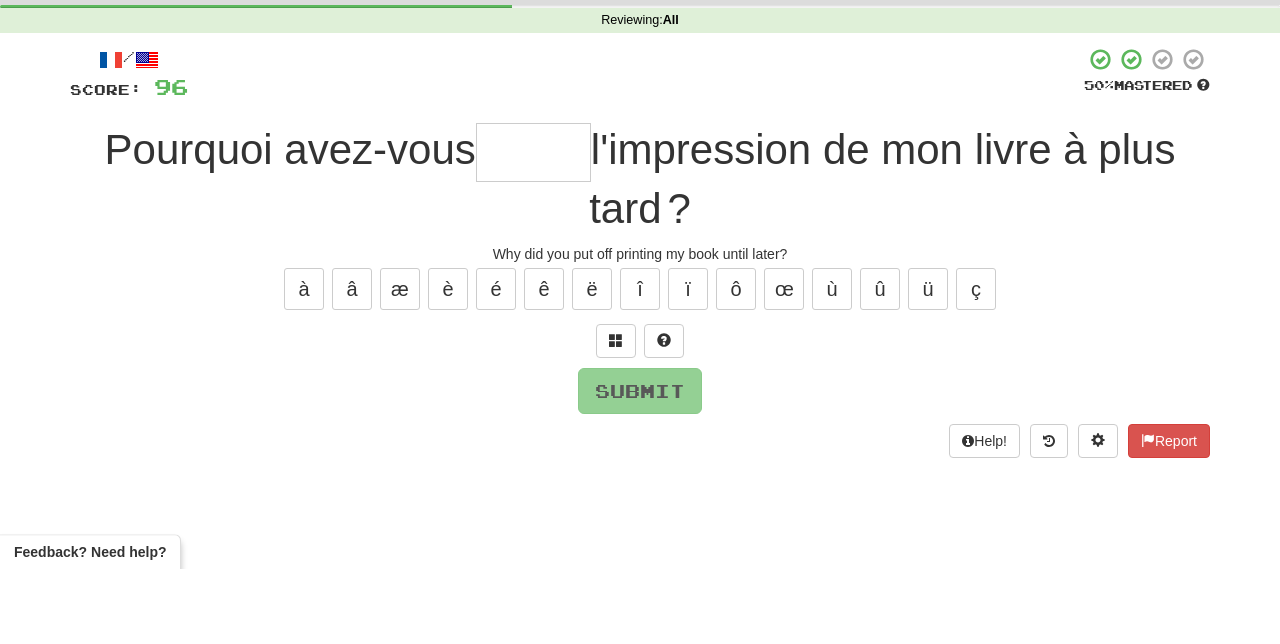 type on "*" 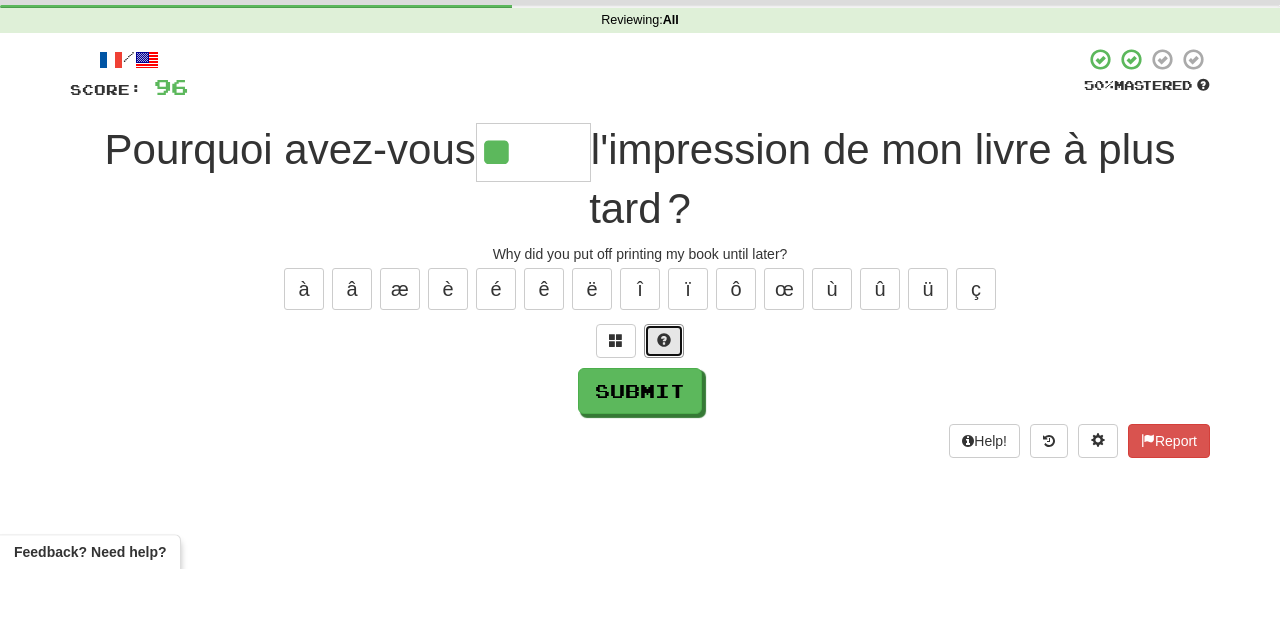 click at bounding box center (664, 416) 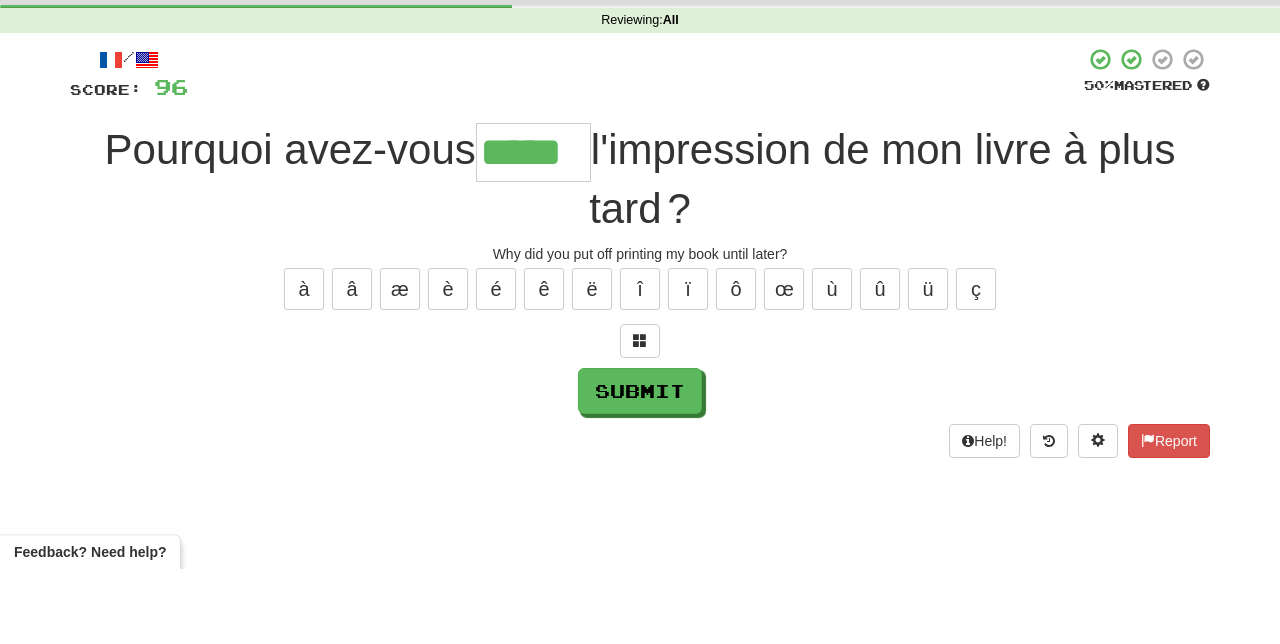 type on "*****" 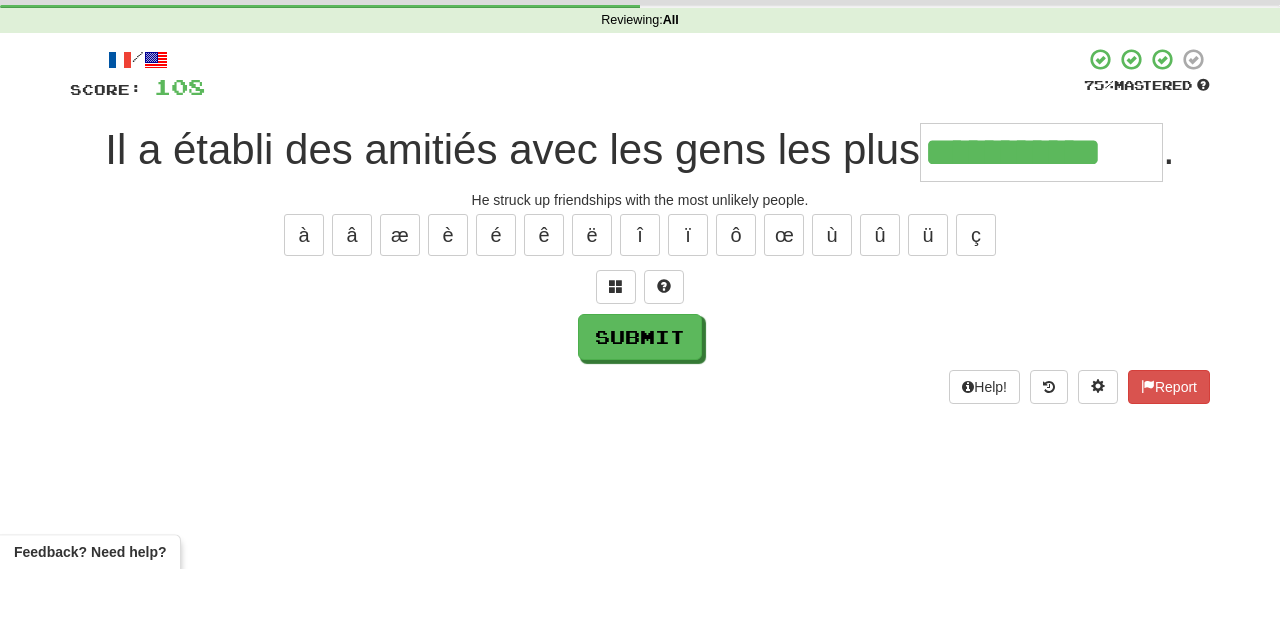 type on "**********" 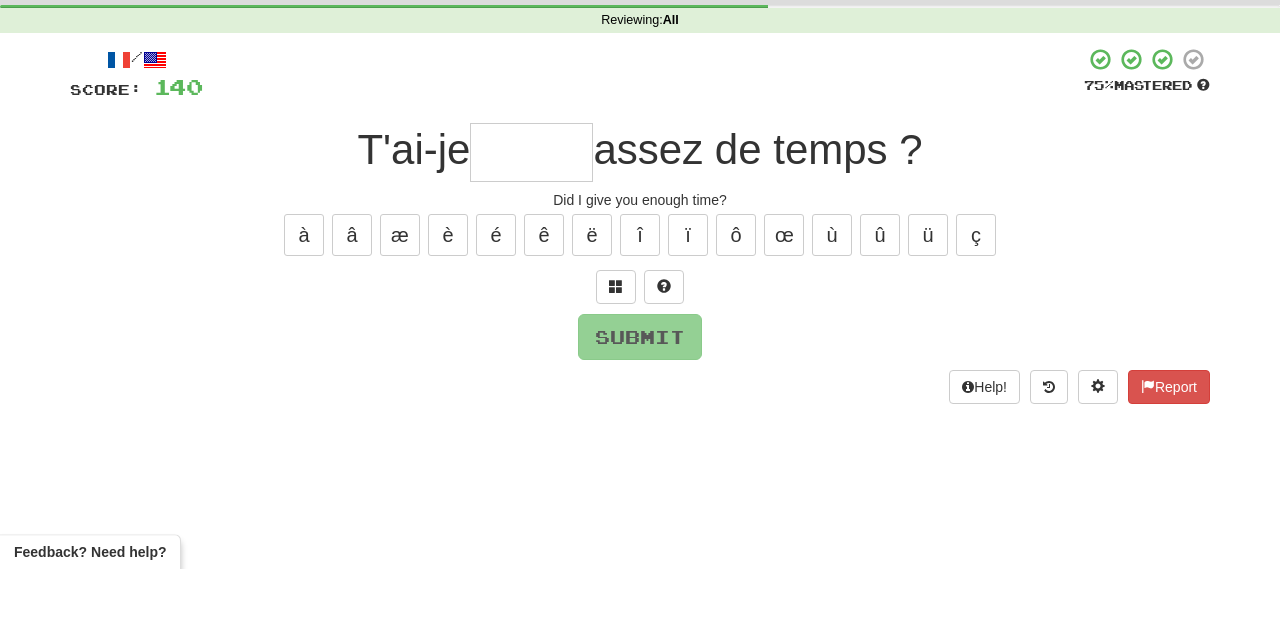 type on "*" 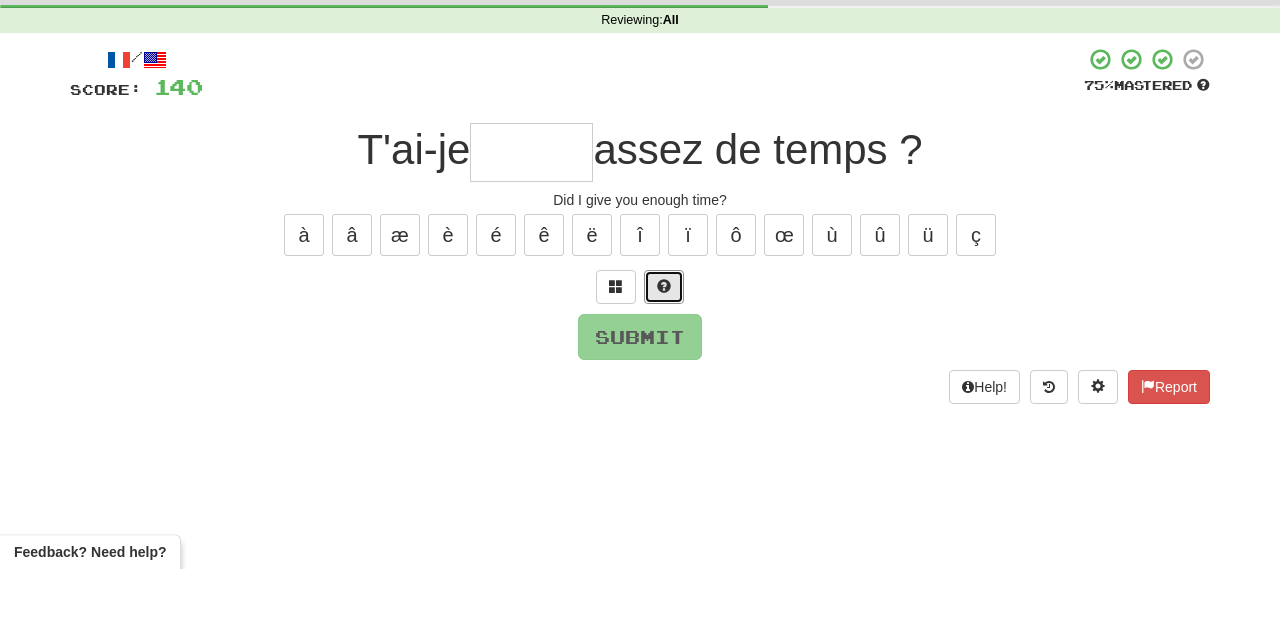 click at bounding box center (664, 361) 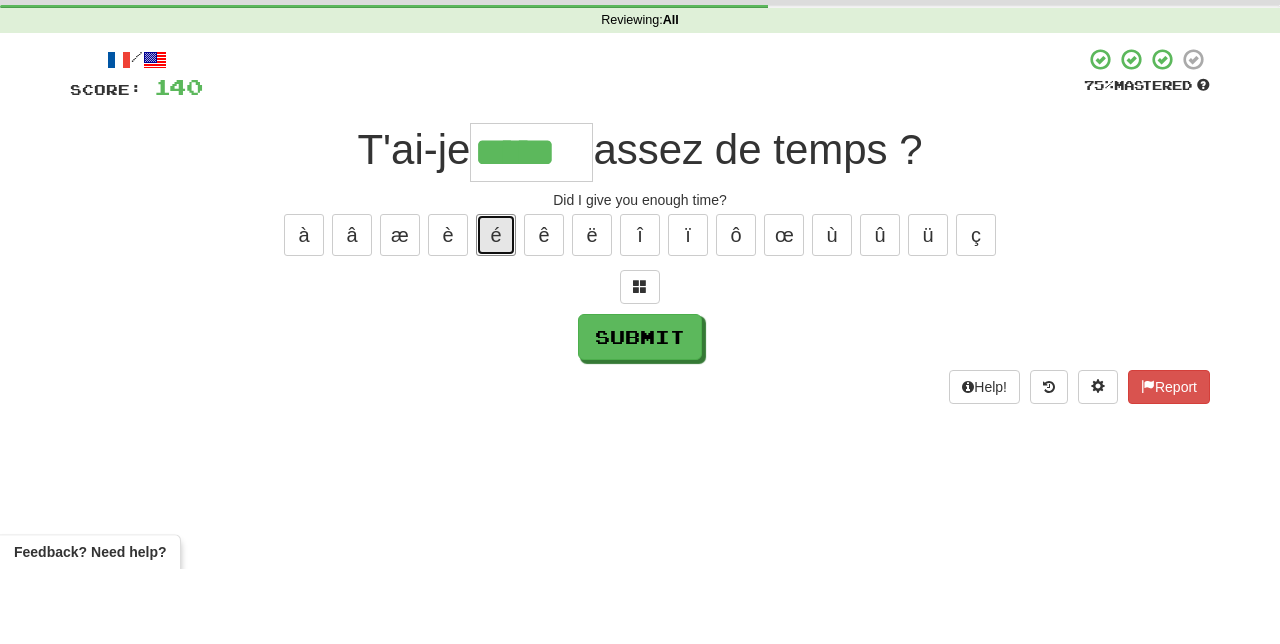 click on "é" at bounding box center [496, 310] 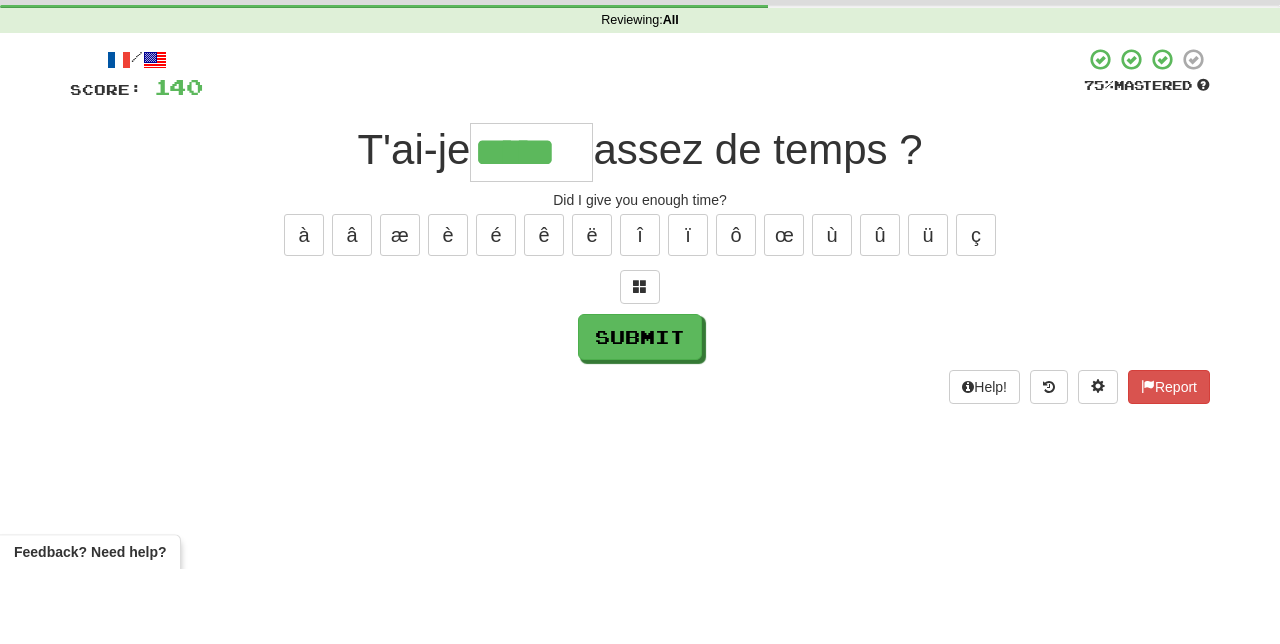 type on "******" 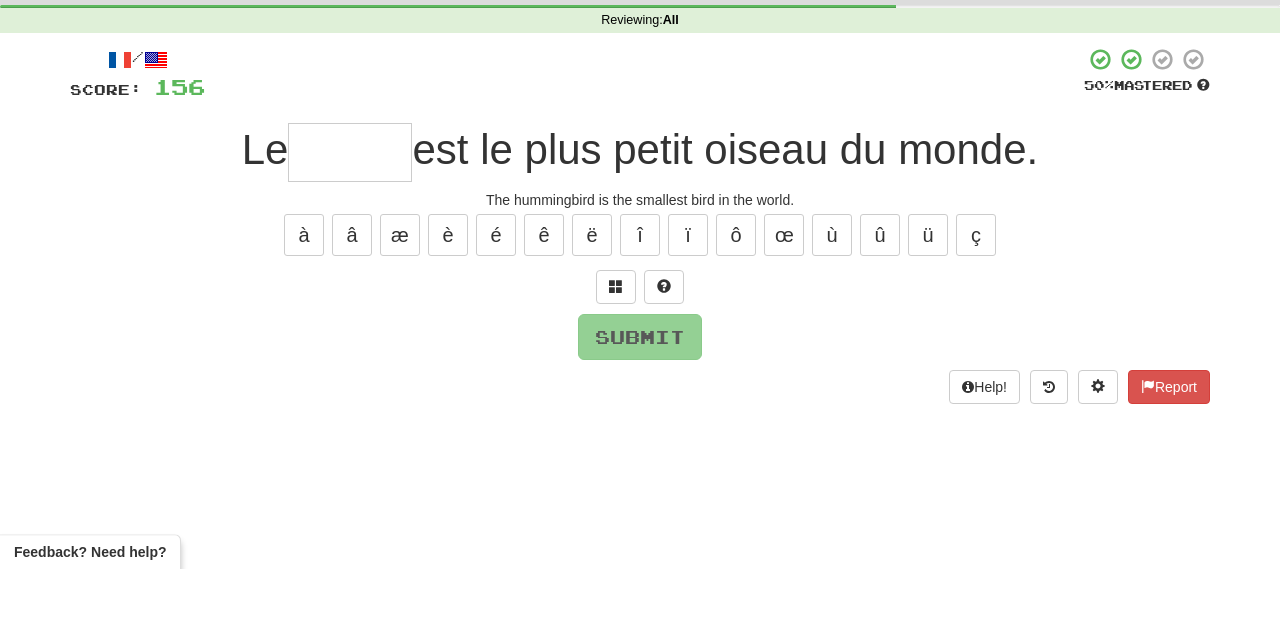 type on "*" 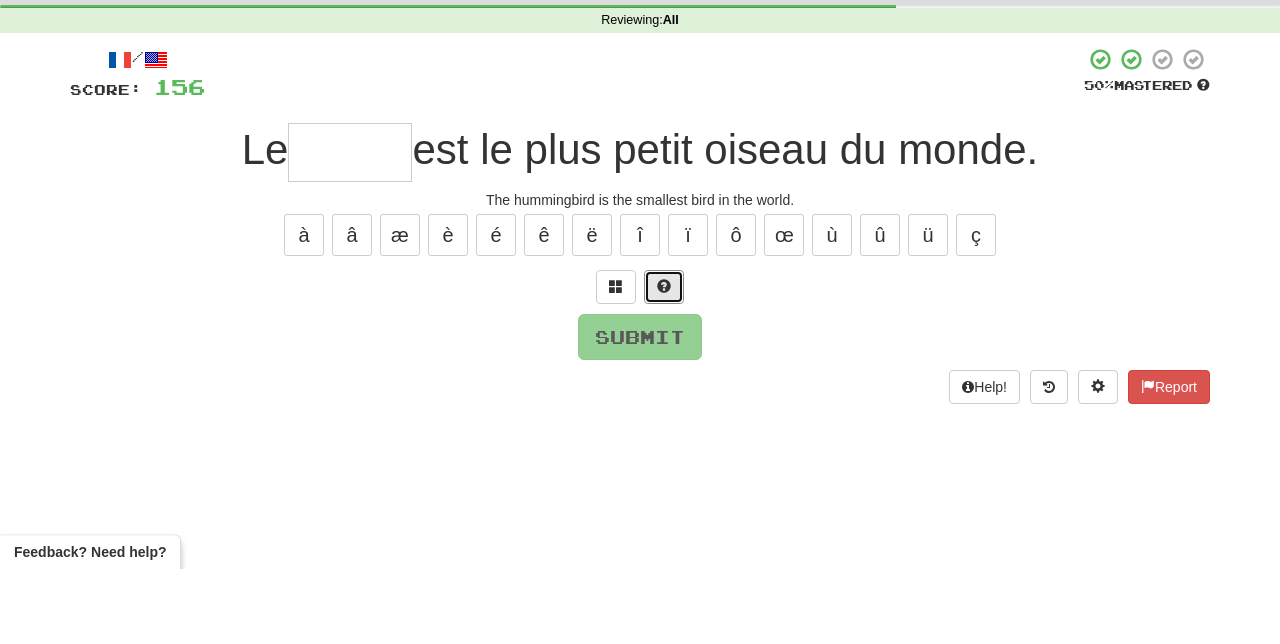 click at bounding box center (664, 362) 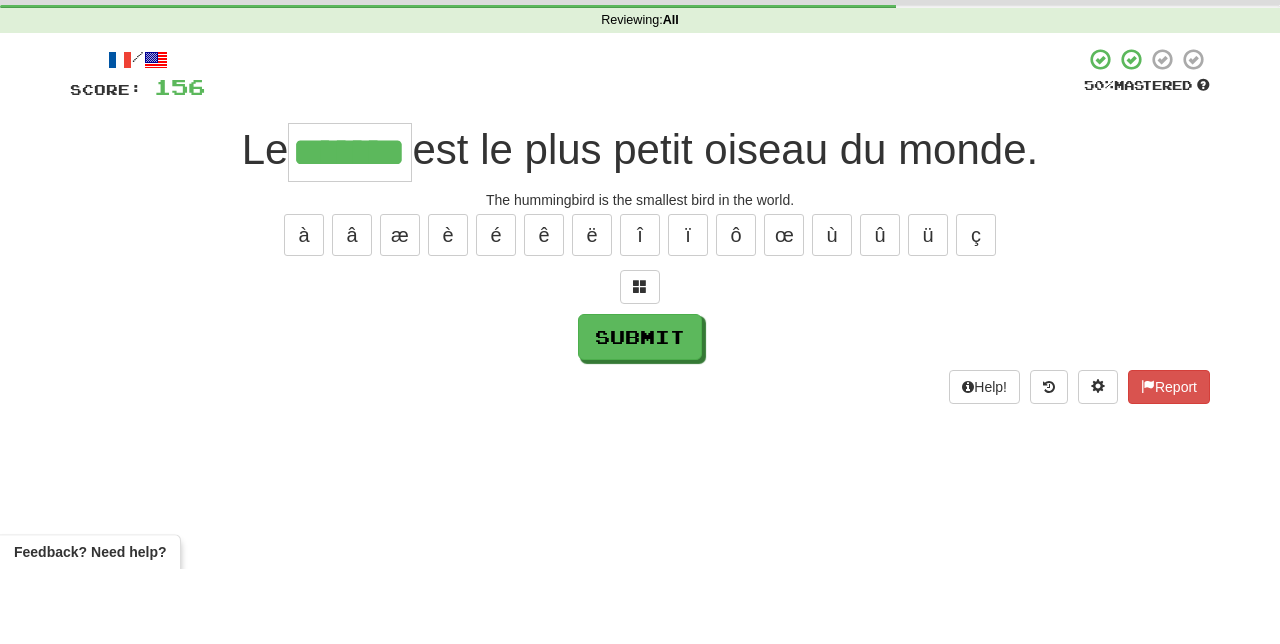 type on "*******" 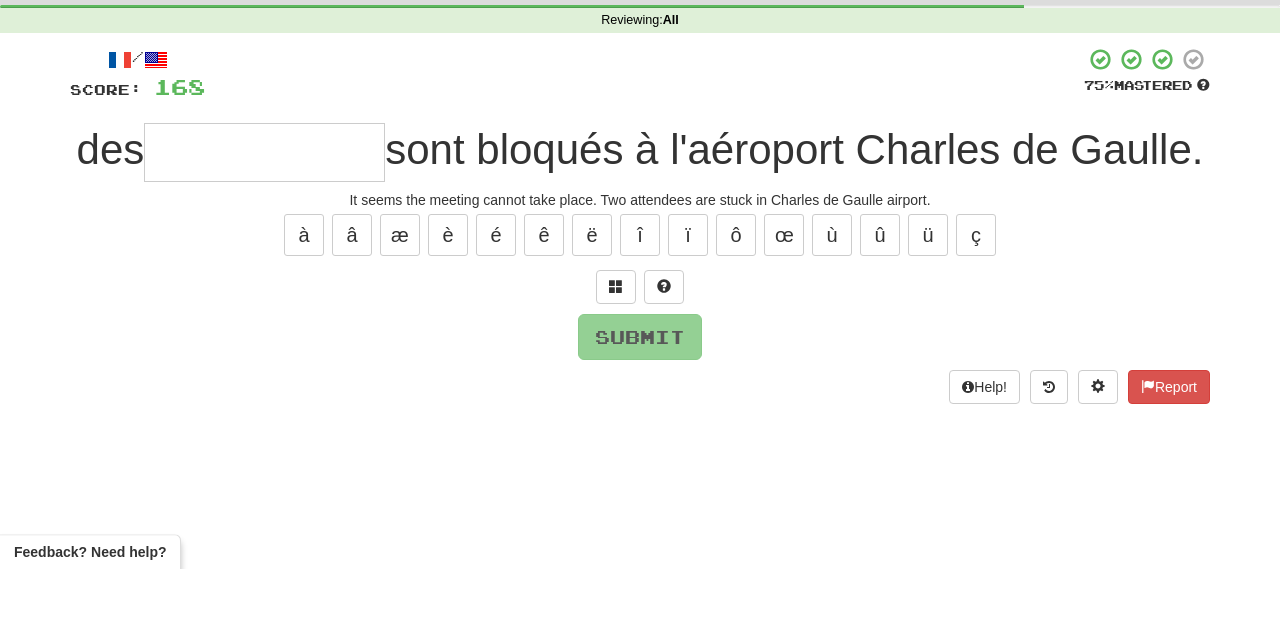 type on "*" 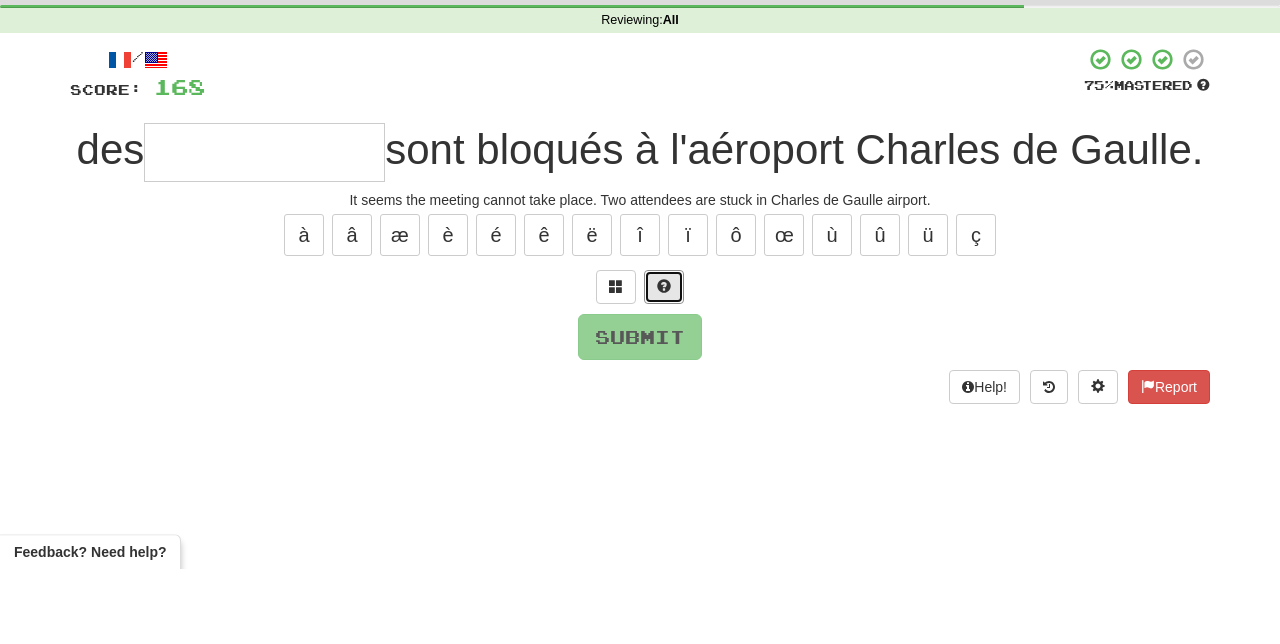 click at bounding box center (664, 362) 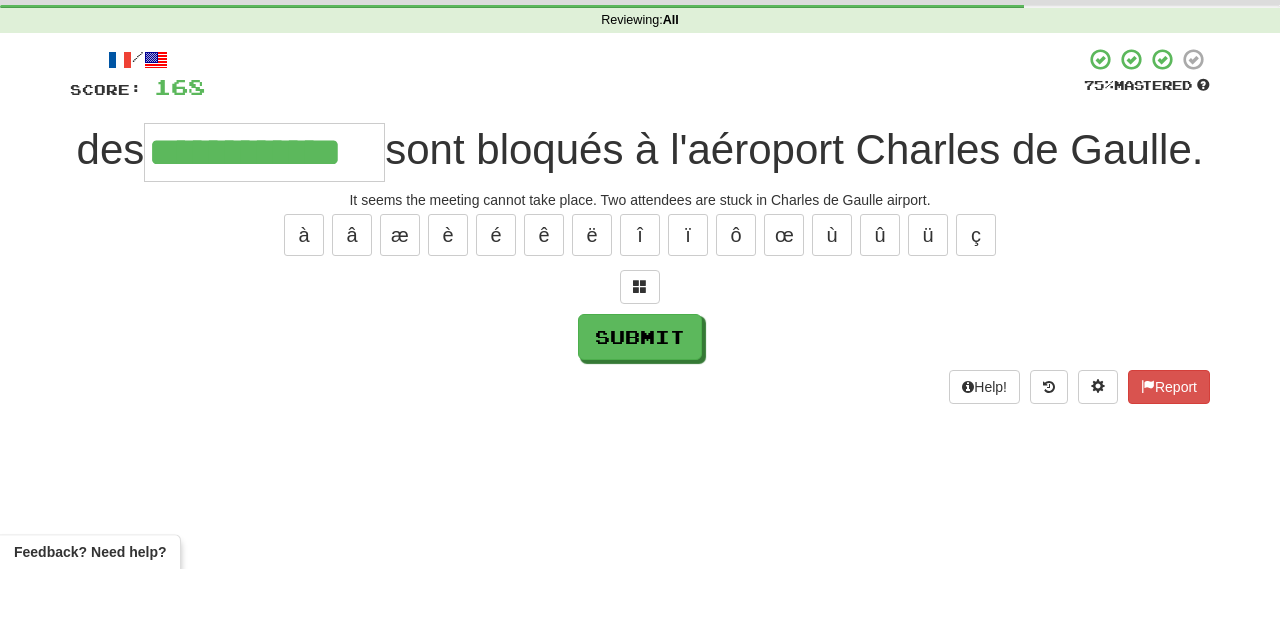 type on "**********" 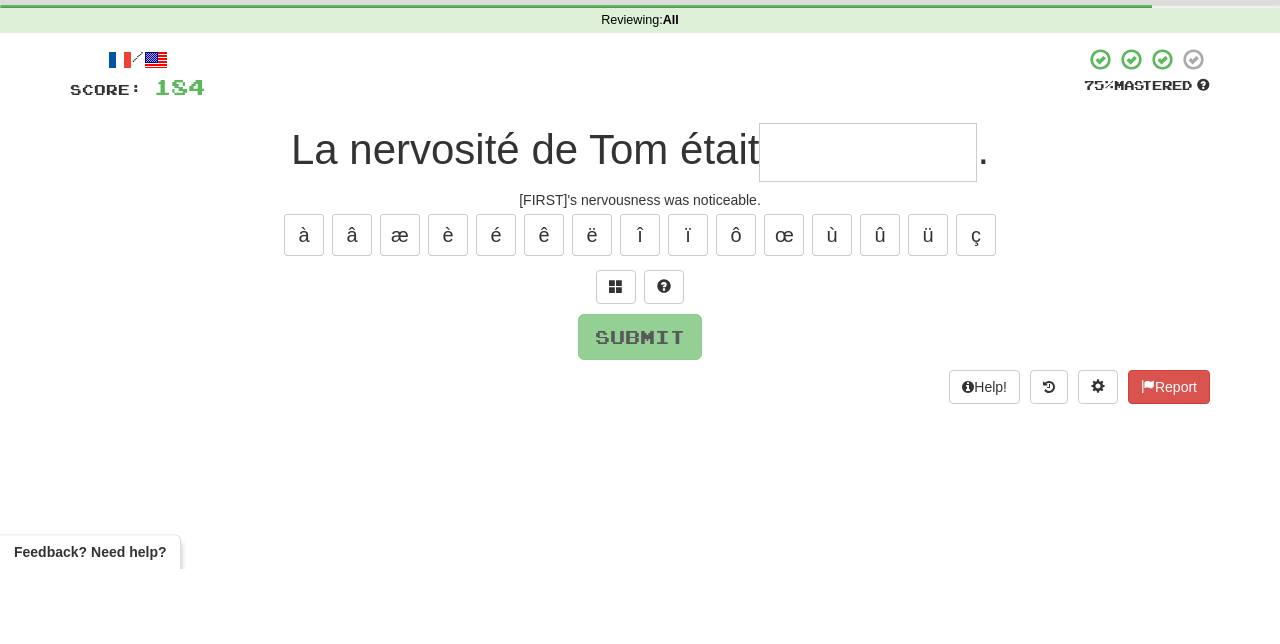type on "*" 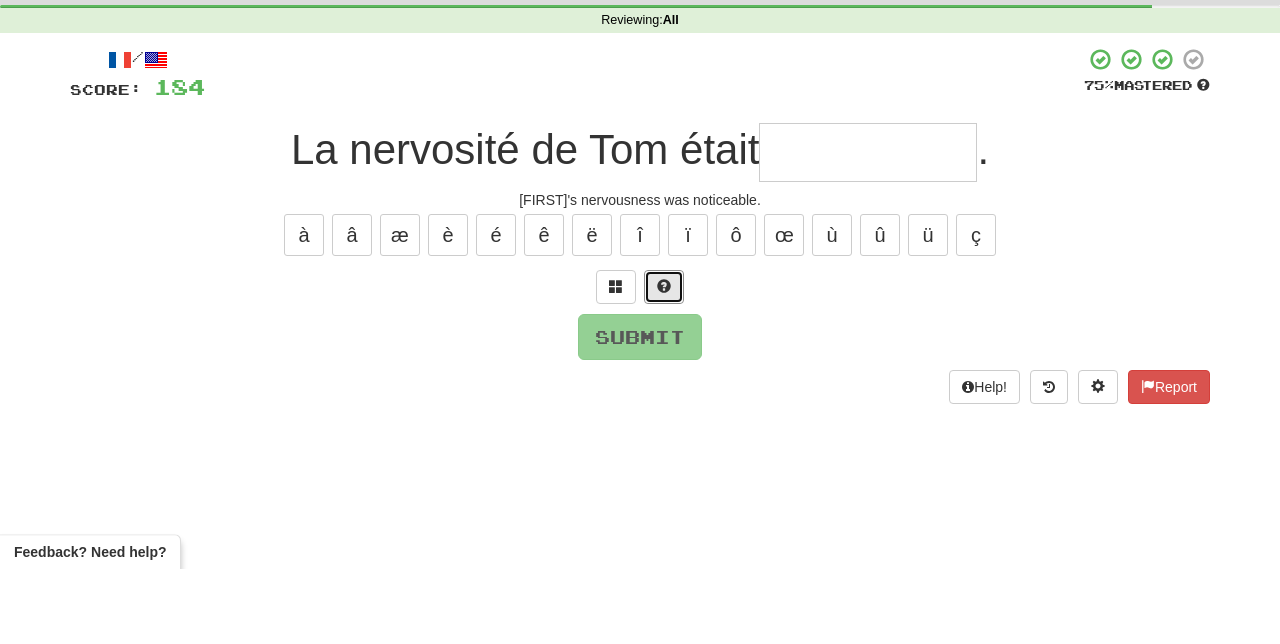 click at bounding box center (664, 361) 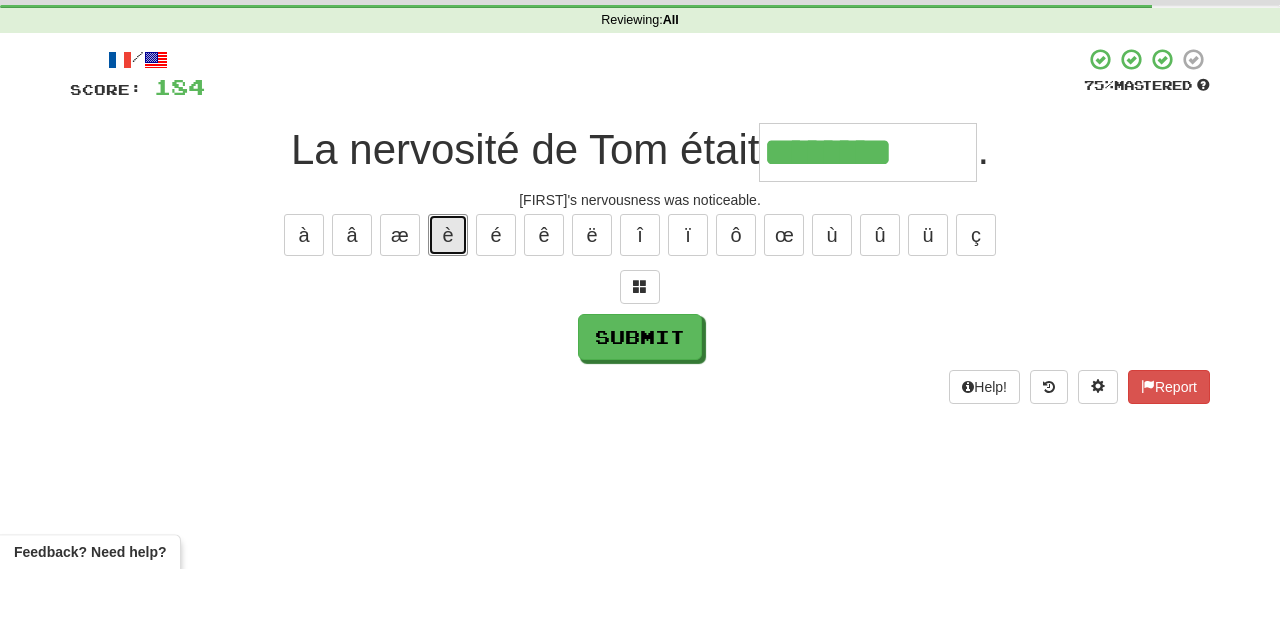 click on "è" at bounding box center [448, 310] 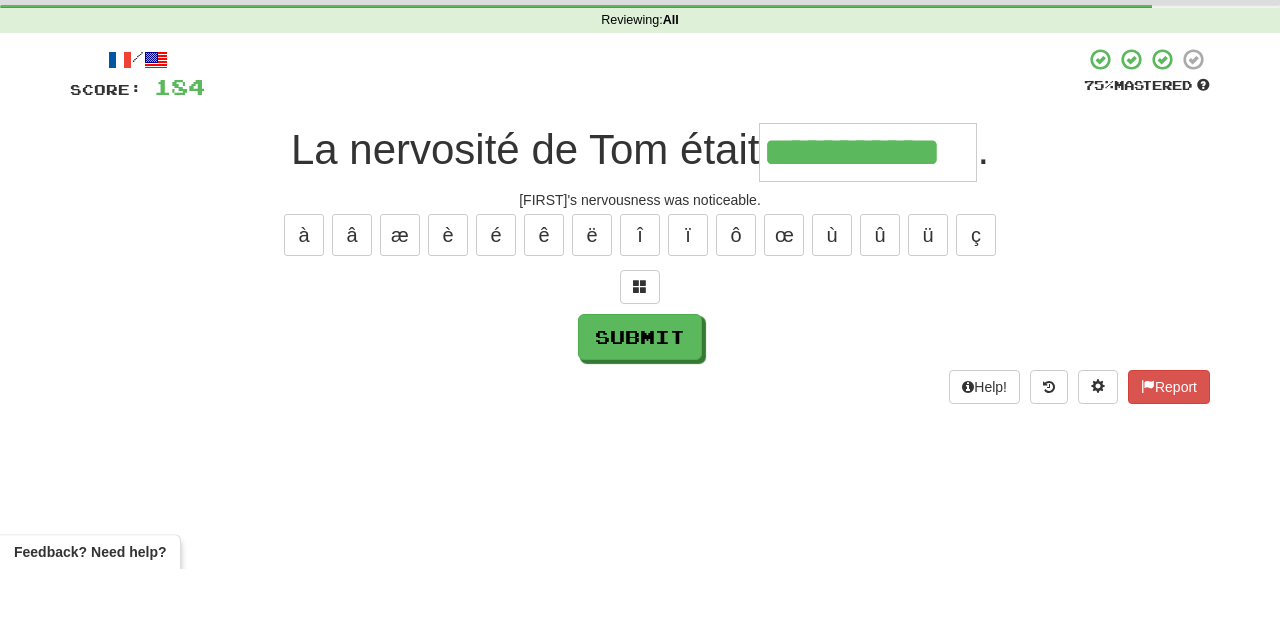 type on "**********" 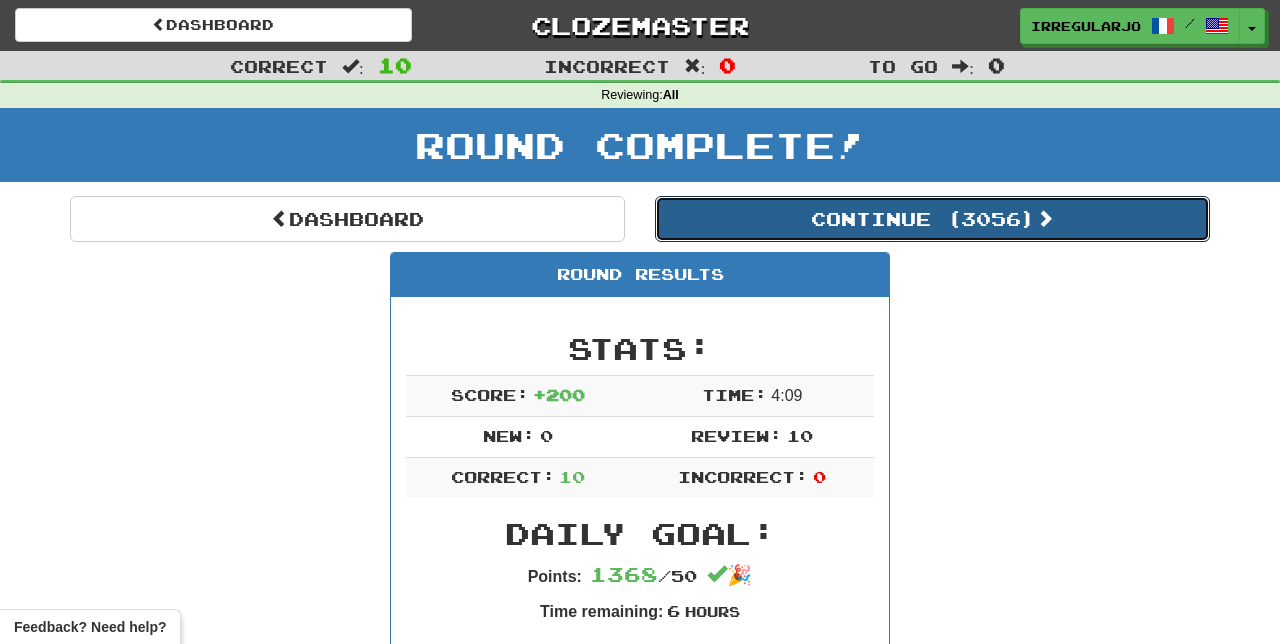 click on "Continue ( 3056 )" at bounding box center (932, 219) 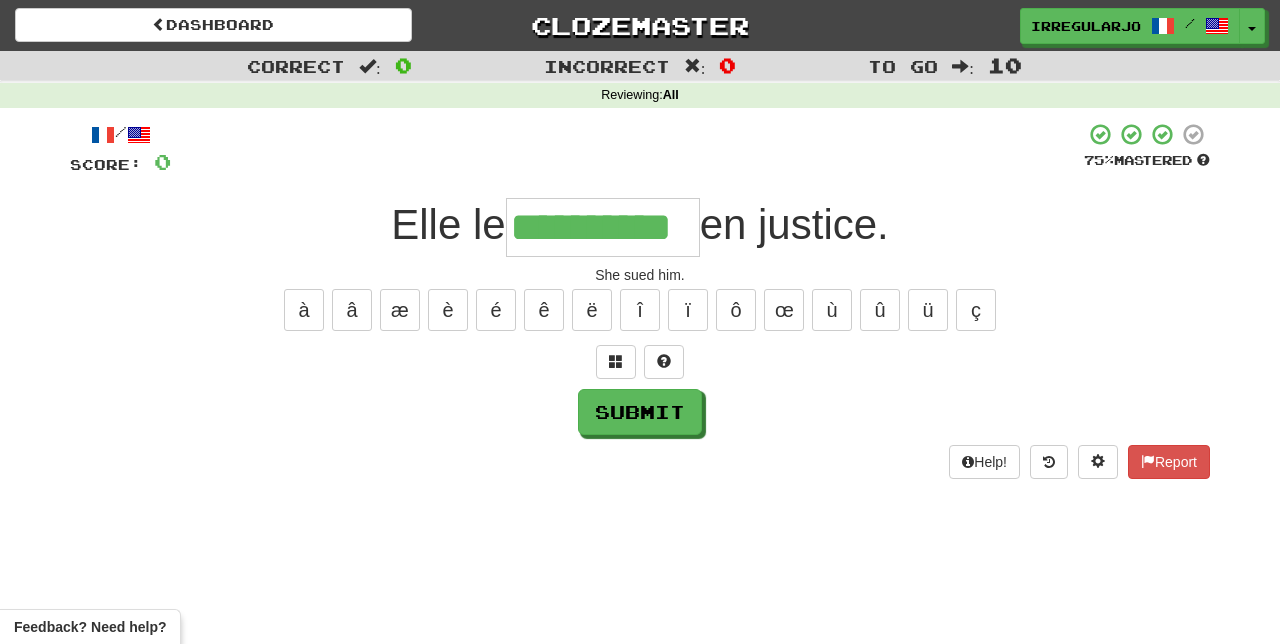 type on "**********" 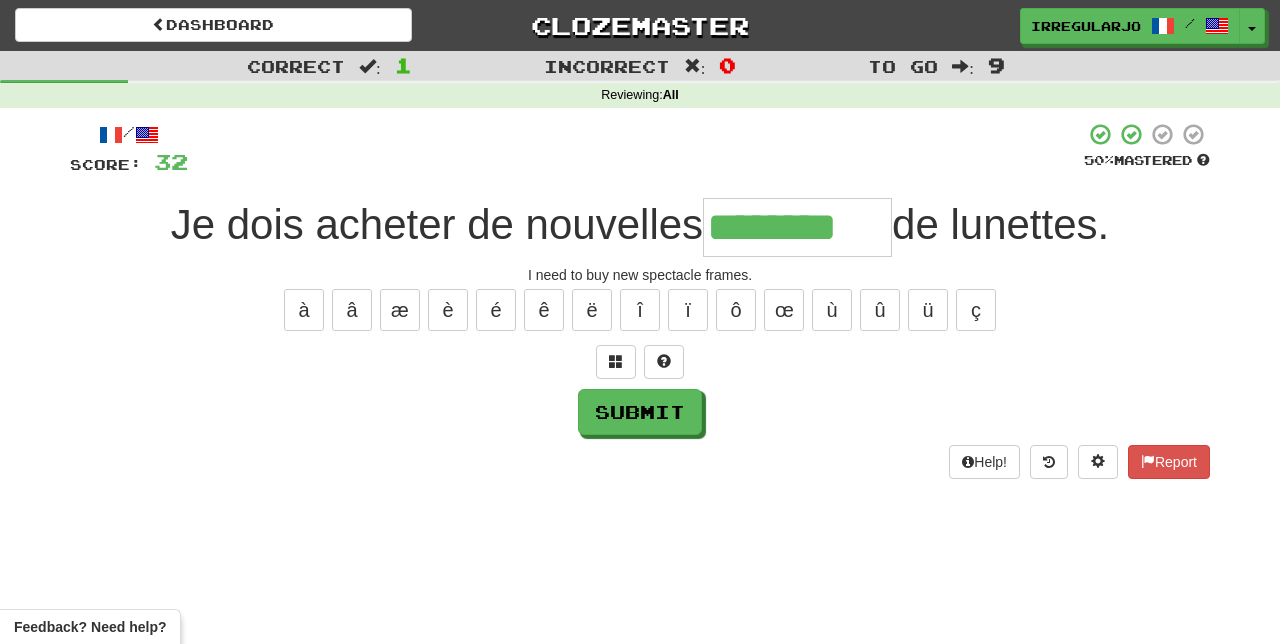 type on "********" 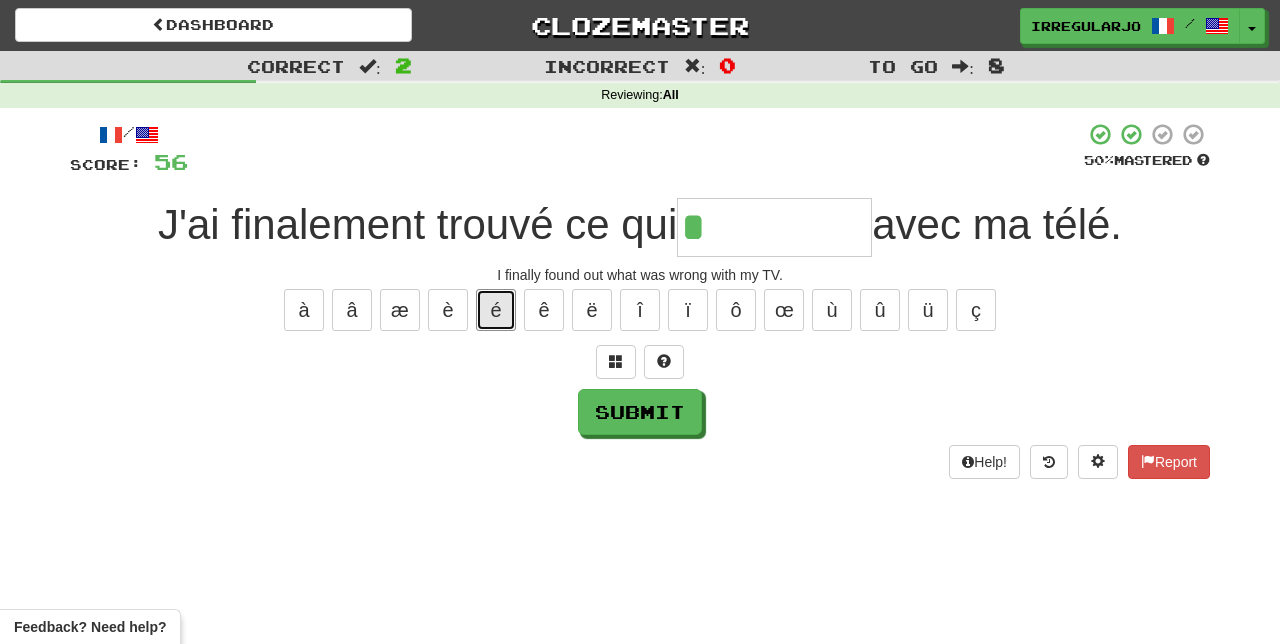 click on "é" at bounding box center (496, 310) 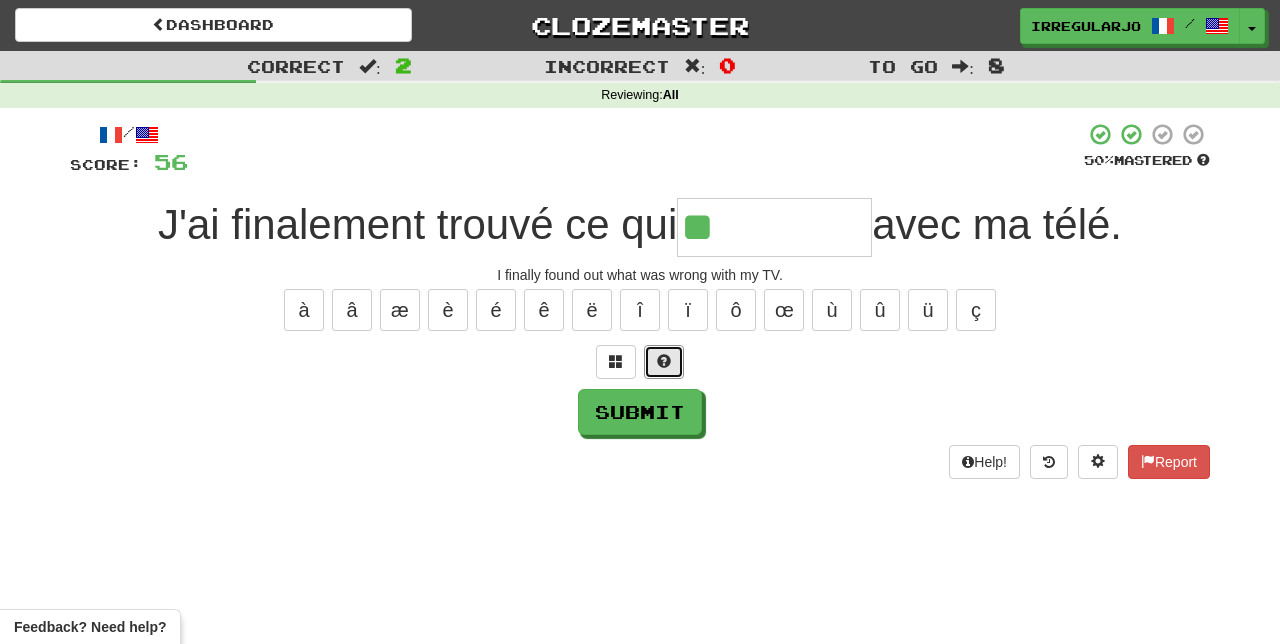 click at bounding box center (664, 362) 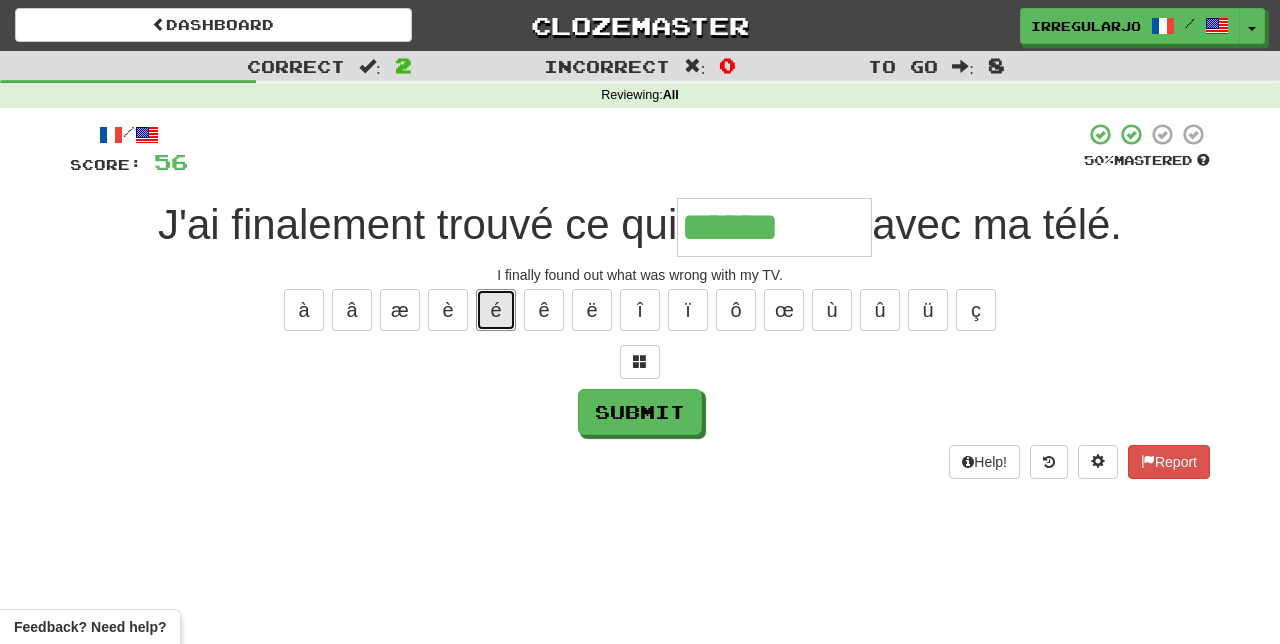 click on "é" at bounding box center [496, 310] 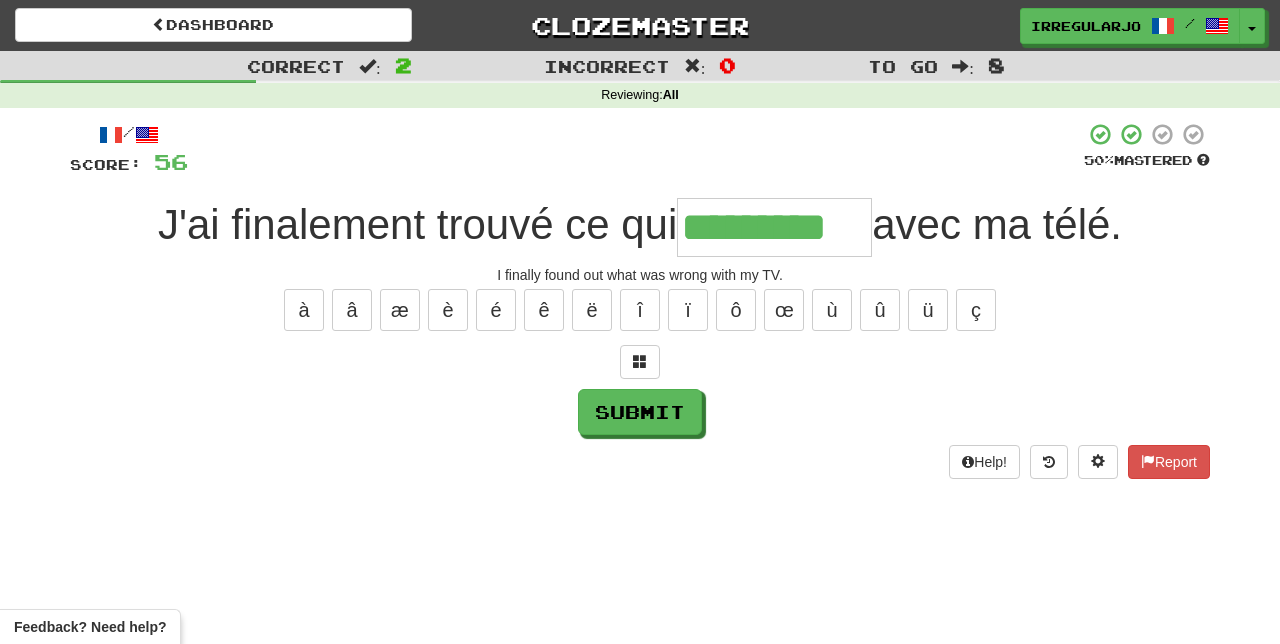 type on "*********" 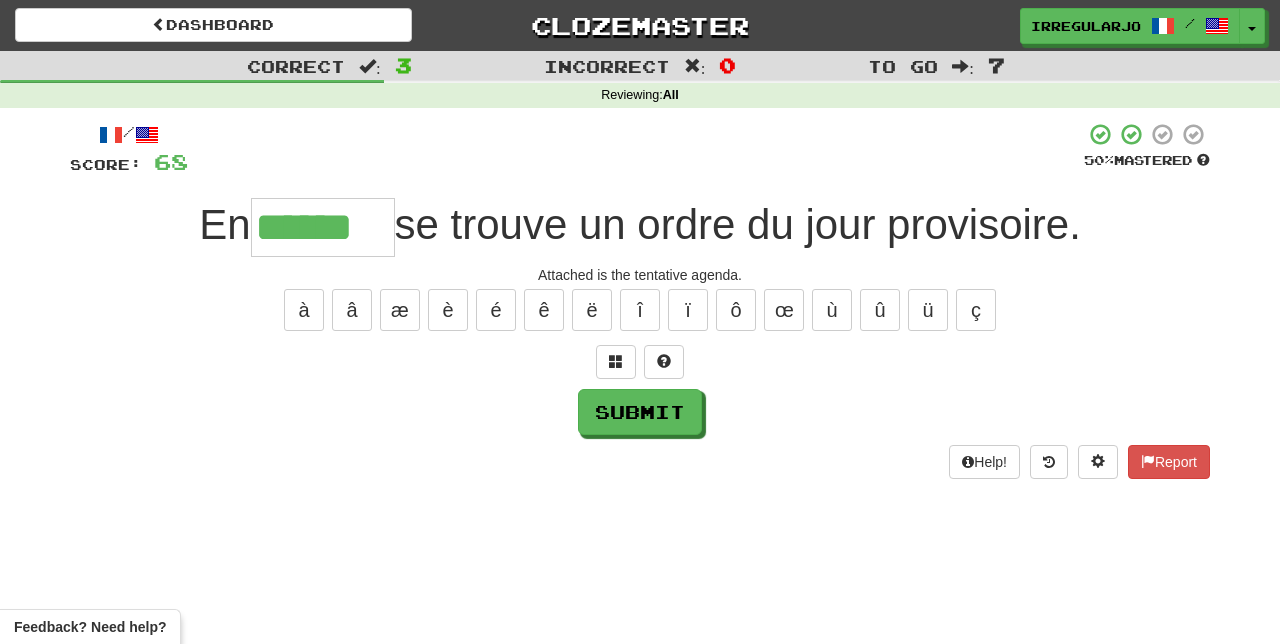 type on "******" 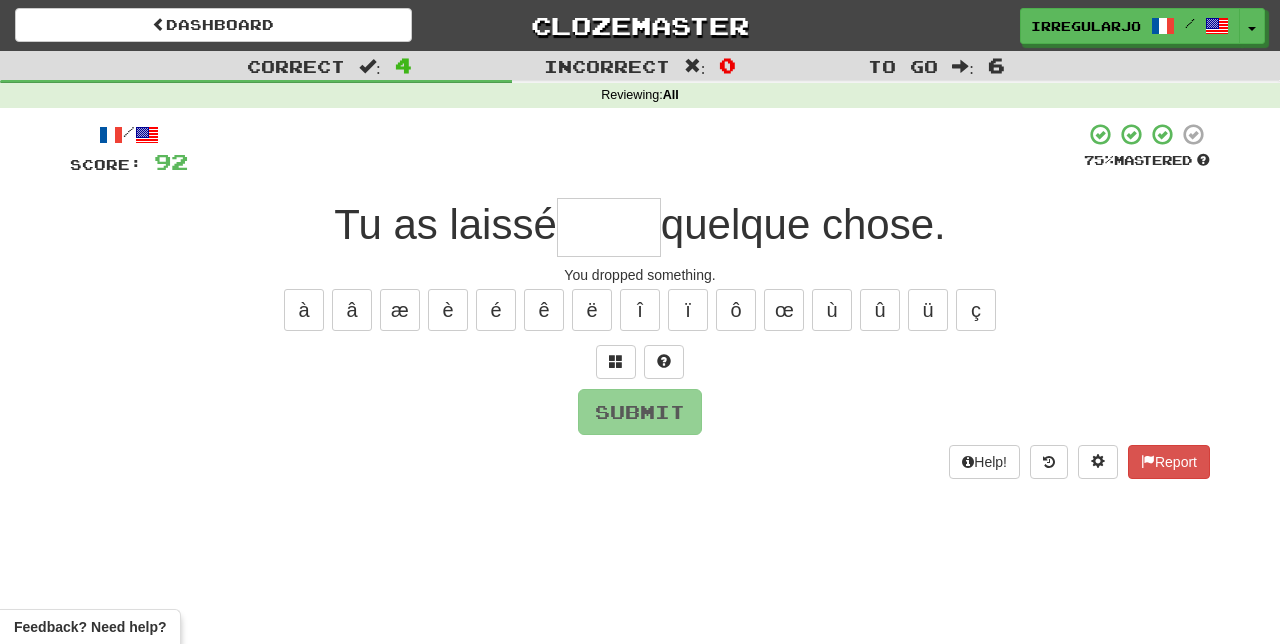 type on "*" 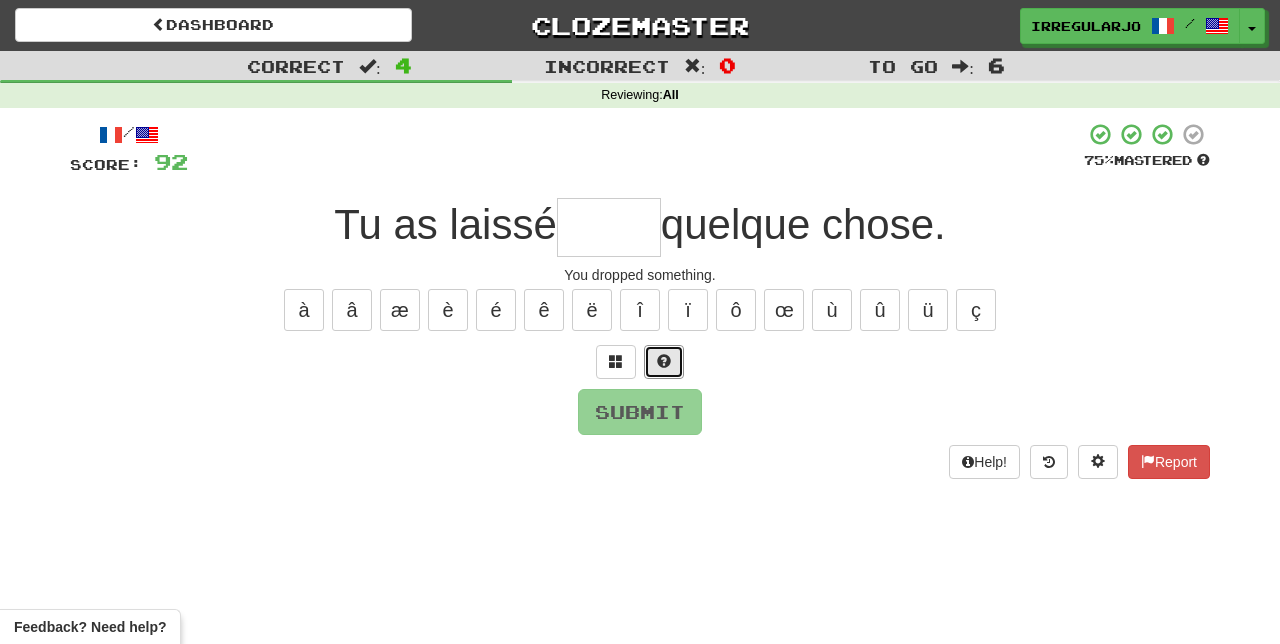 click at bounding box center [664, 362] 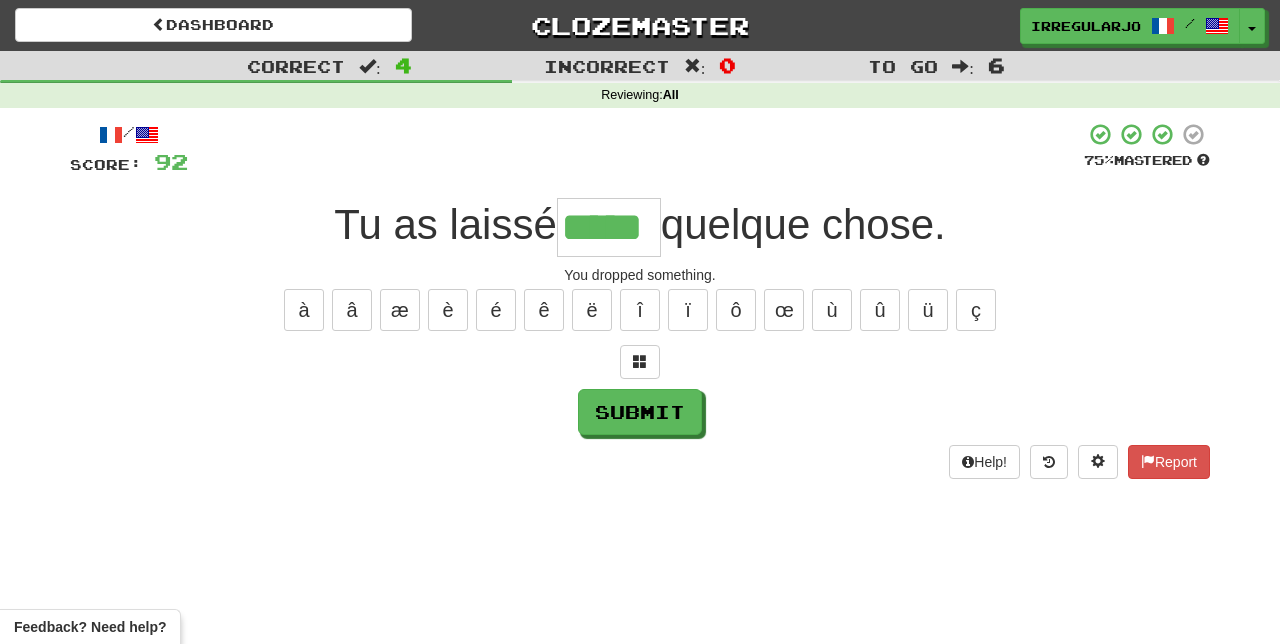 type on "*****" 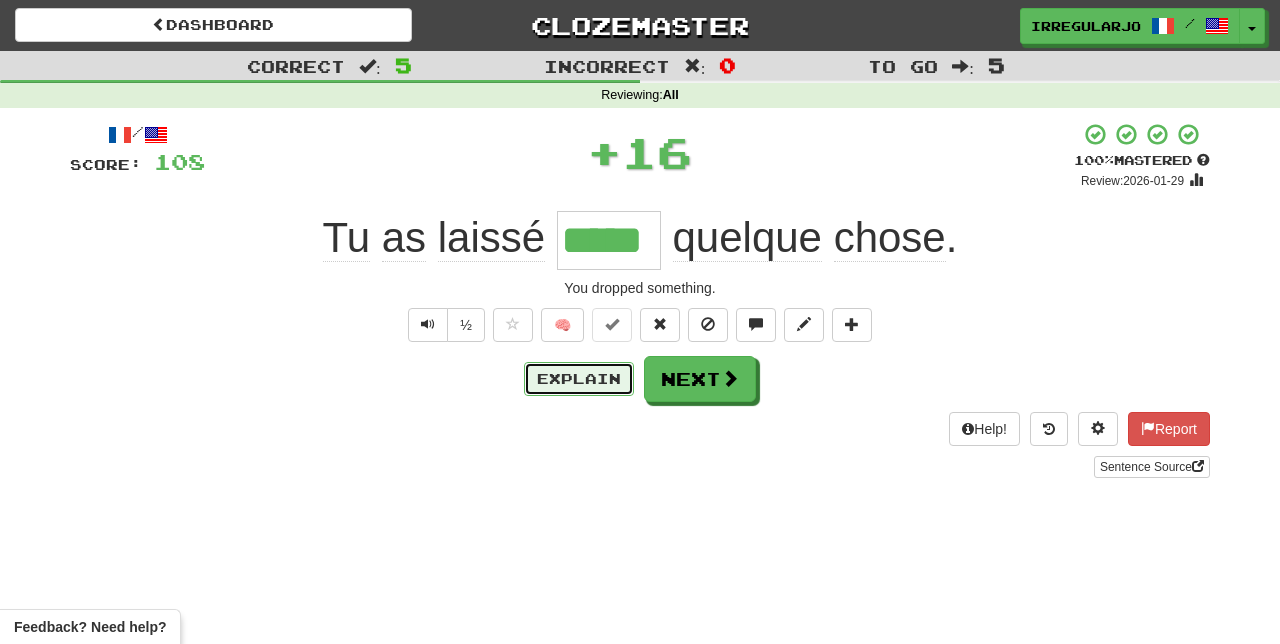 click on "Explain" at bounding box center [579, 379] 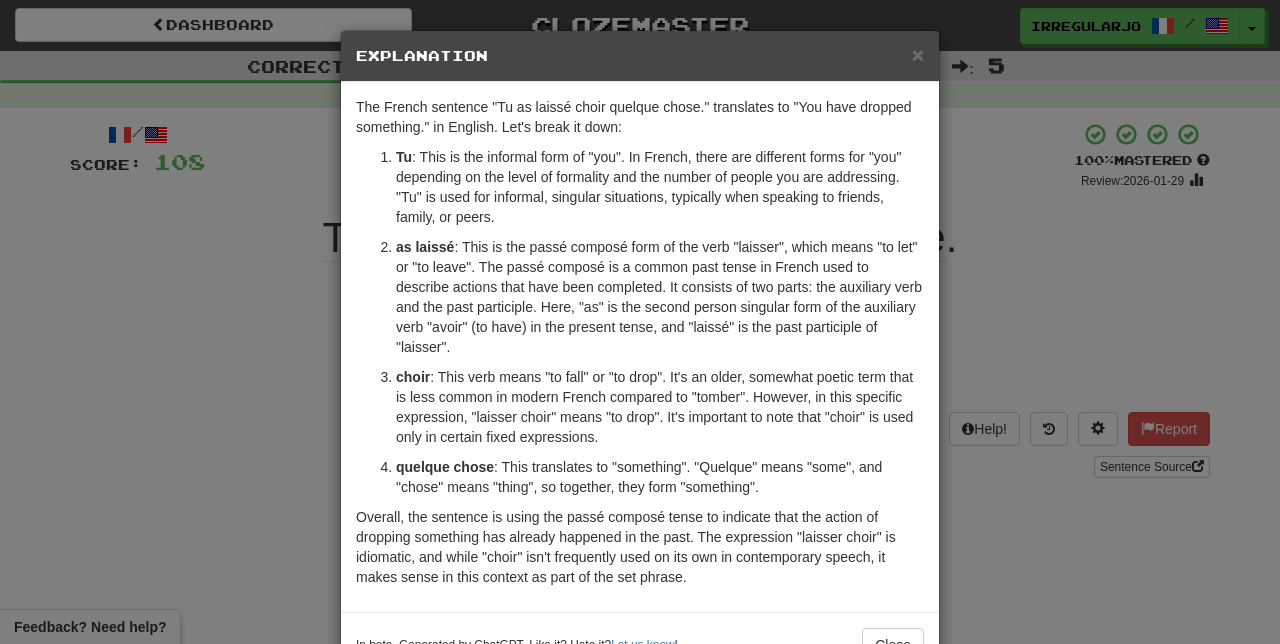 click on "× Explanation The French sentence "Tu as laissé choir quelque chose." translates to "You have dropped something." in English. Let's break it down:
Tu : This is the informal form of "you". In French, there are different forms for "you" depending on the level of formality and the number of people you are addressing. "Tu" is used for informal, singular situations, typically when speaking to friends, family, or peers.
as laissé : This is the passé composé form of the verb "laisser", which means "to let" or "to leave". The passé composé is a common past tense in French used to describe actions that have been completed. It consists of two parts: the auxiliary verb and the past participle. Here, "as" is the second person singular form of the auxiliary verb "avoir" (to have) in the present tense, and "laissé" is the past participle of "laisser".
choir
quelque chose : This translates to "something". "Quelque" means "some", and "chose" means "thing", so together, they form "something"." at bounding box center [640, 322] 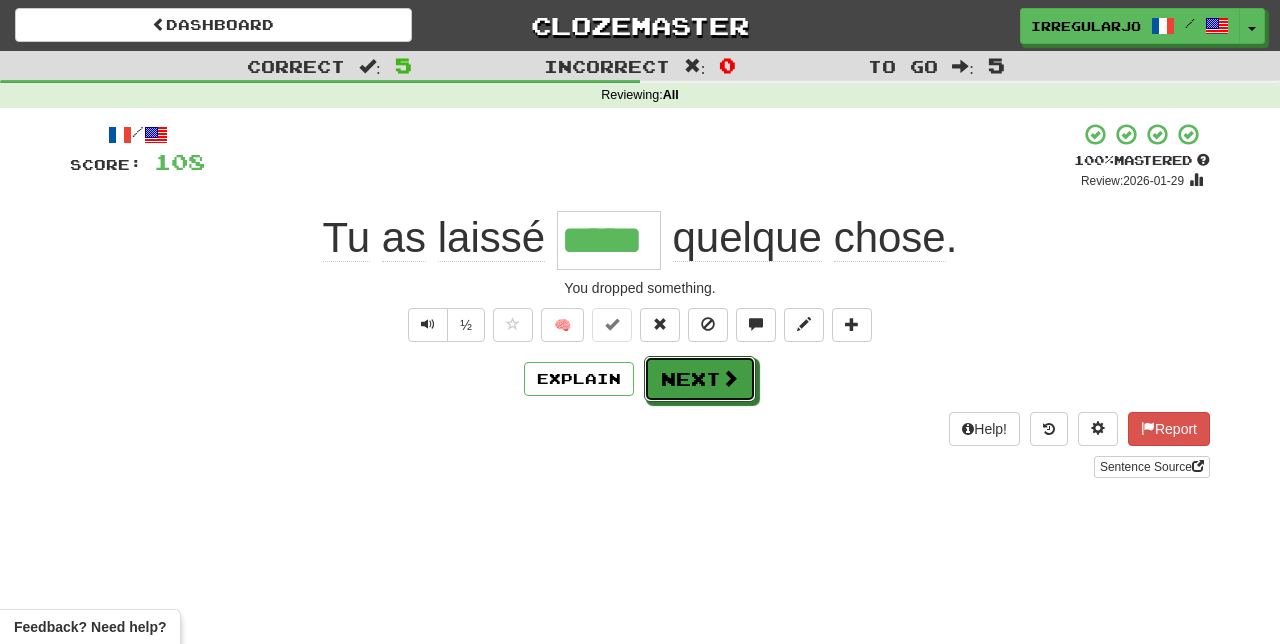 click on "Next" at bounding box center [700, 379] 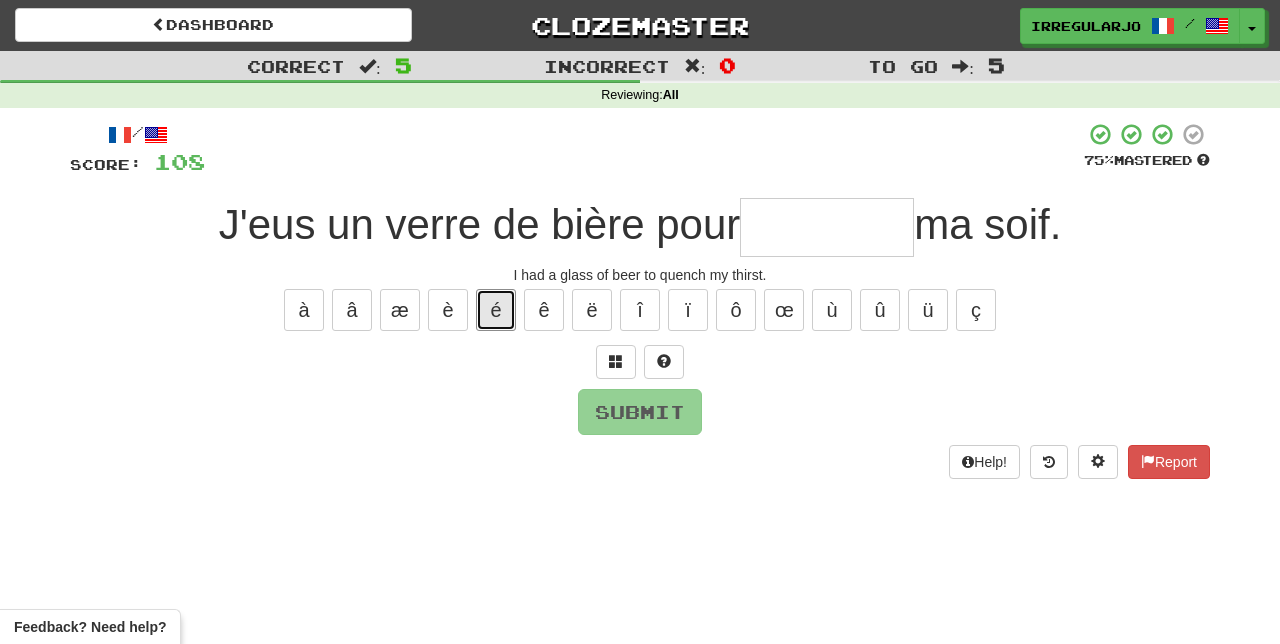 click on "é" at bounding box center (496, 310) 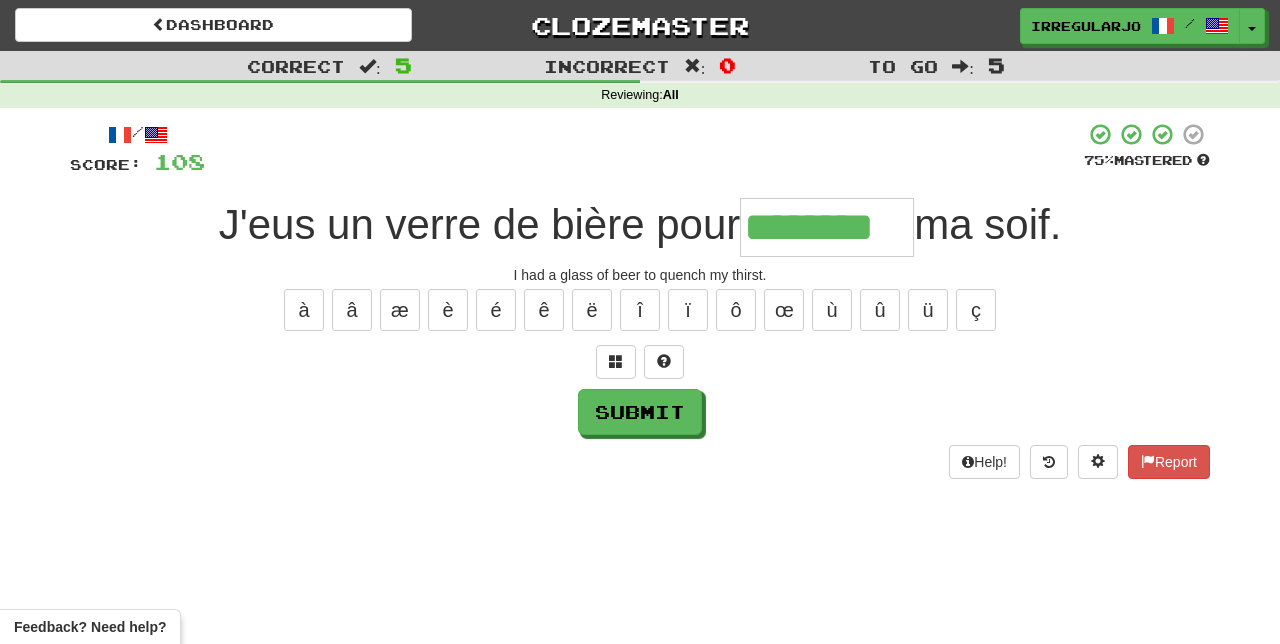 type on "********" 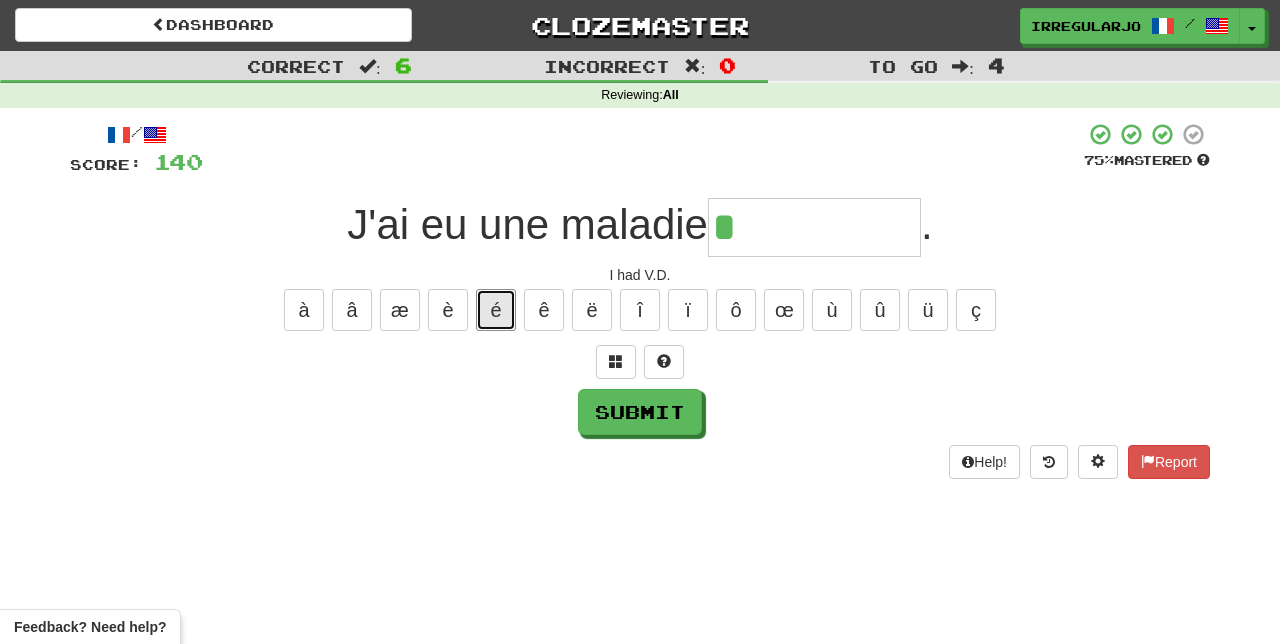 click on "é" at bounding box center [496, 310] 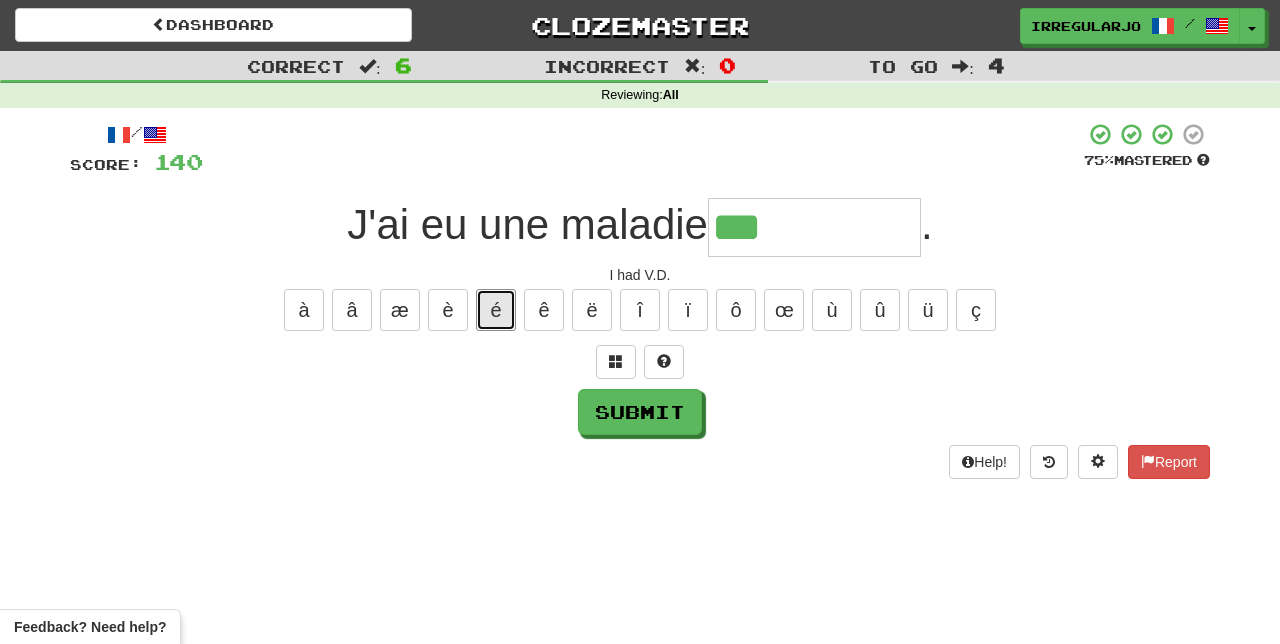 click on "é" at bounding box center [496, 310] 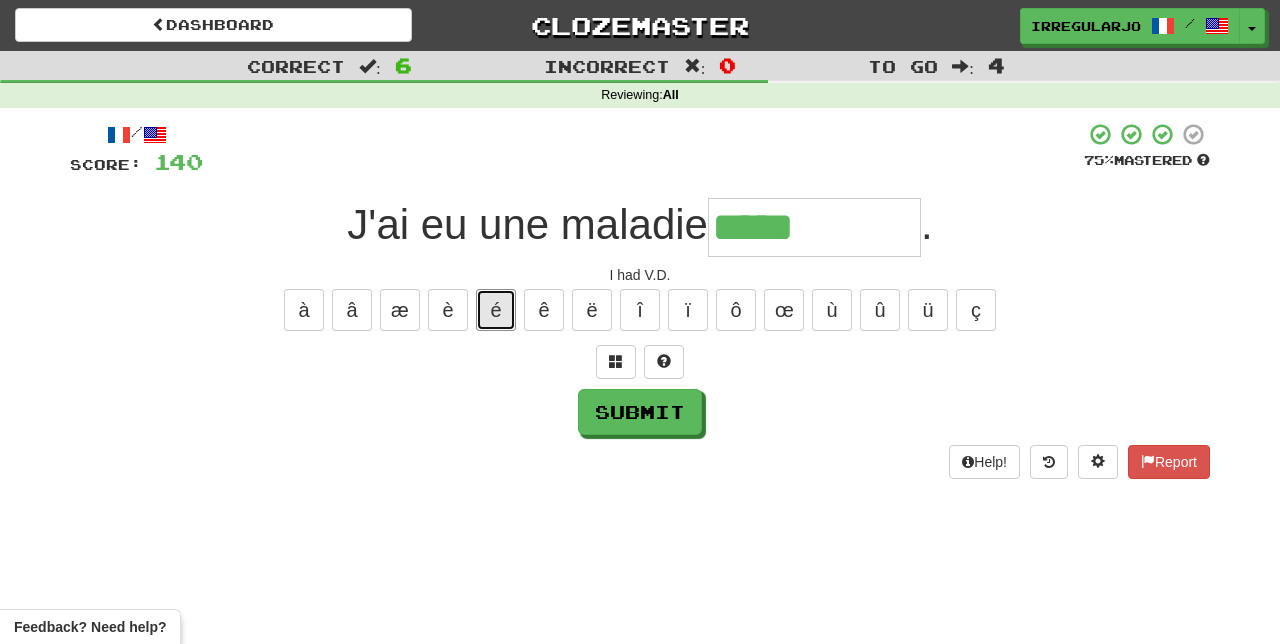 click on "é" at bounding box center (496, 310) 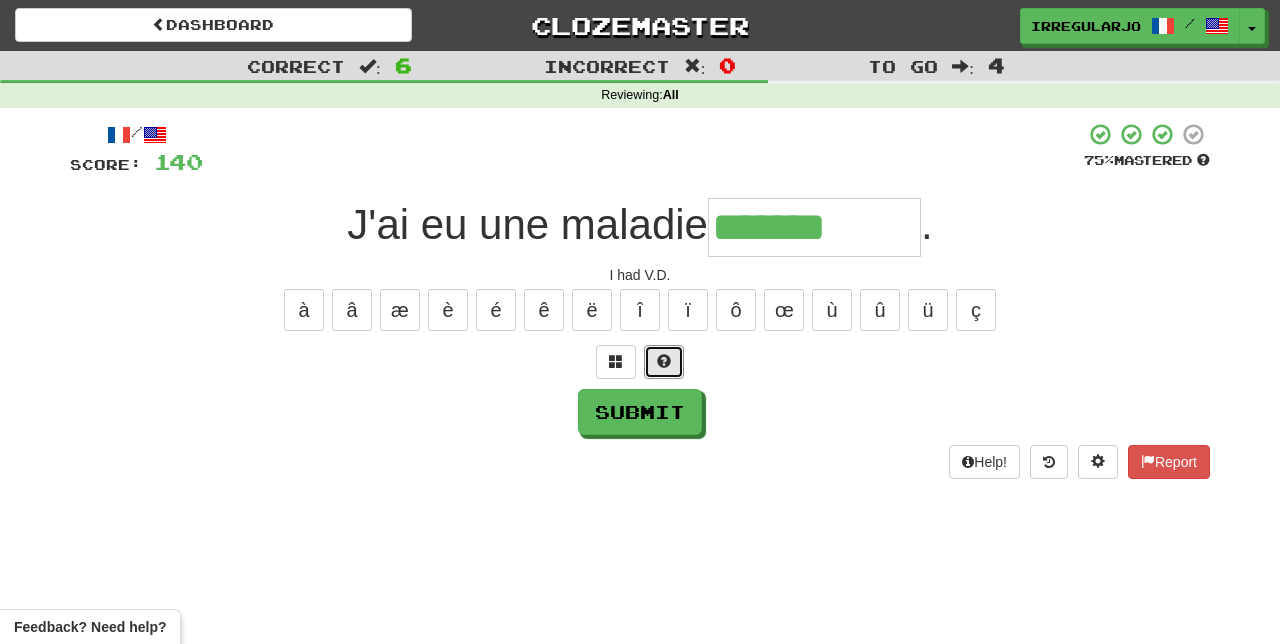 click at bounding box center [664, 362] 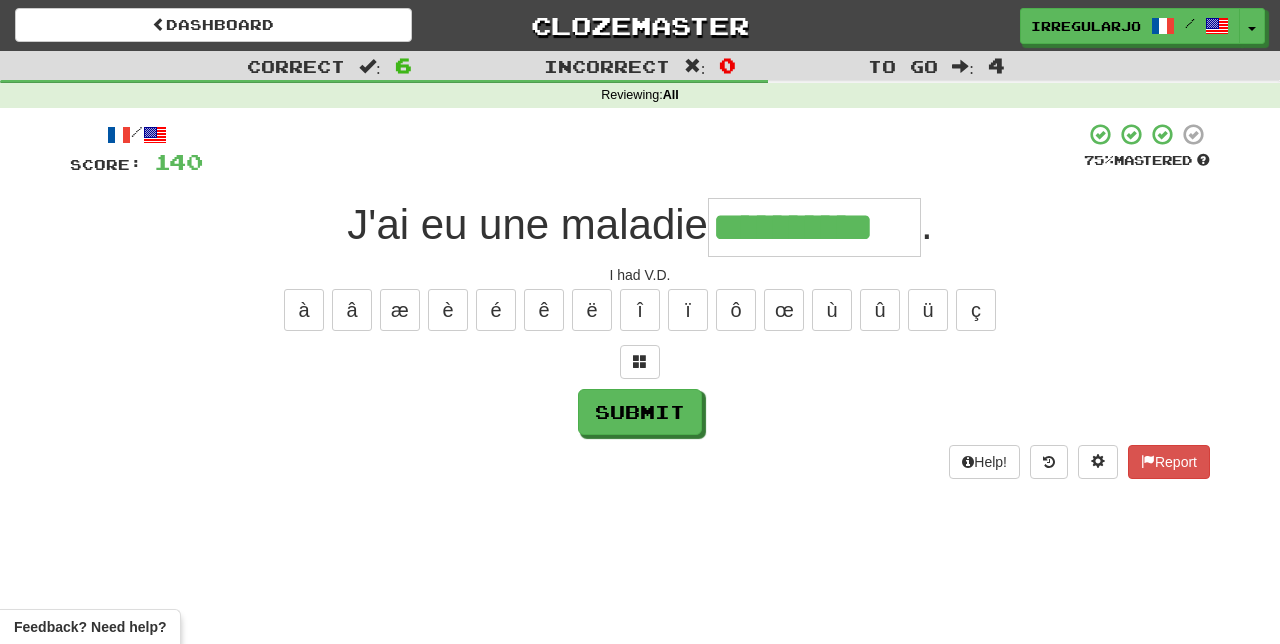type on "**********" 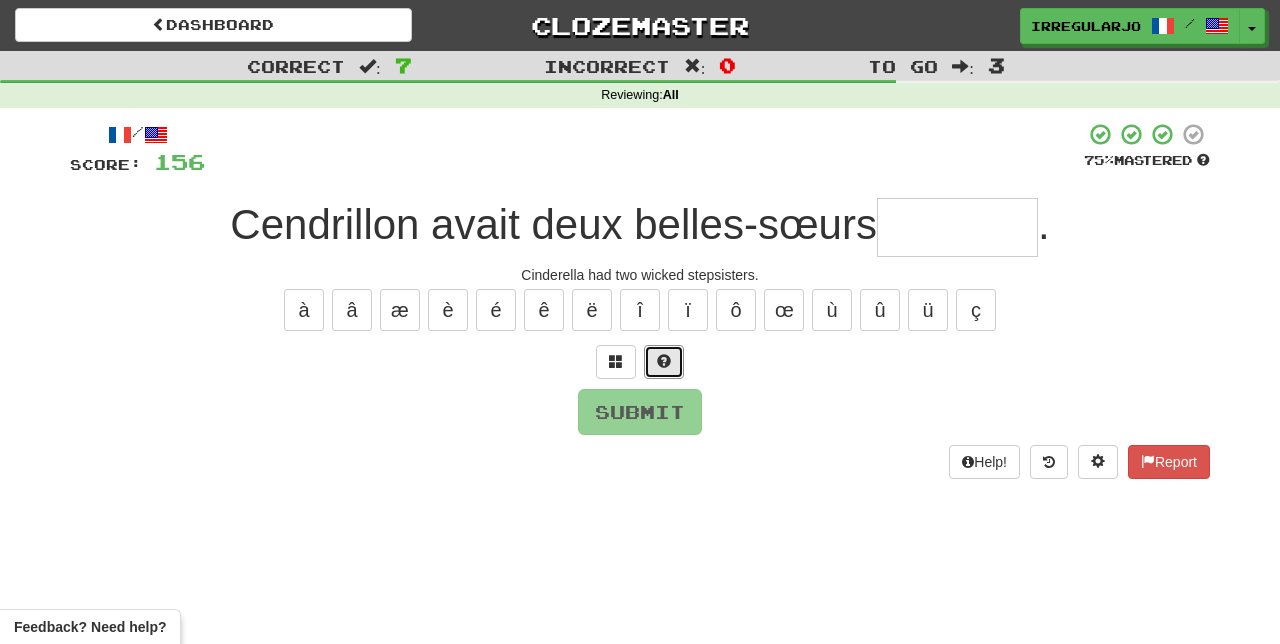 click at bounding box center (664, 362) 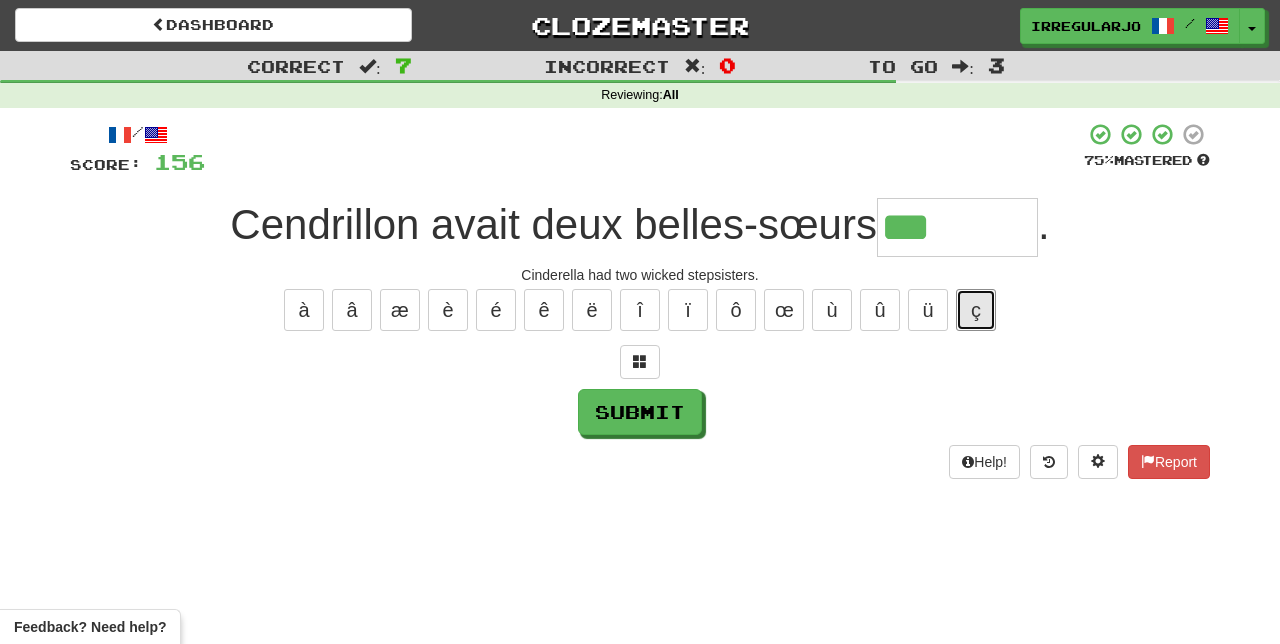 click on "ç" at bounding box center [976, 310] 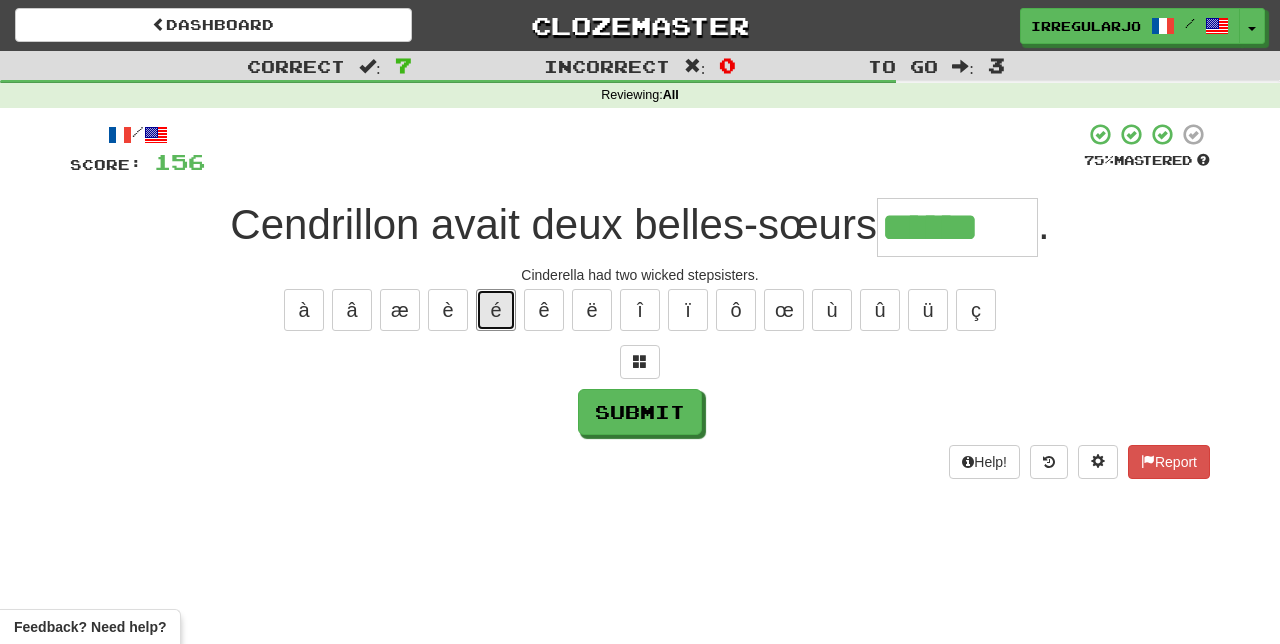 click on "é" at bounding box center (496, 310) 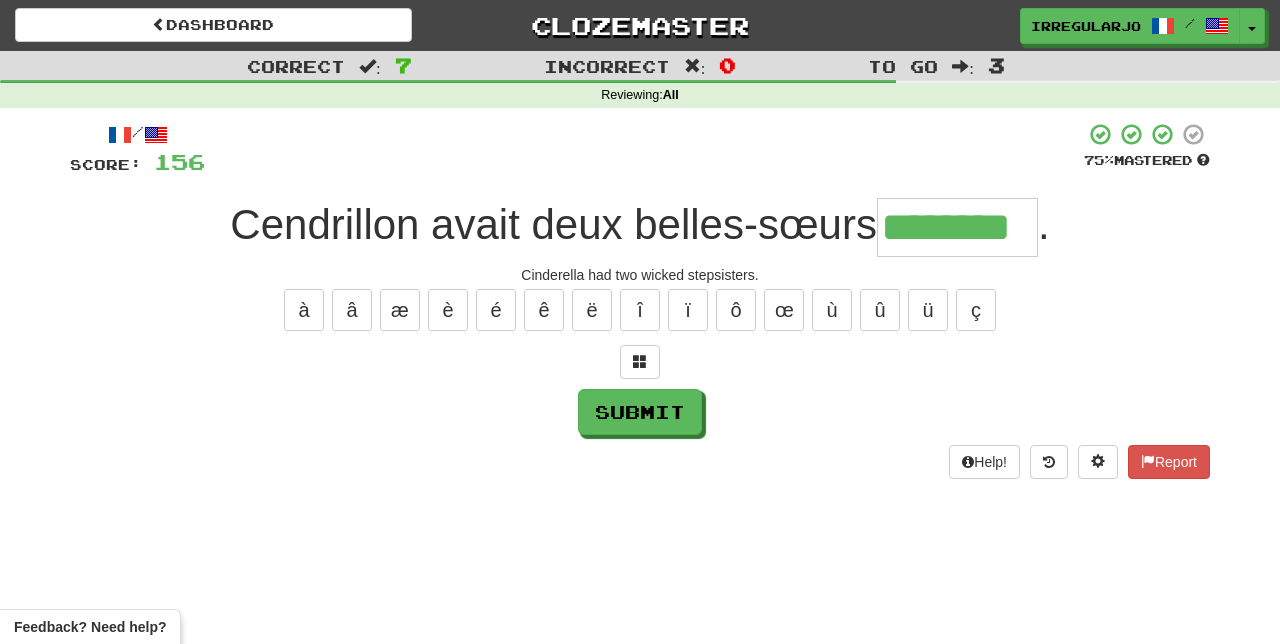 type on "********" 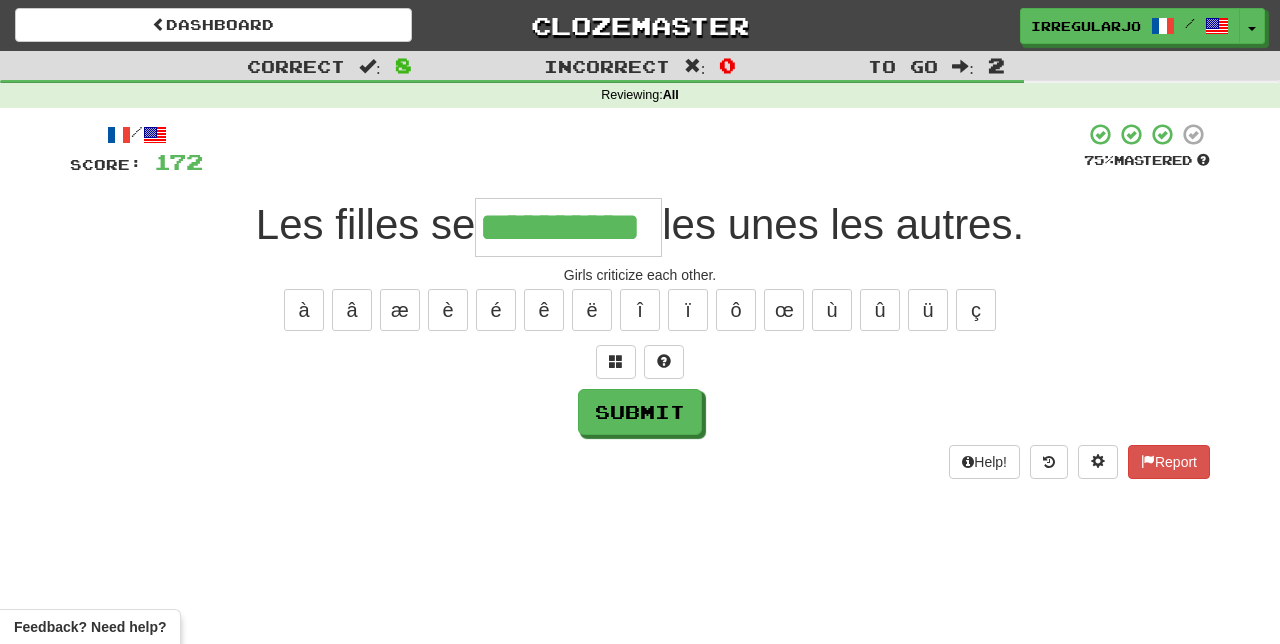 type on "**********" 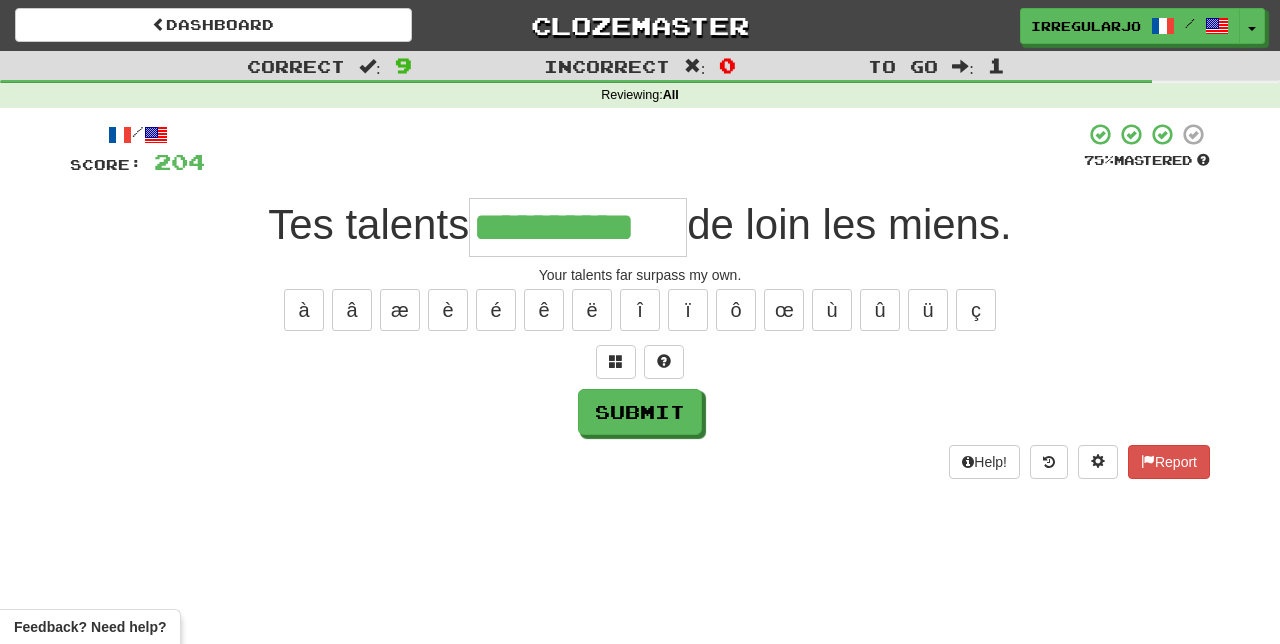 type on "**********" 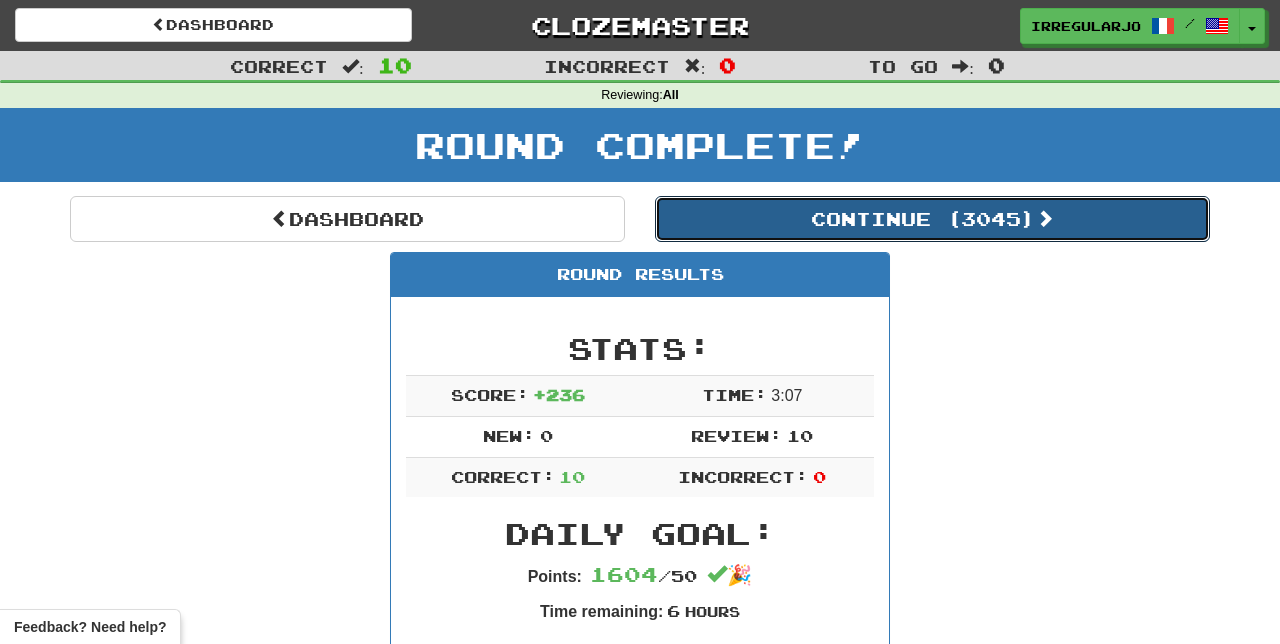click on "Continue ( 3045 )" at bounding box center (932, 219) 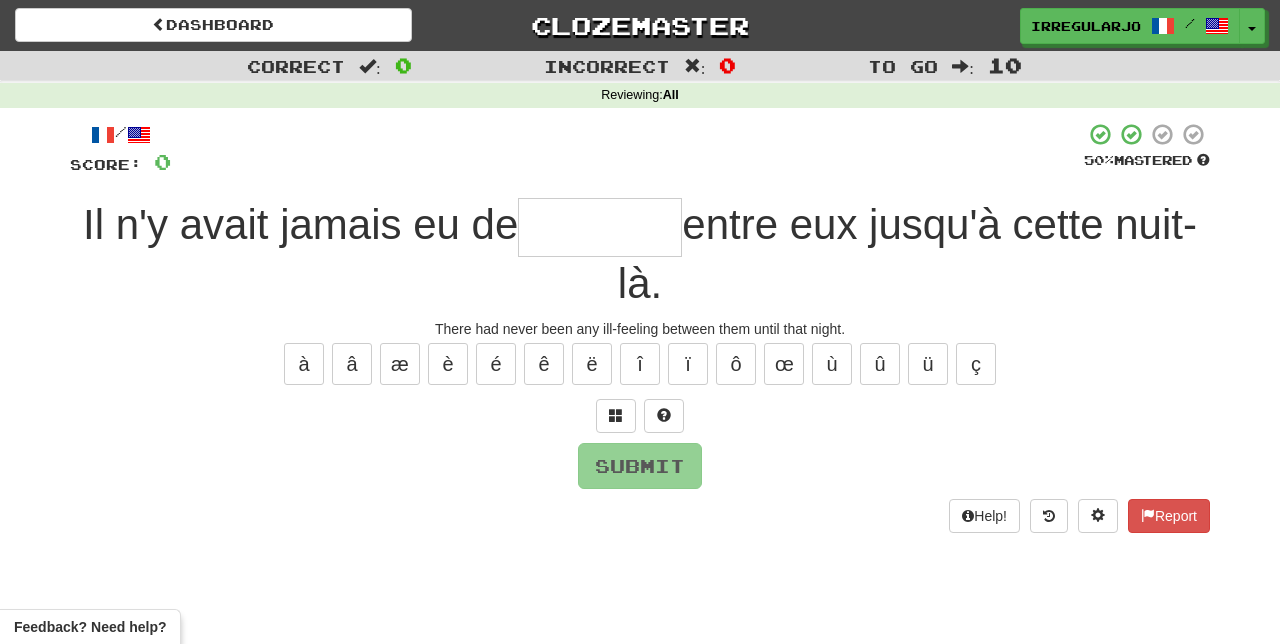 type on "*" 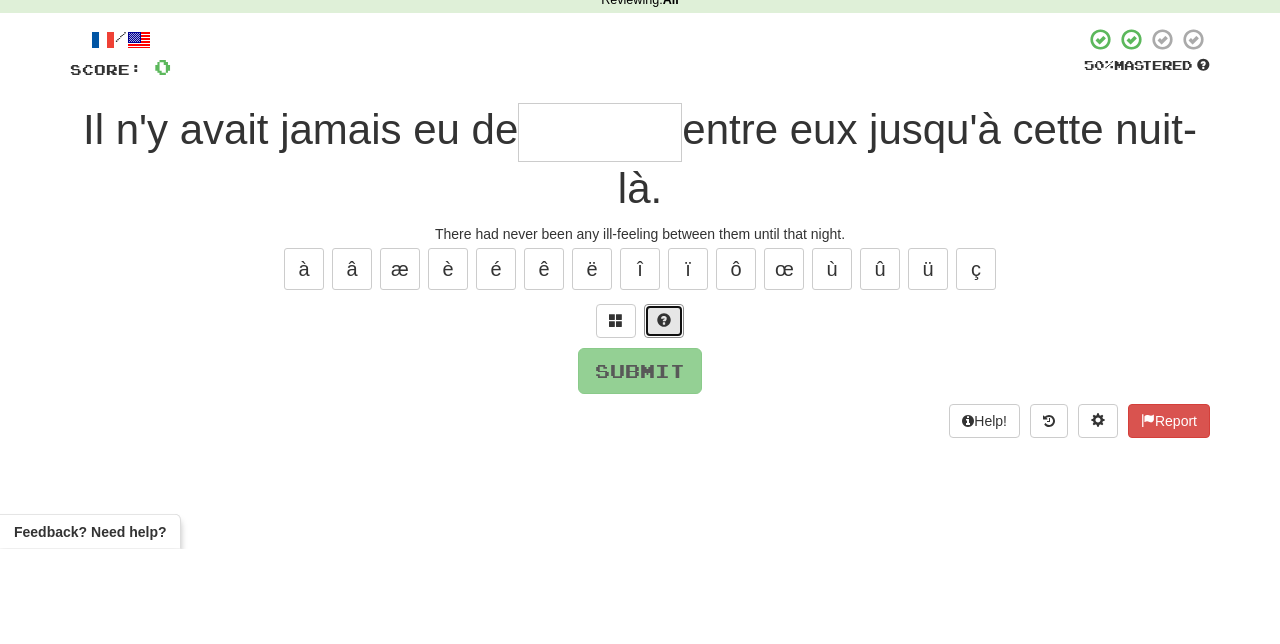 click at bounding box center [664, 416] 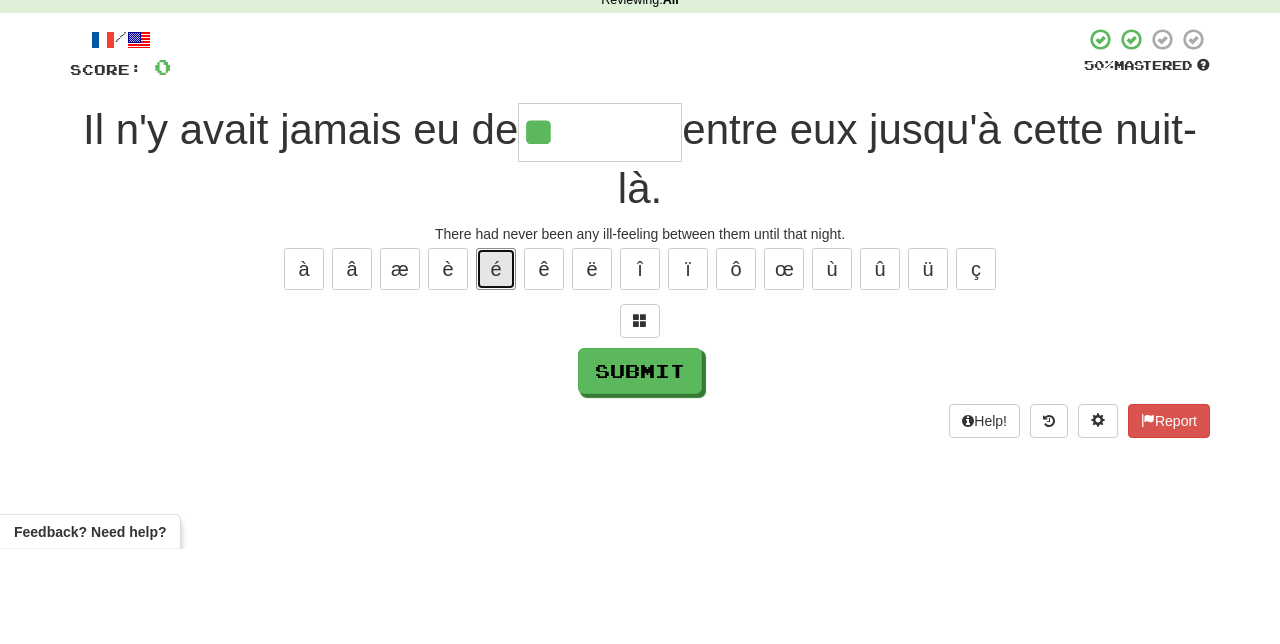 click on "é" at bounding box center (496, 364) 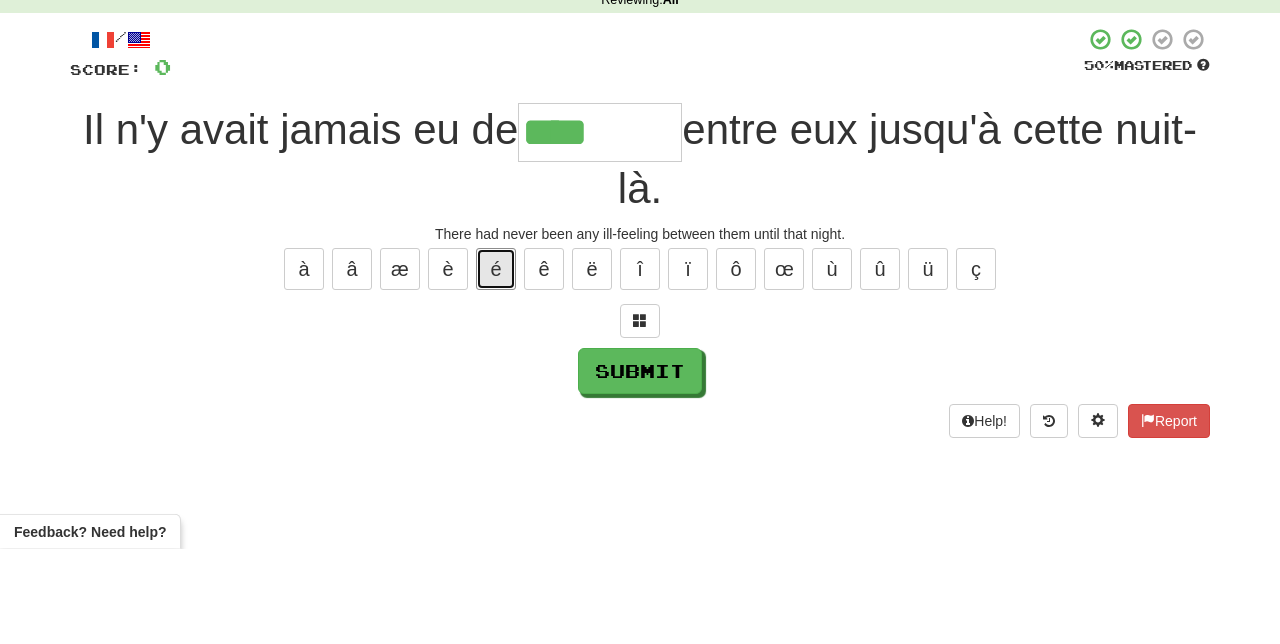 click on "é" at bounding box center [496, 364] 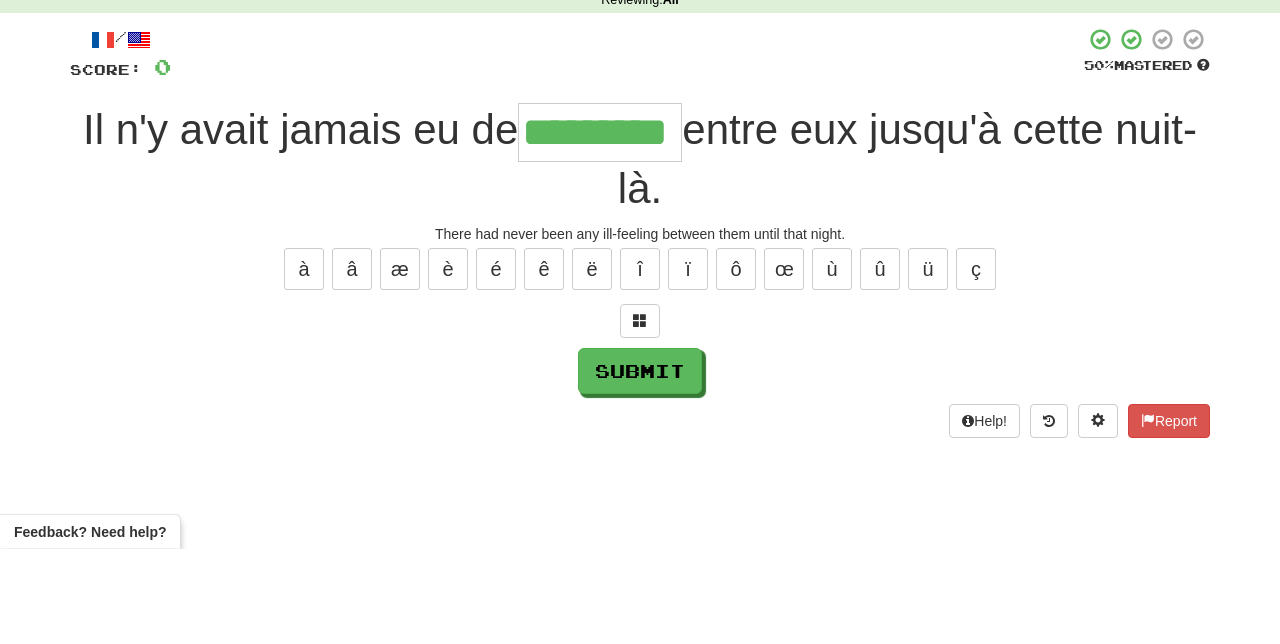 type on "*********" 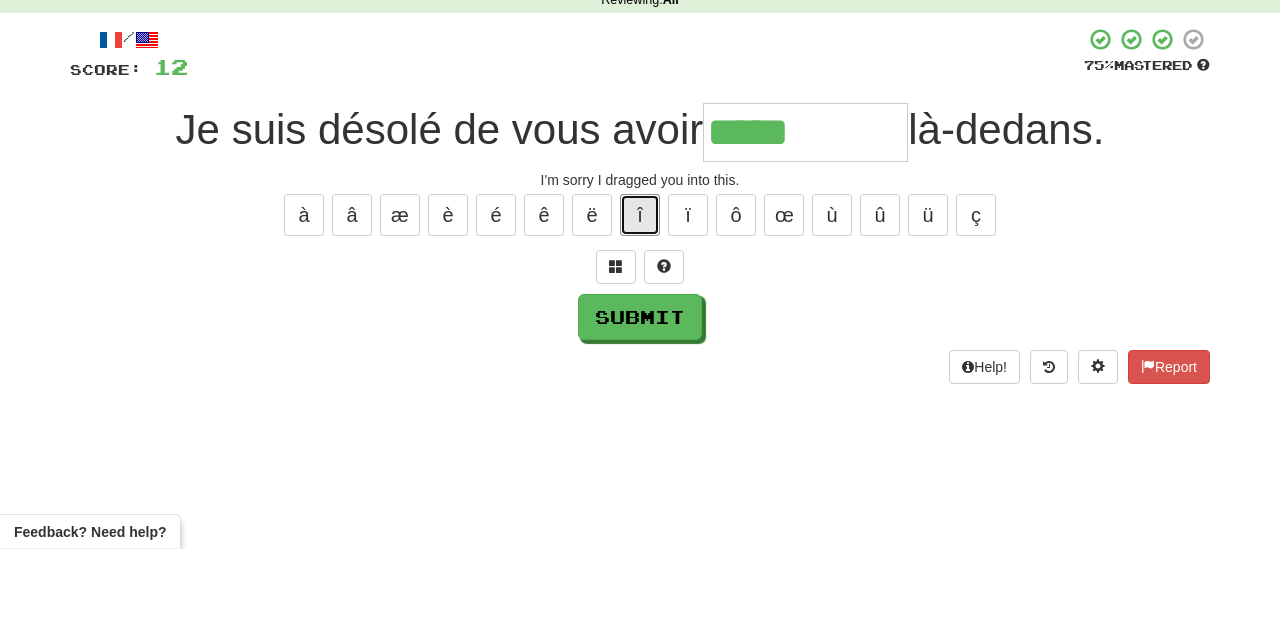 click on "î" at bounding box center (640, 310) 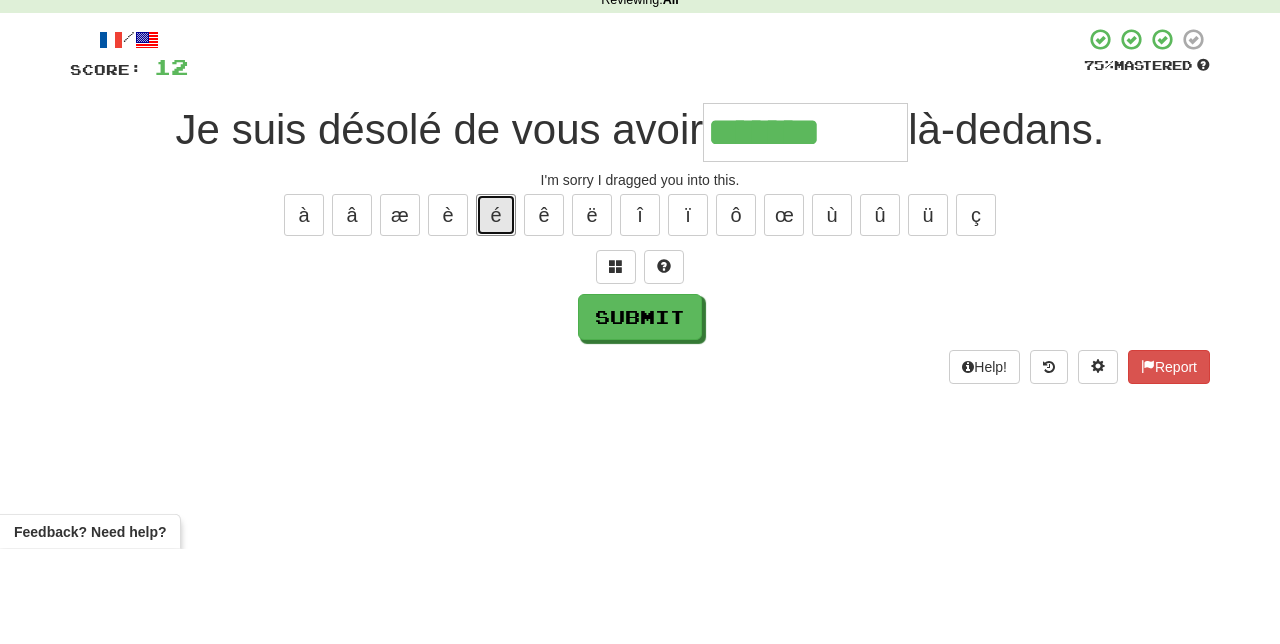 click on "é" at bounding box center (496, 310) 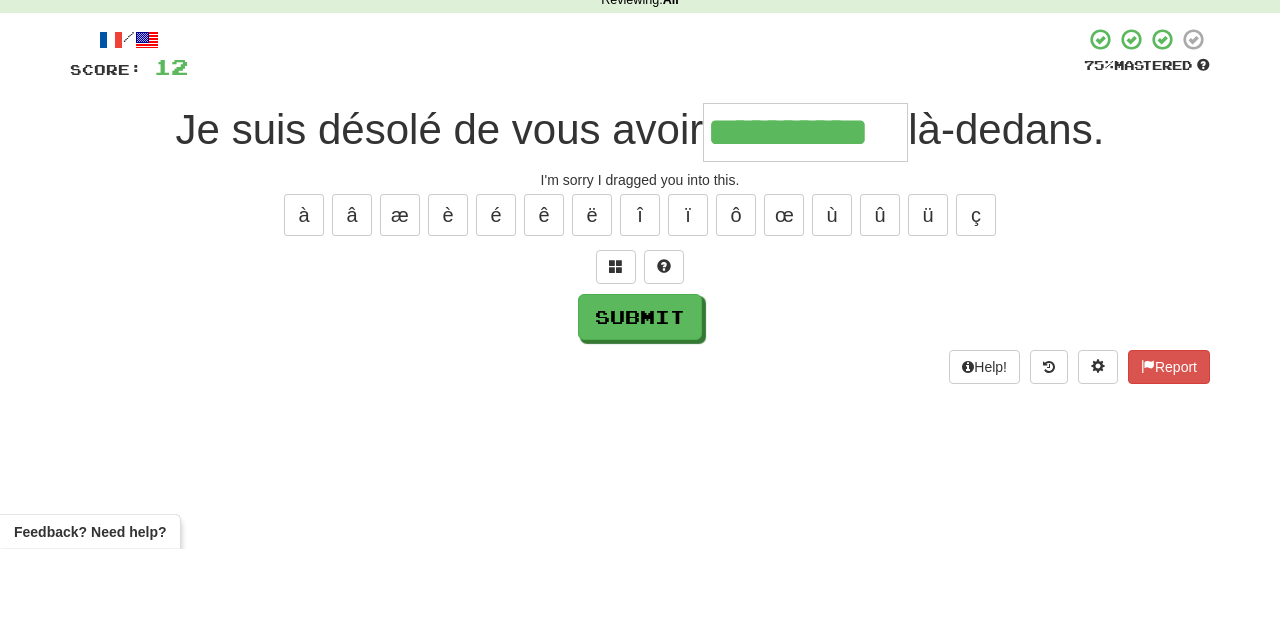 type on "**********" 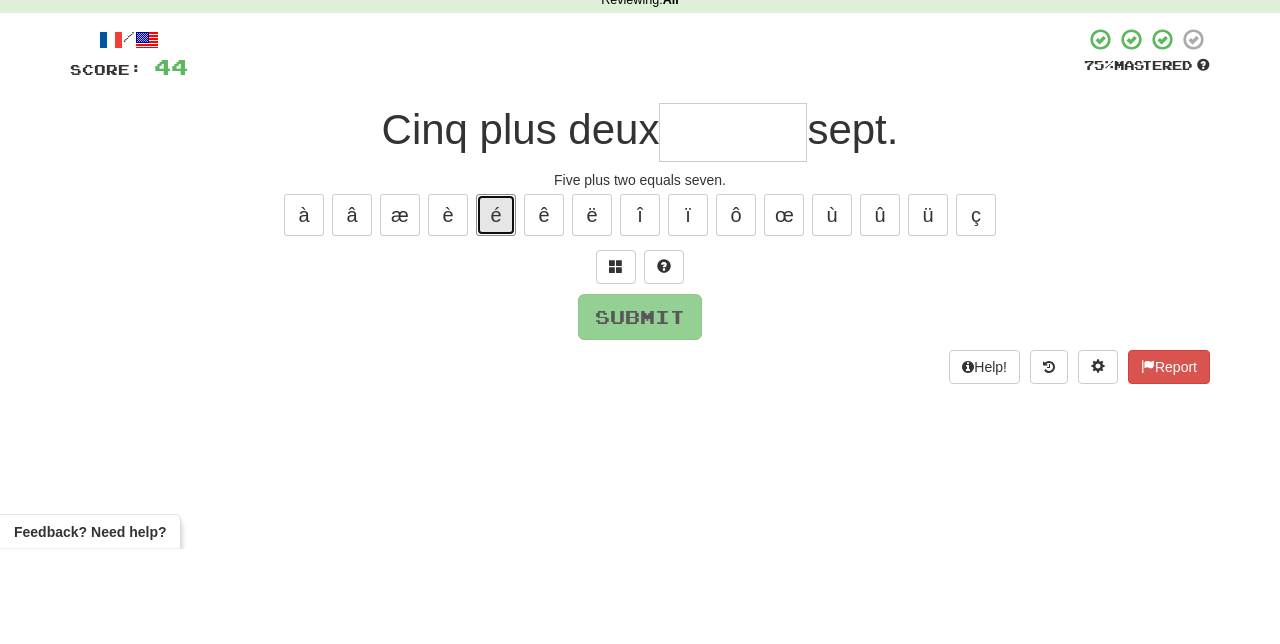 click on "é" at bounding box center [496, 310] 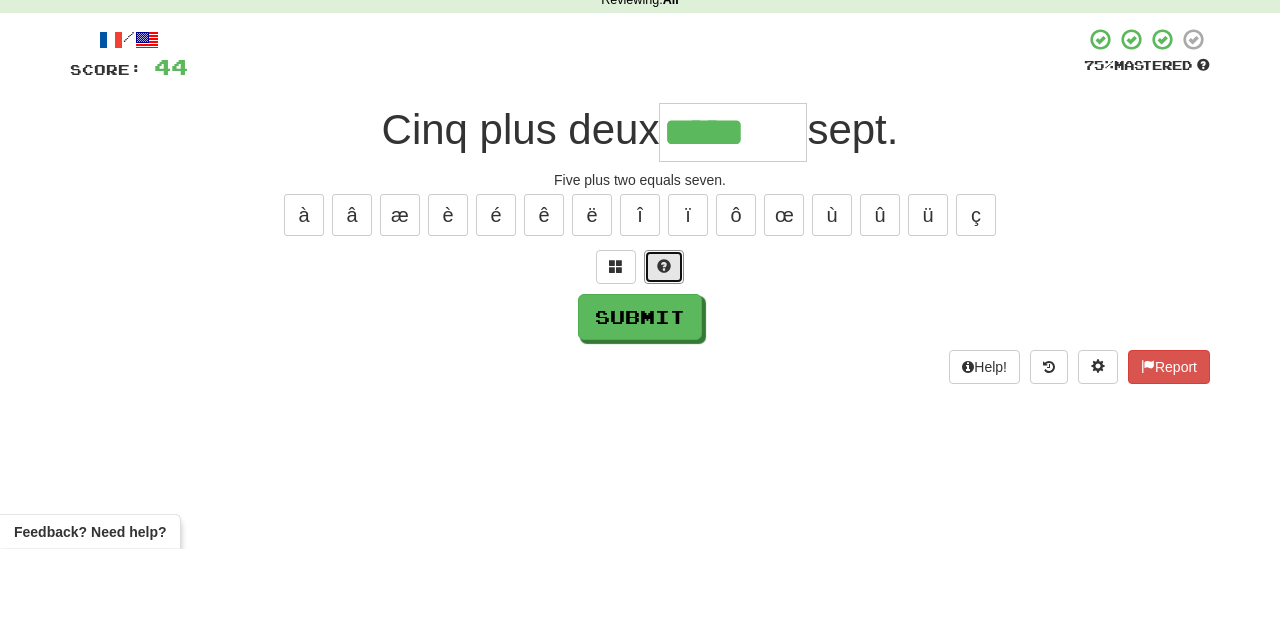 click at bounding box center (664, 362) 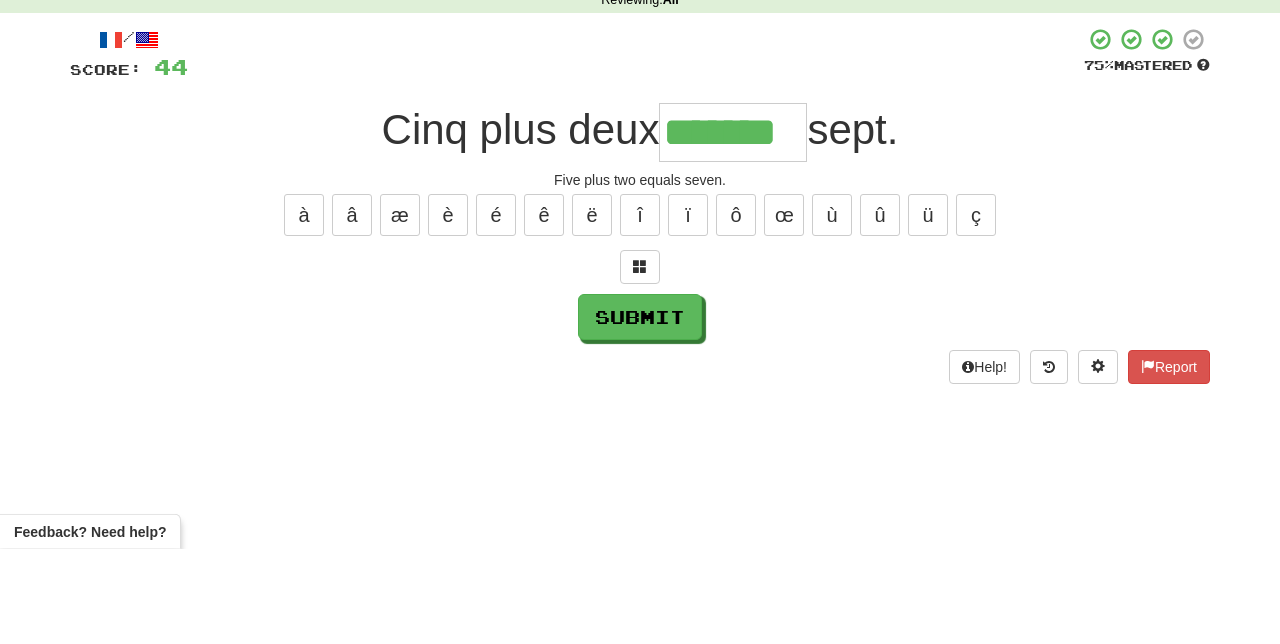 type on "*******" 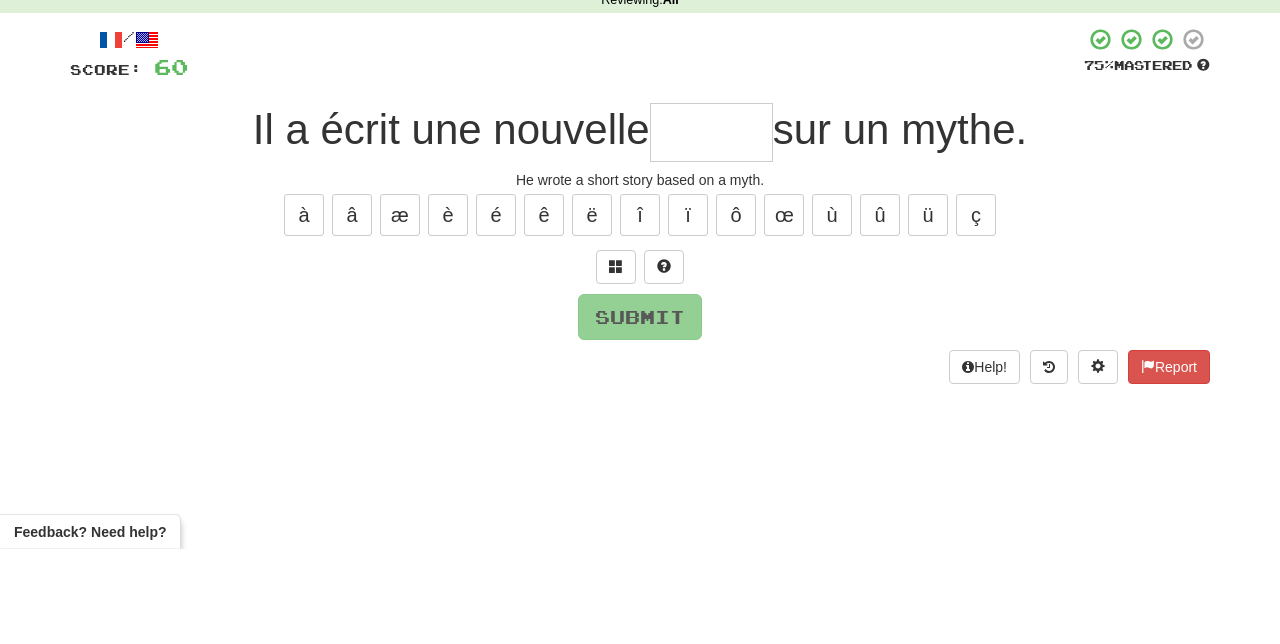 type on "*" 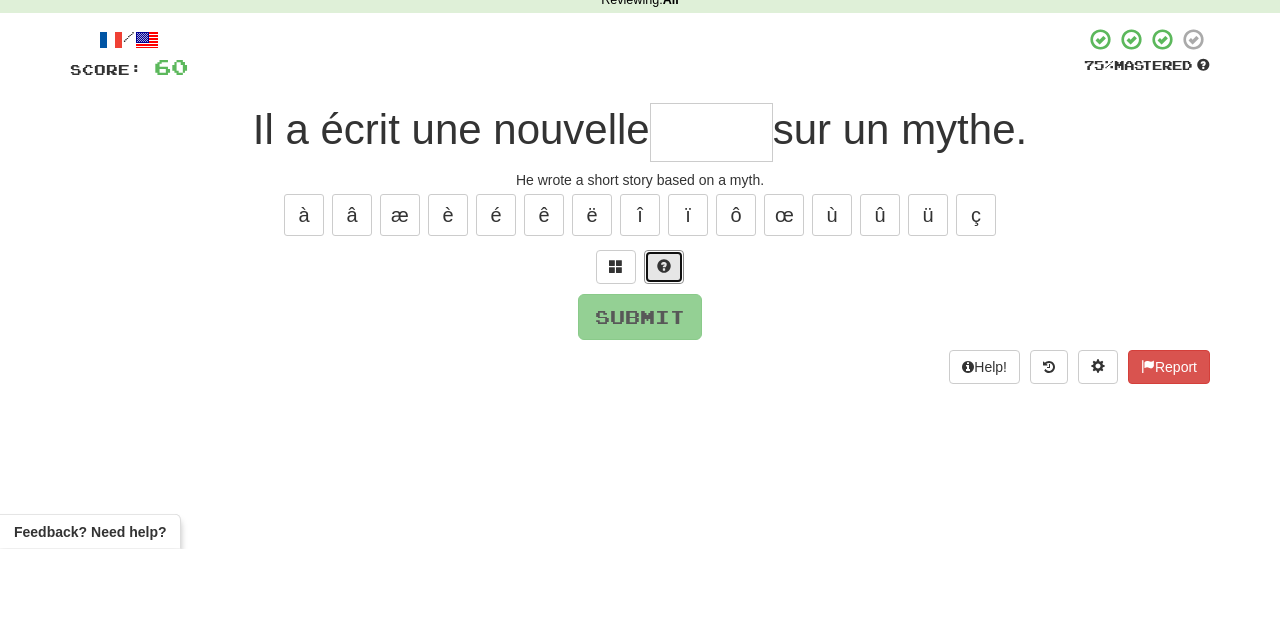 click at bounding box center [664, 361] 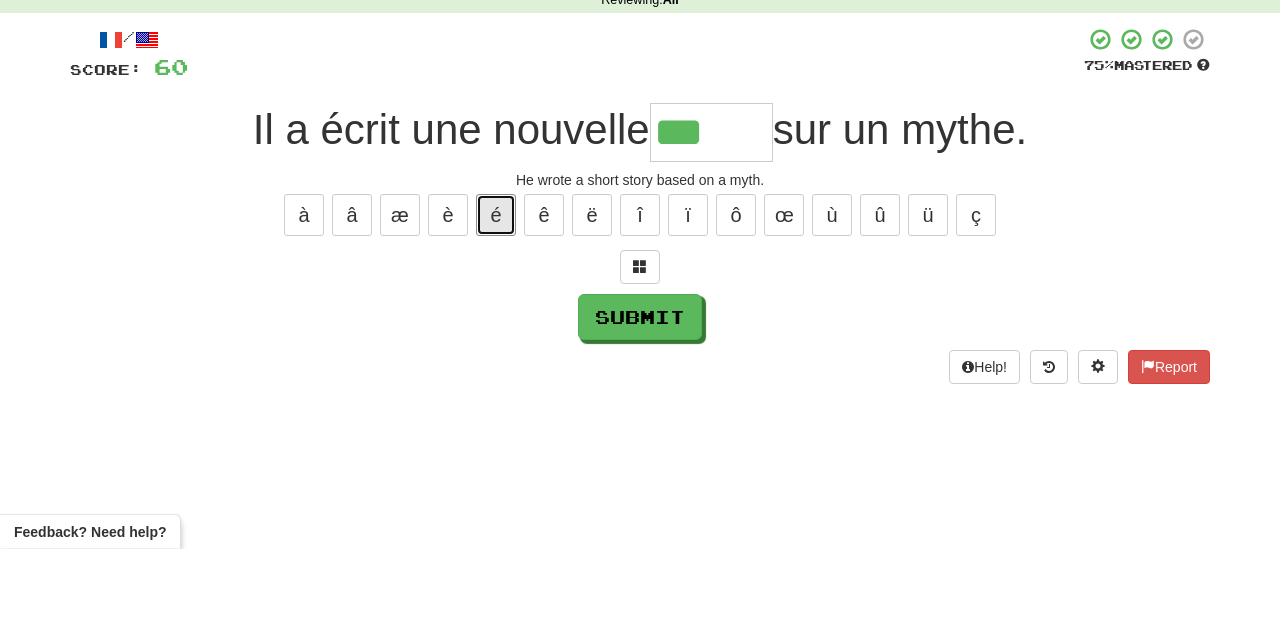 click on "é" at bounding box center (496, 310) 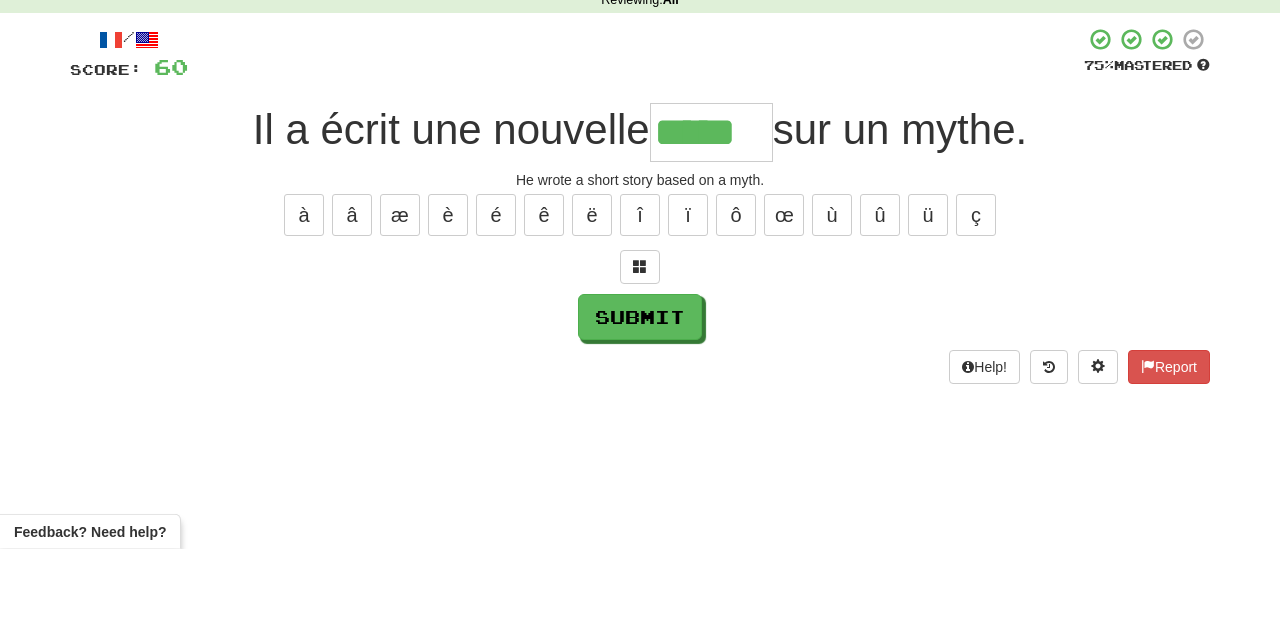 type on "*****" 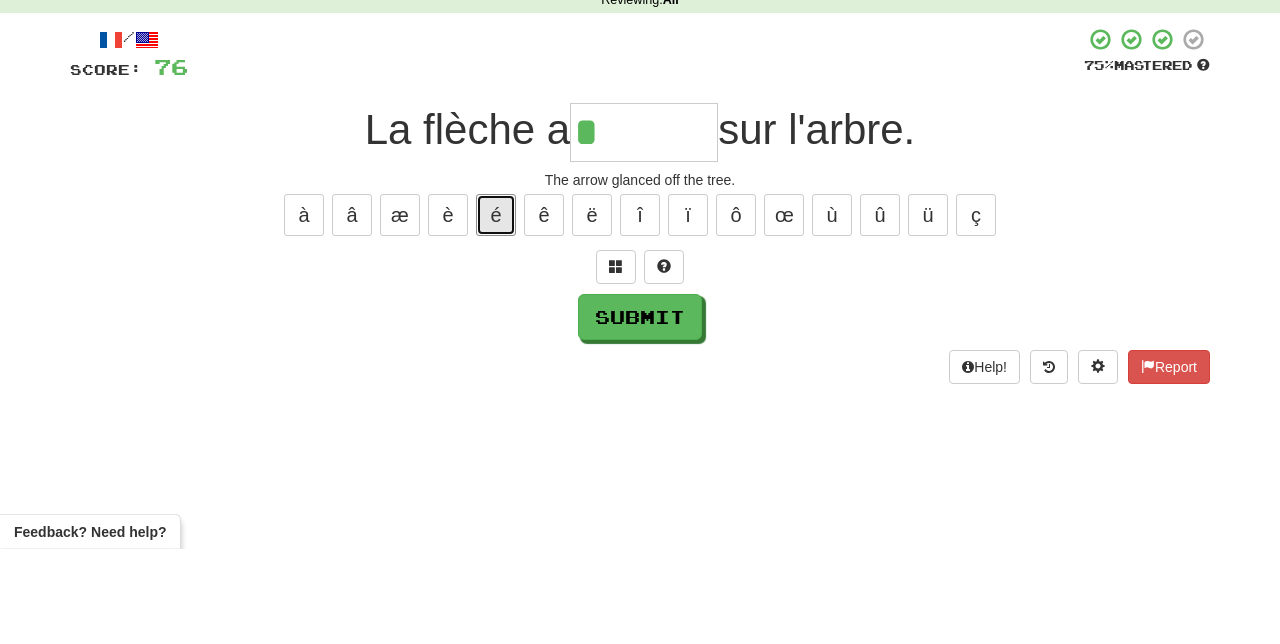 click on "é" at bounding box center (496, 310) 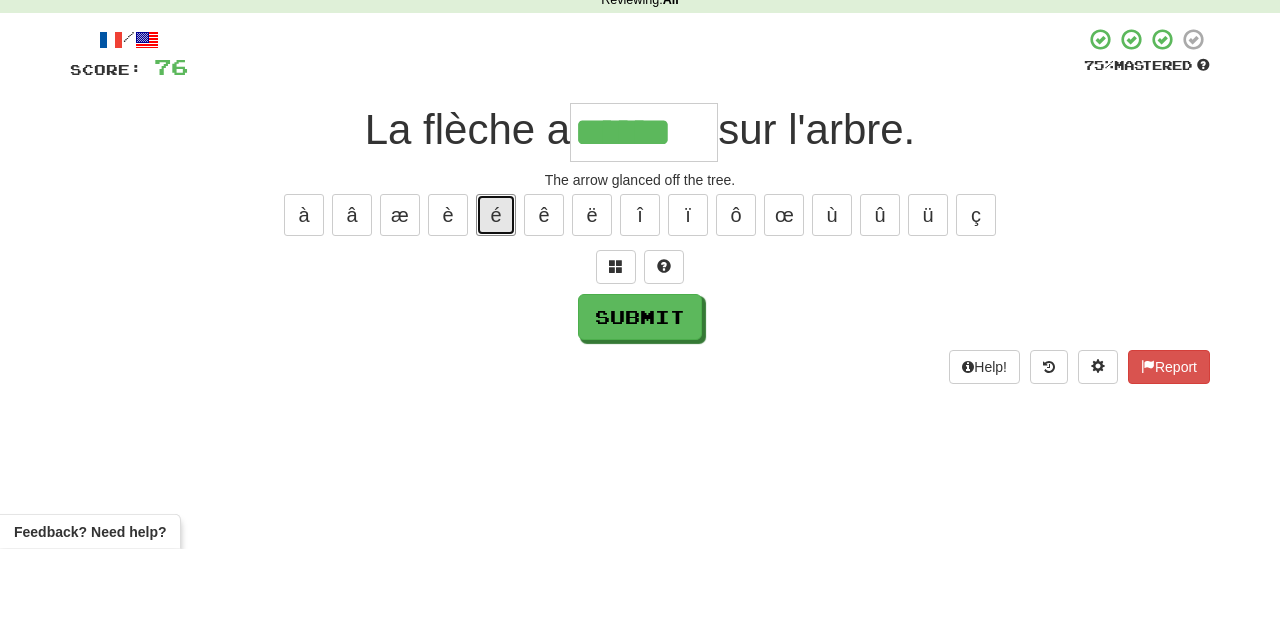click on "é" at bounding box center (496, 310) 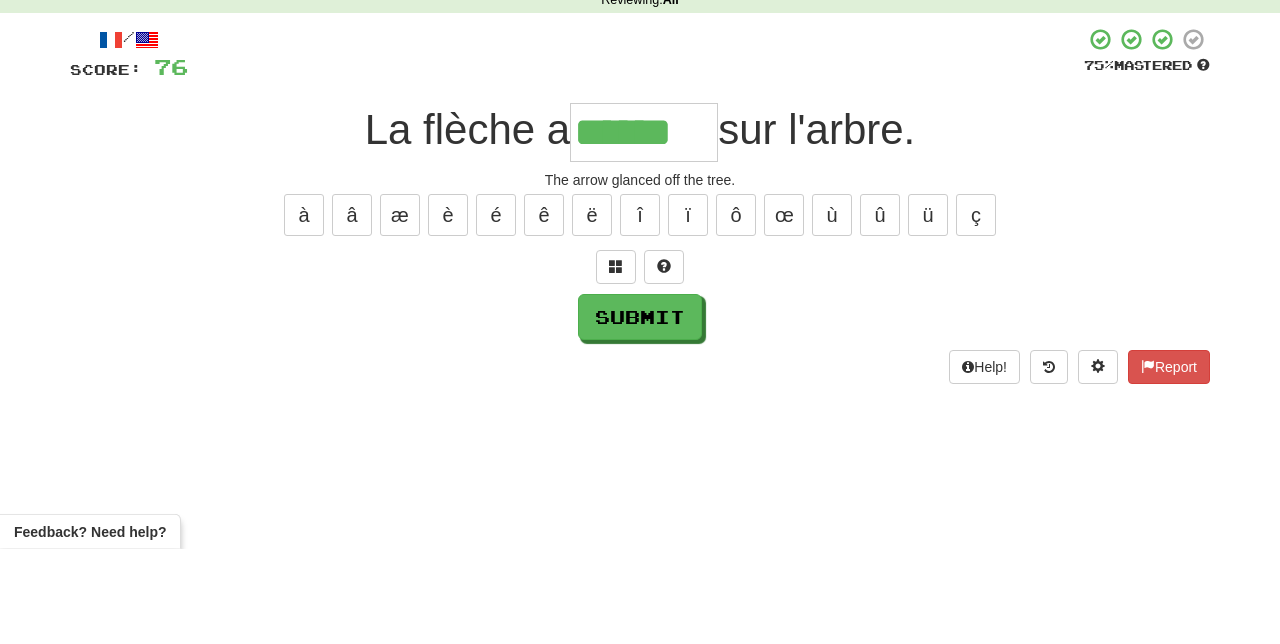 type on "*******" 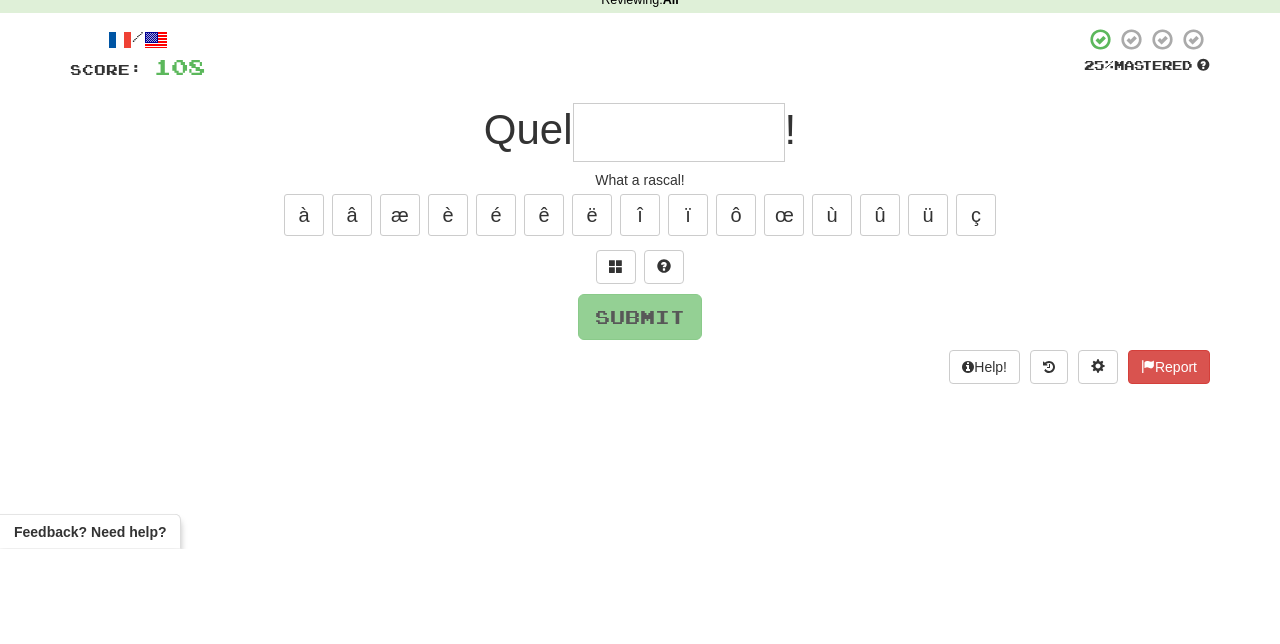 type on "*" 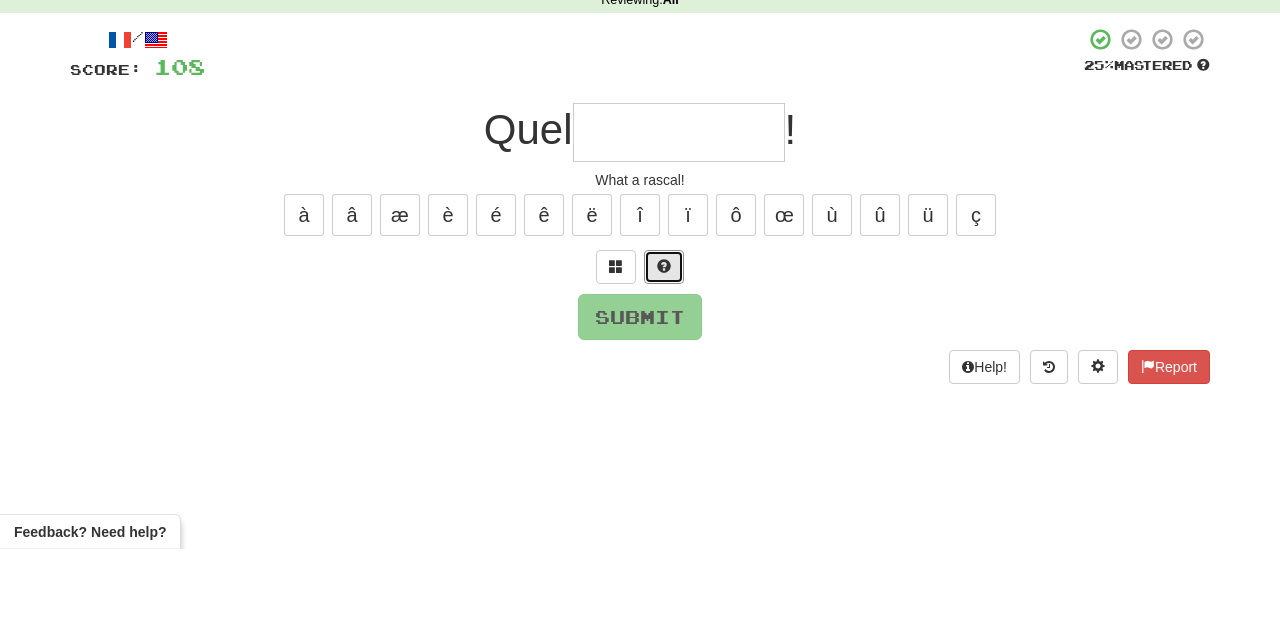 click at bounding box center (664, 362) 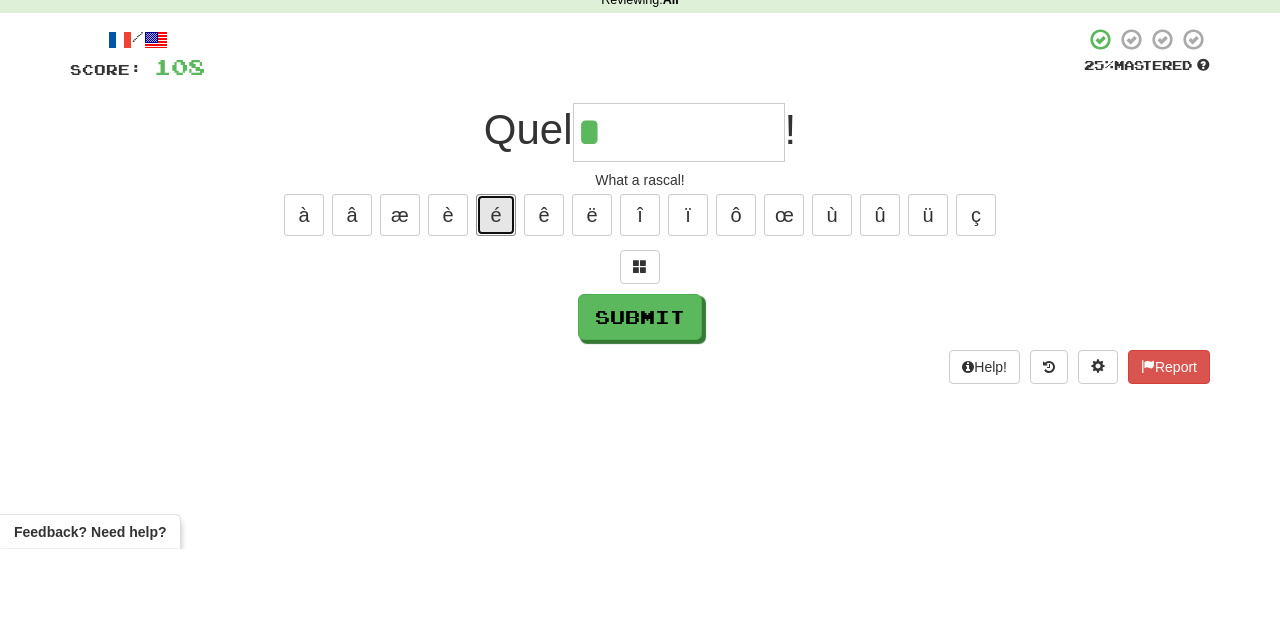 click on "é" at bounding box center [496, 310] 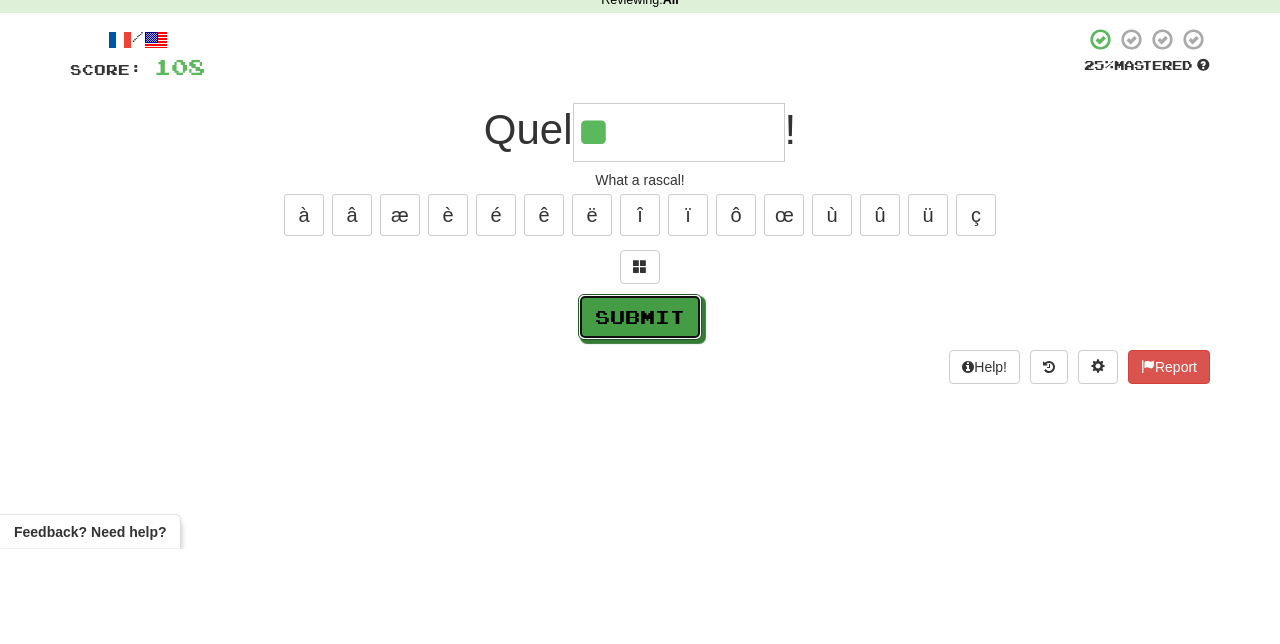 click on "Submit" at bounding box center (640, 412) 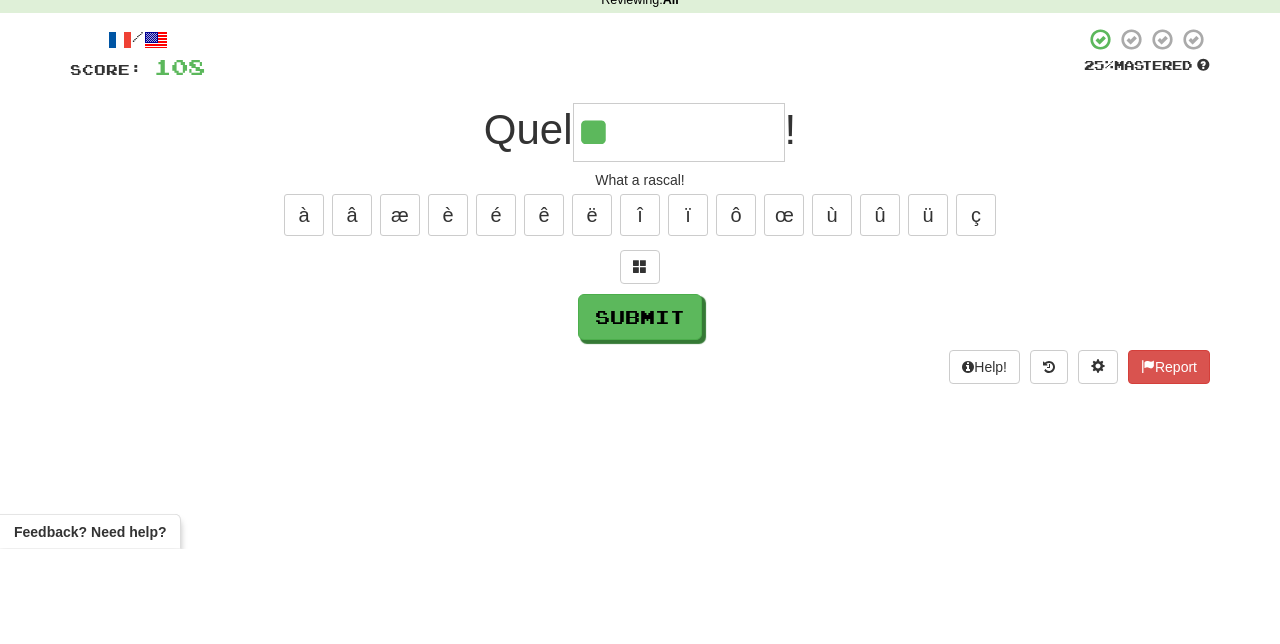 type on "*********" 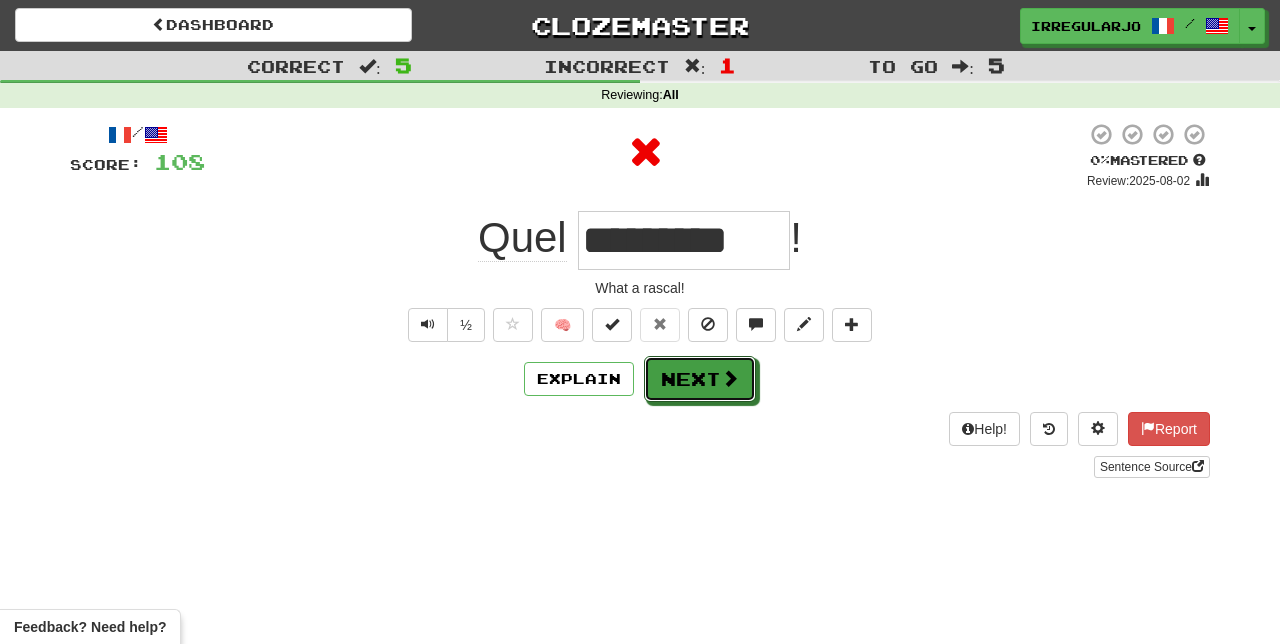 click on "Next" at bounding box center (700, 379) 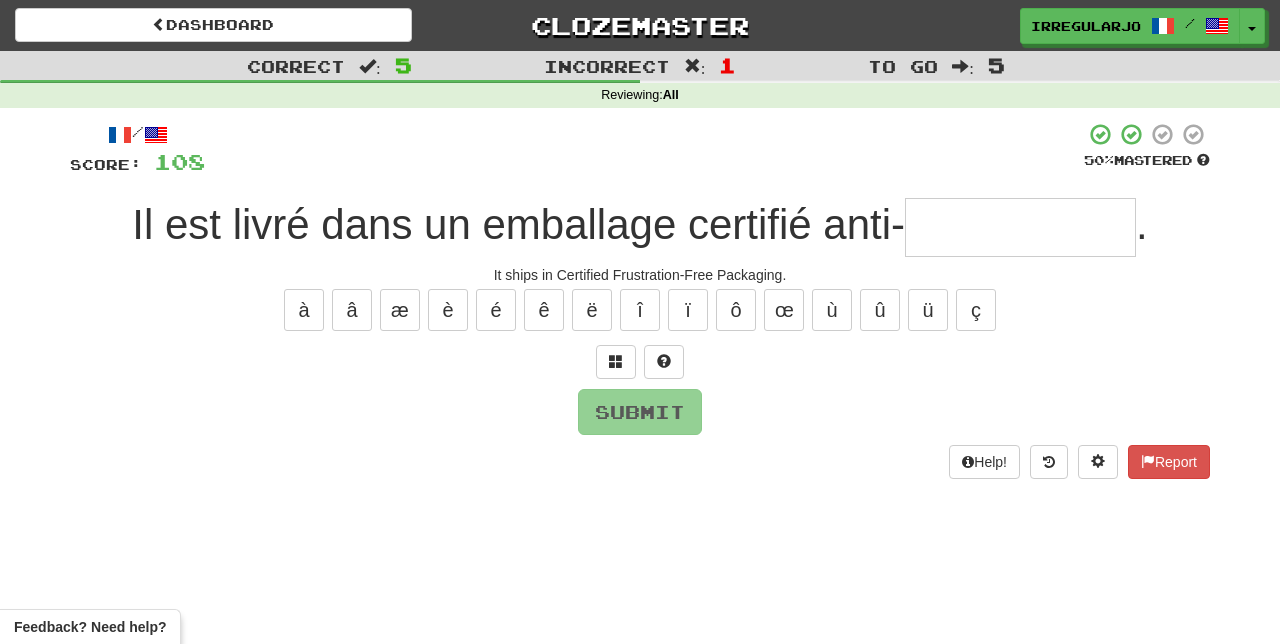 type on "*" 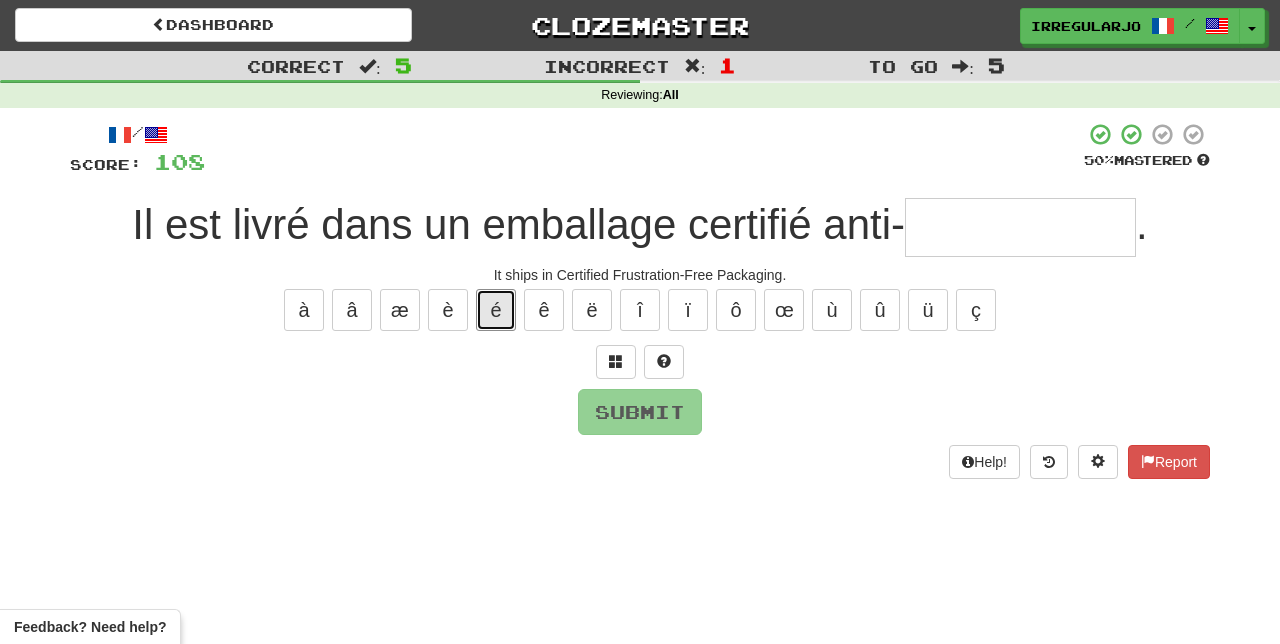 click on "é" at bounding box center [496, 310] 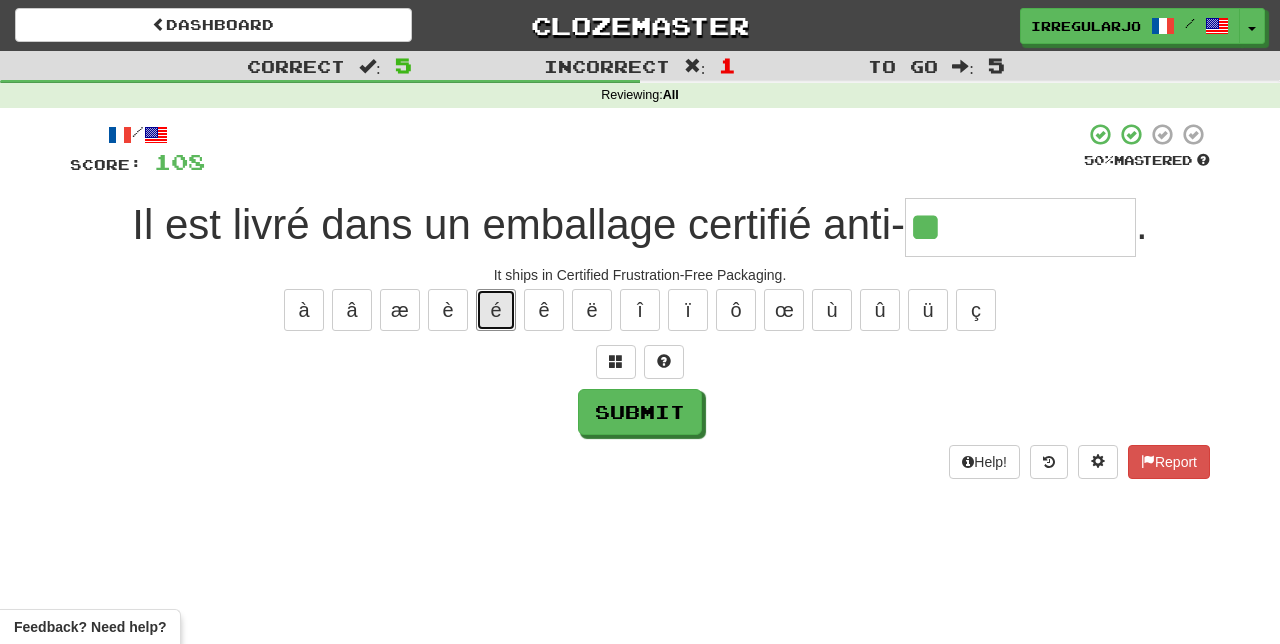click on "é" at bounding box center [496, 310] 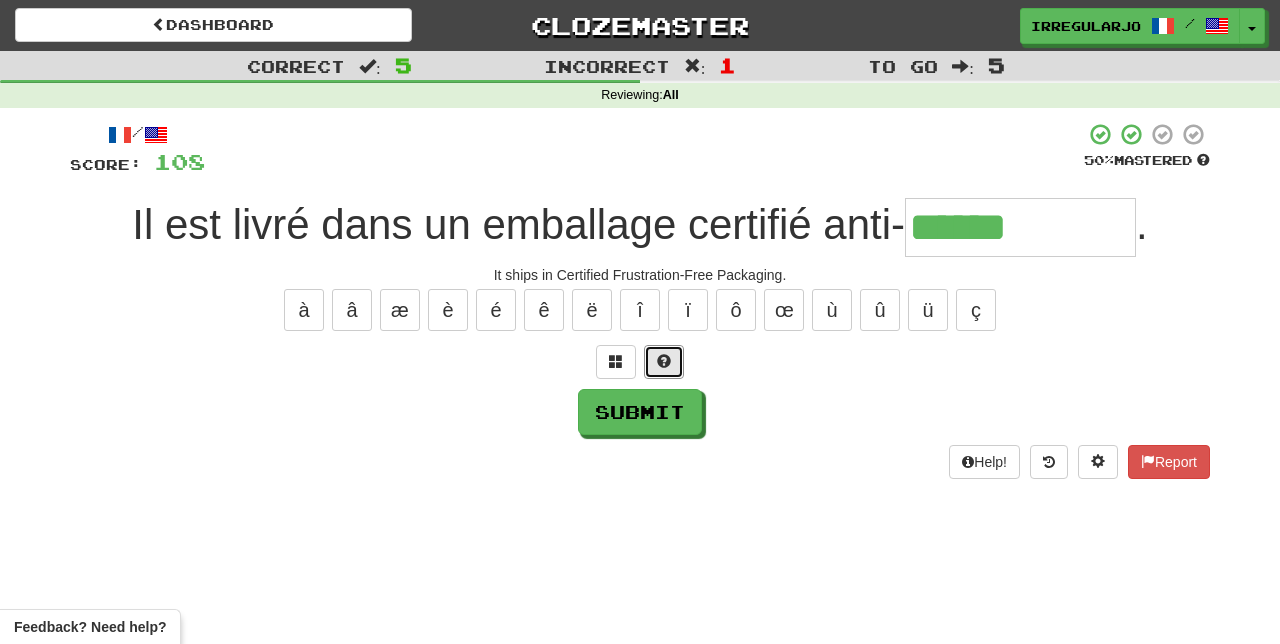 click at bounding box center [664, 362] 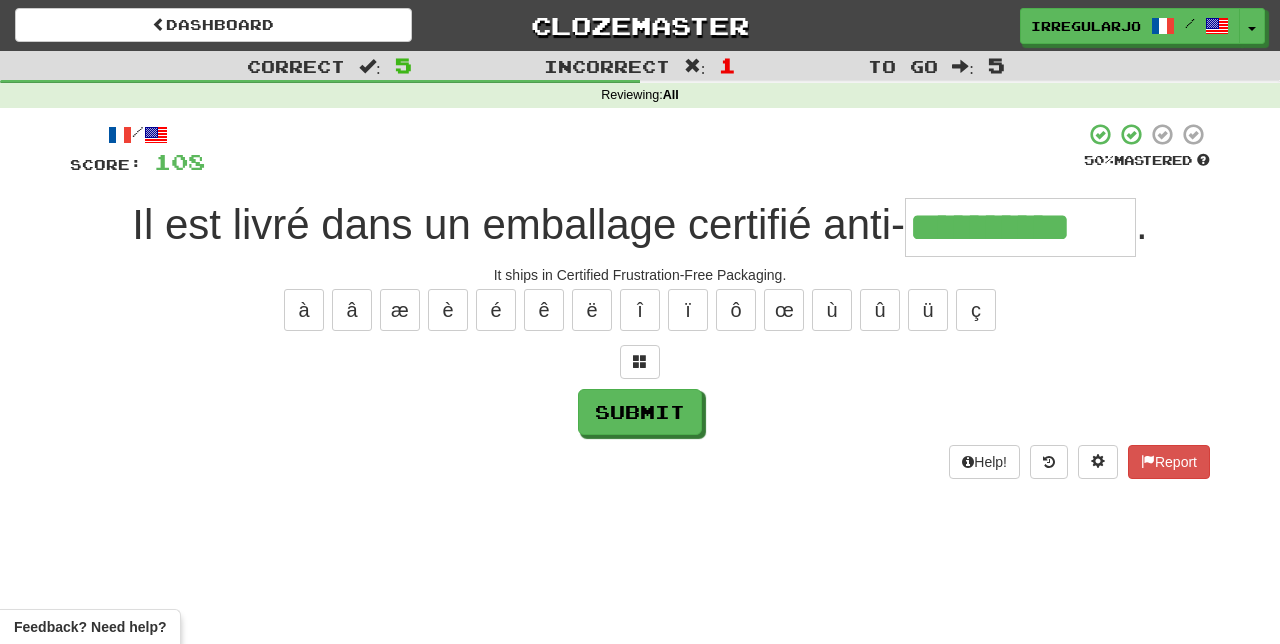 type on "**********" 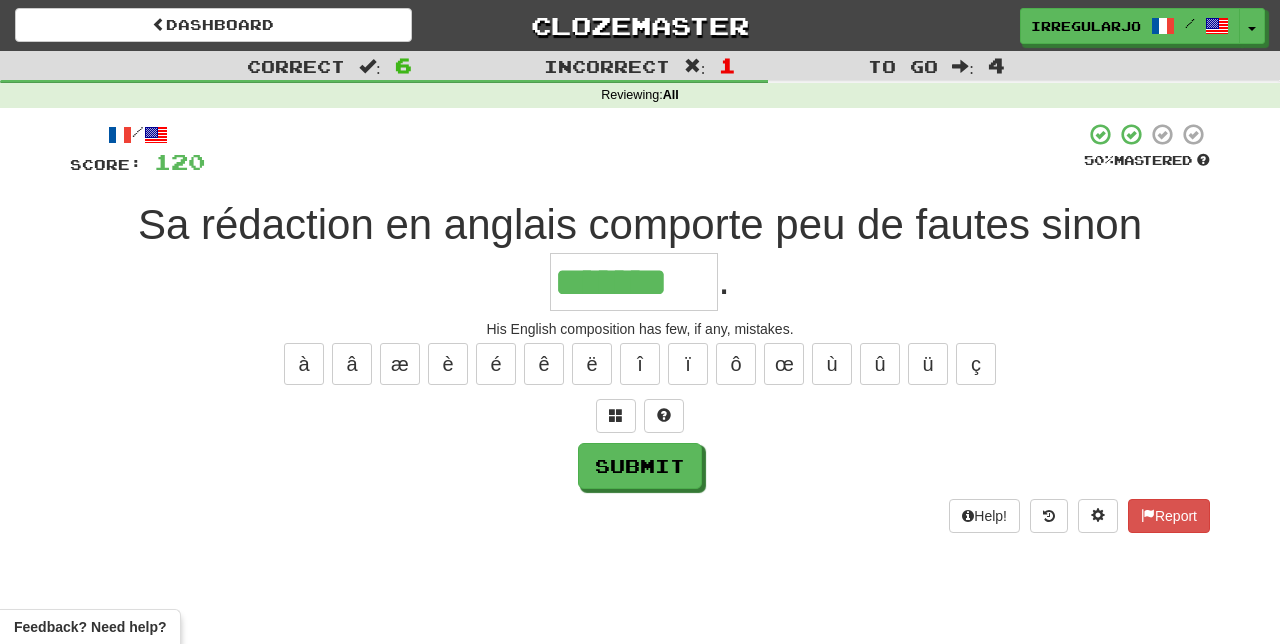 type on "*******" 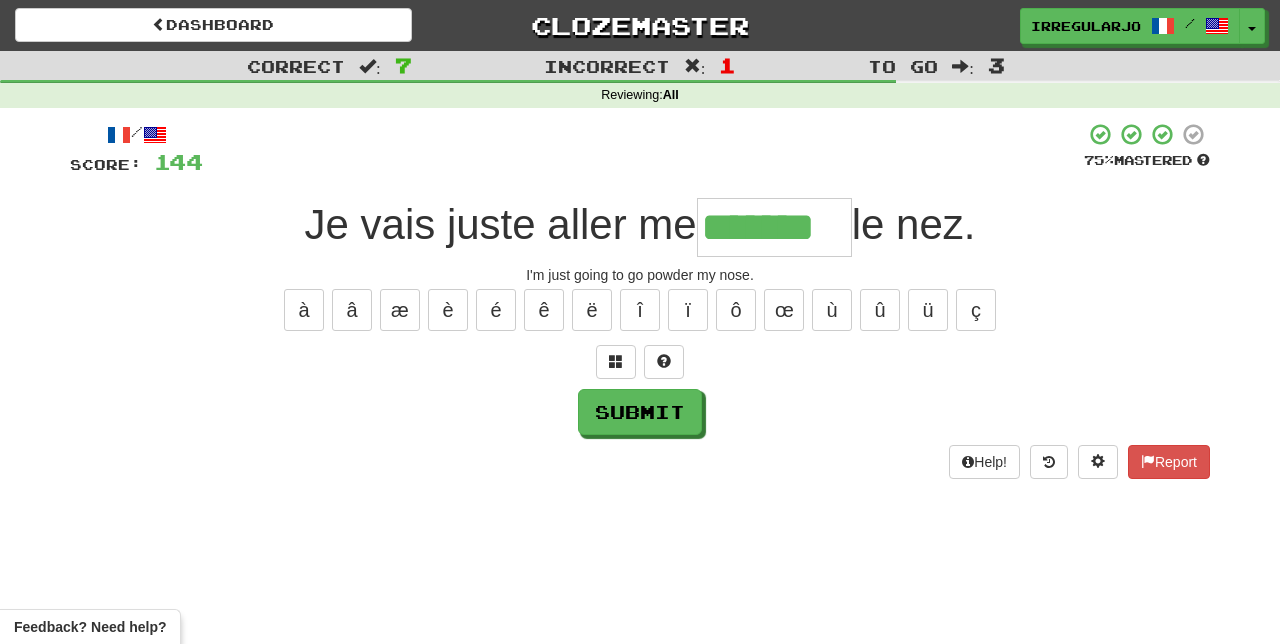 type on "*******" 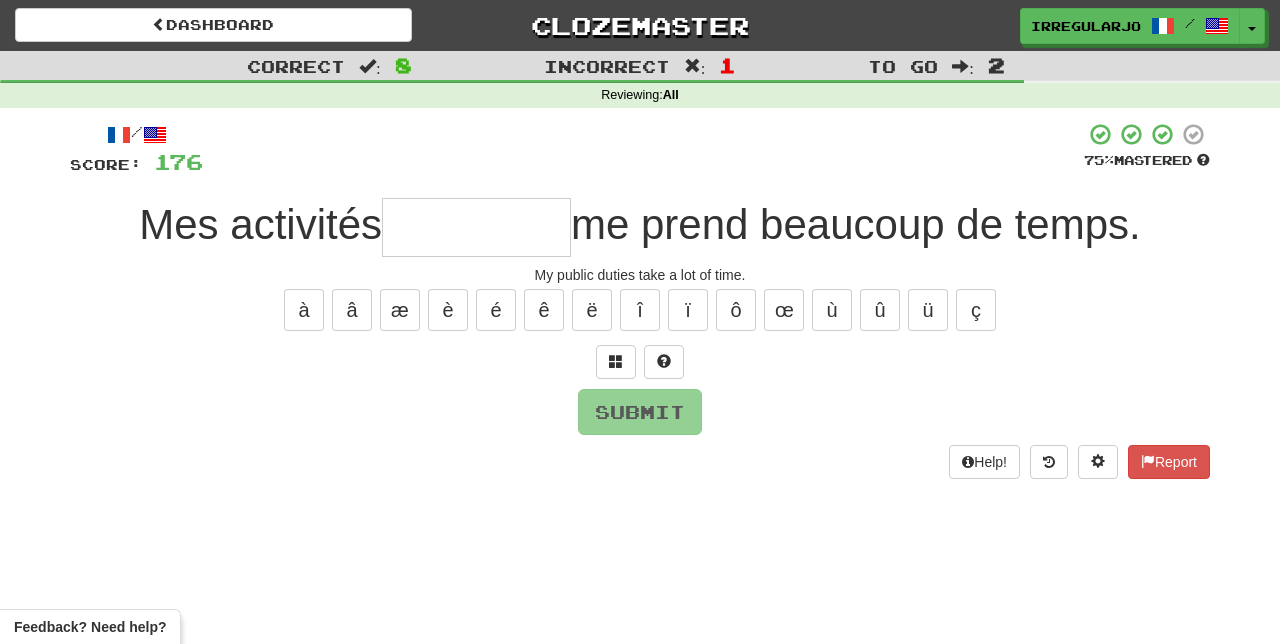 type on "*" 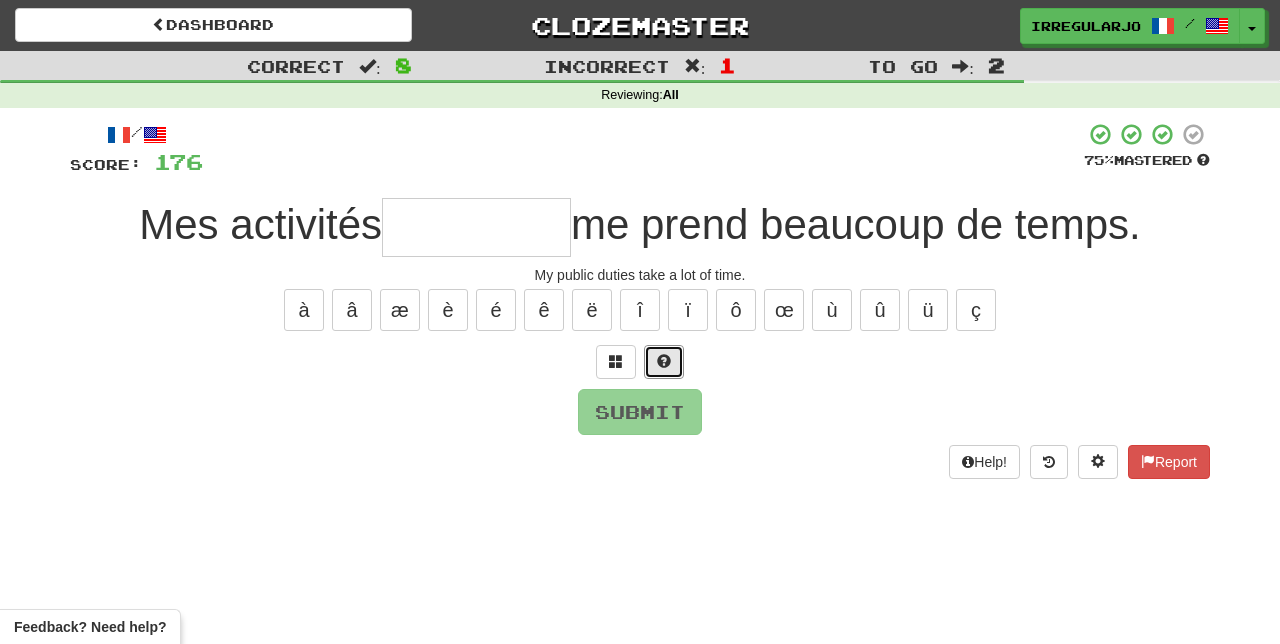click at bounding box center [664, 361] 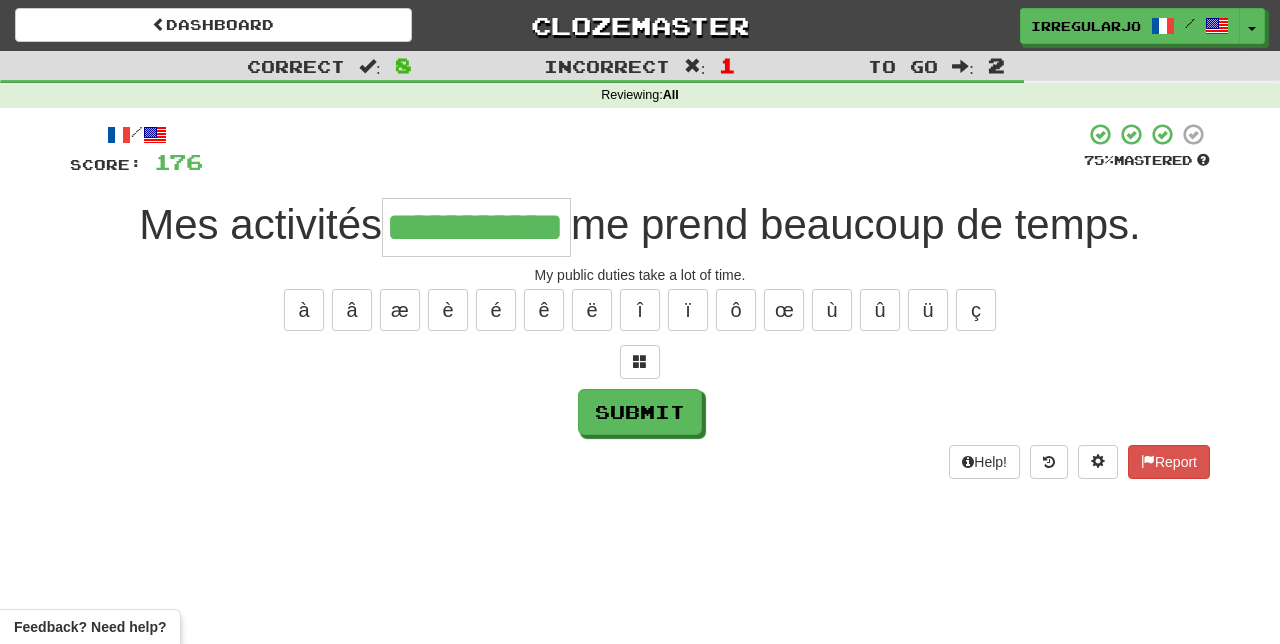 type on "**********" 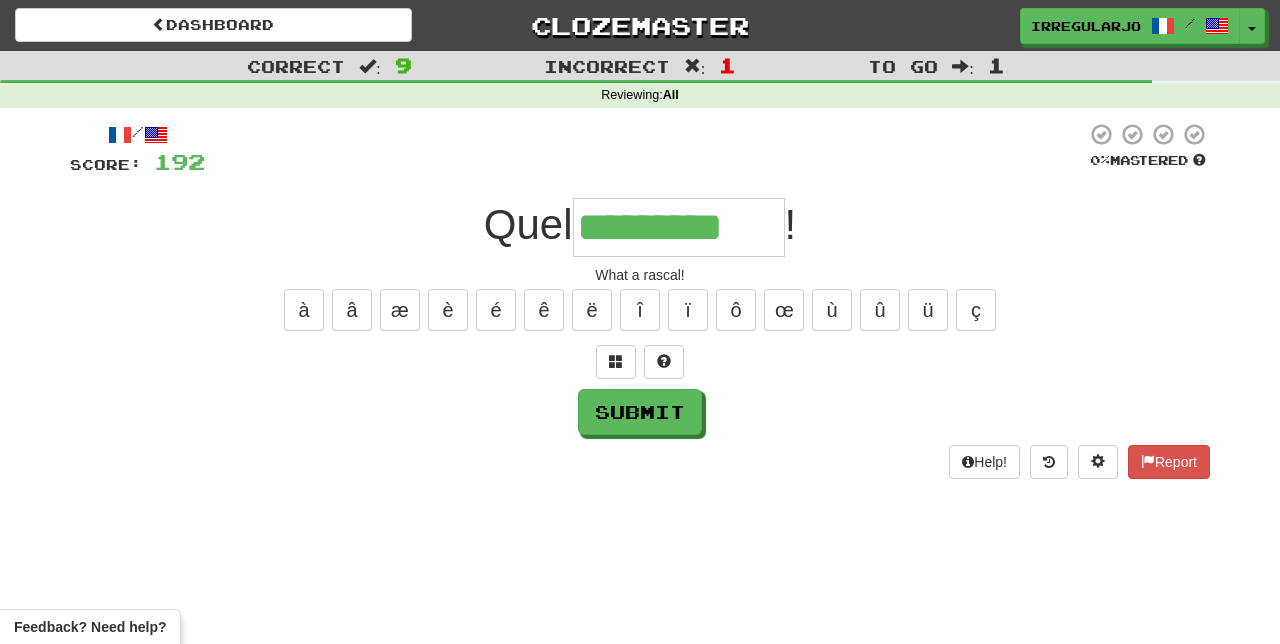 type on "*********" 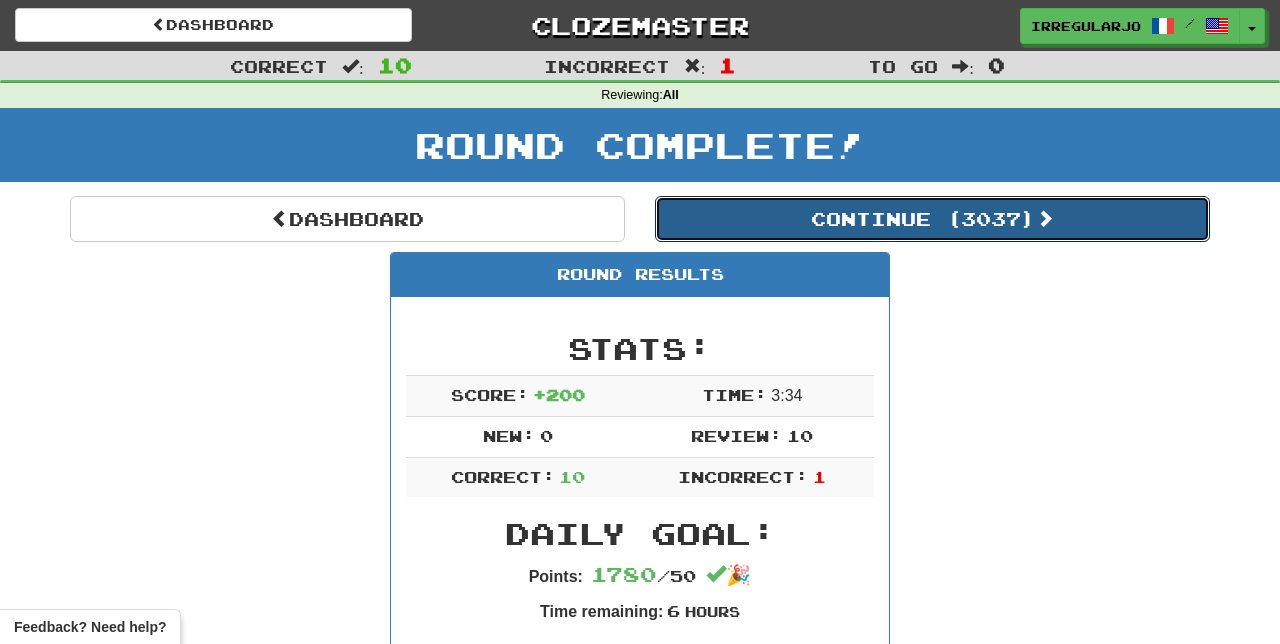 click on "Continue ( 3037 )" at bounding box center (932, 219) 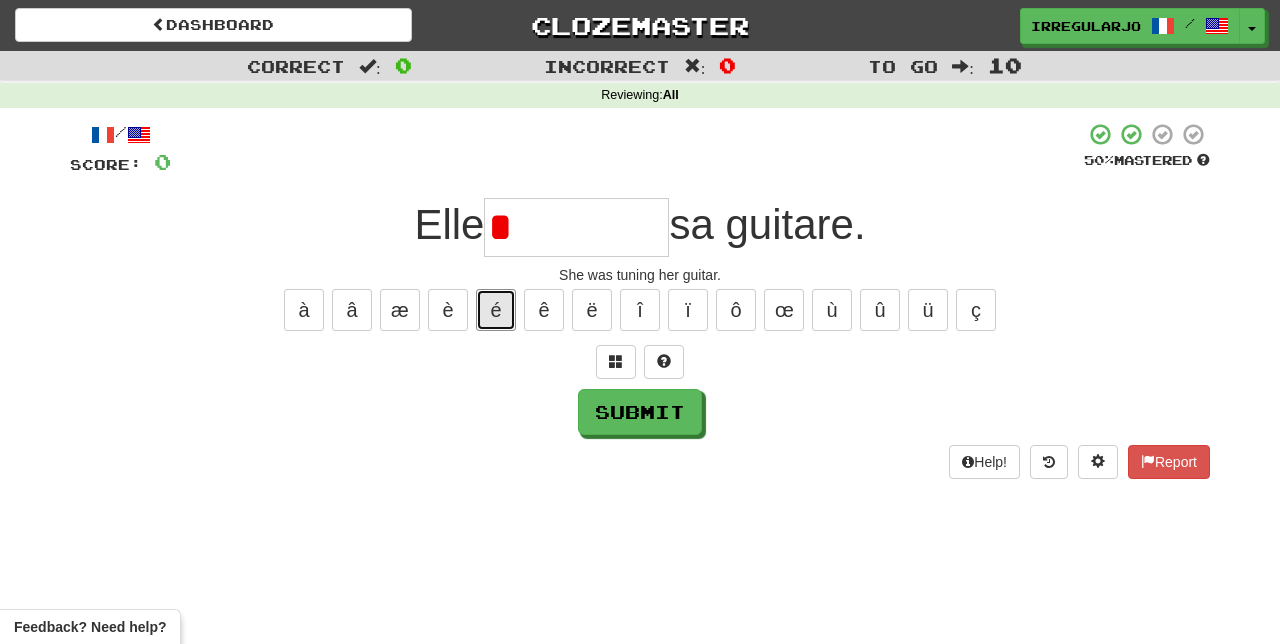 click on "é" at bounding box center [496, 310] 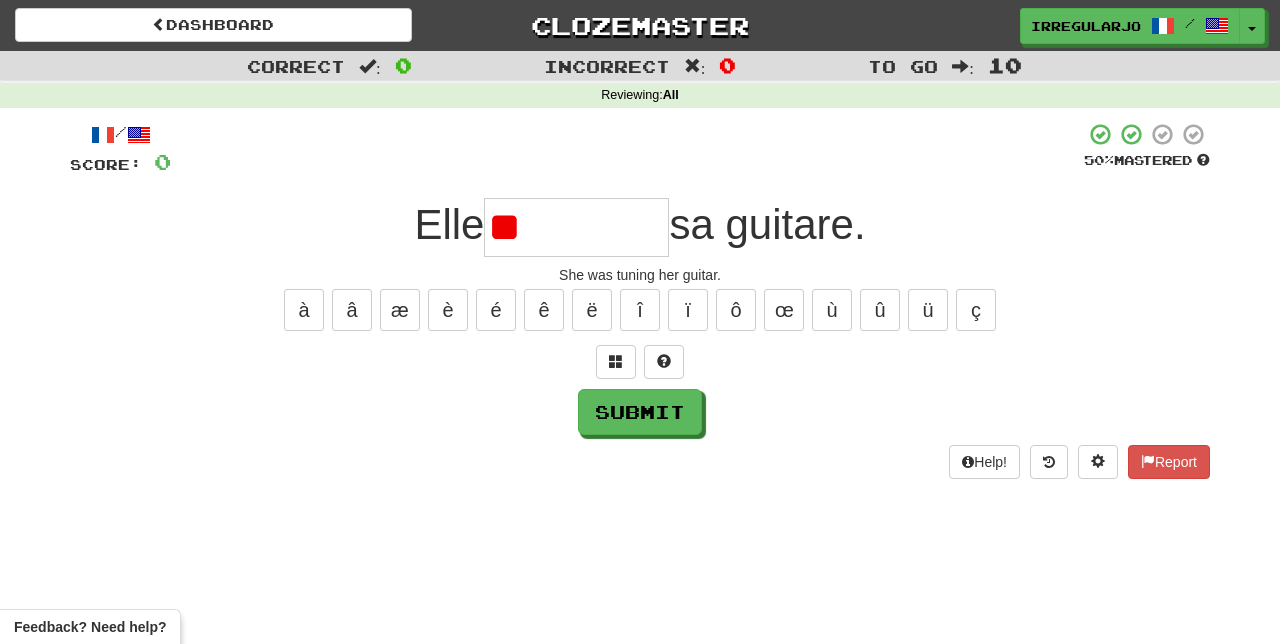 type on "*" 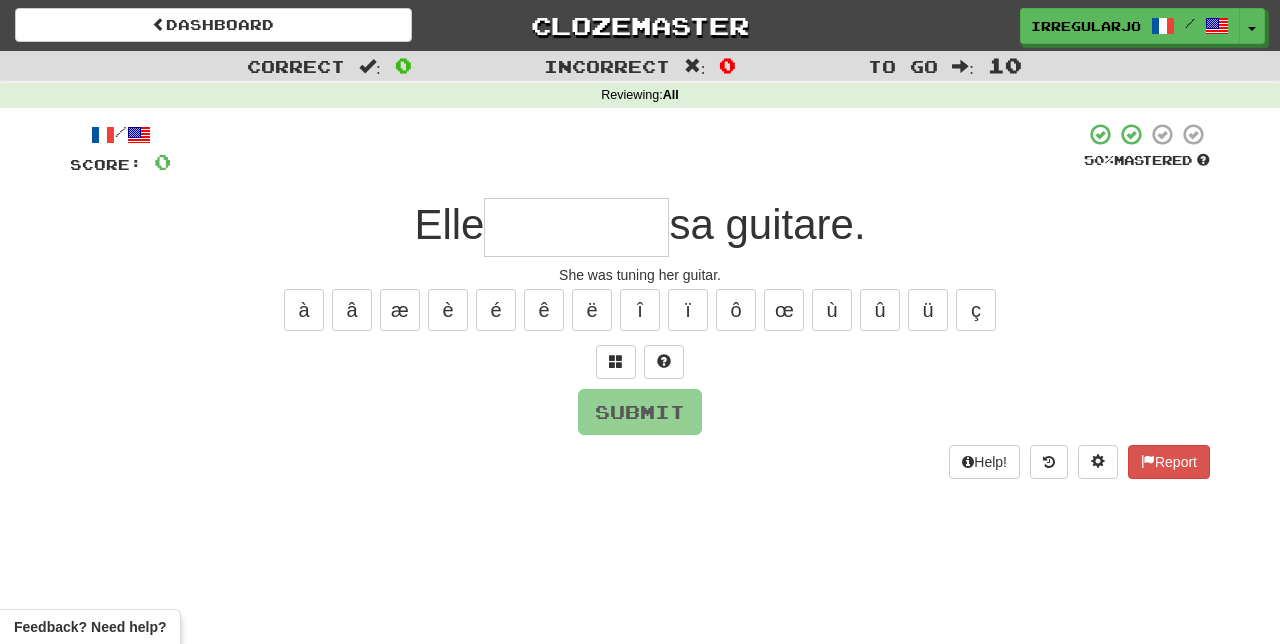 type on "*" 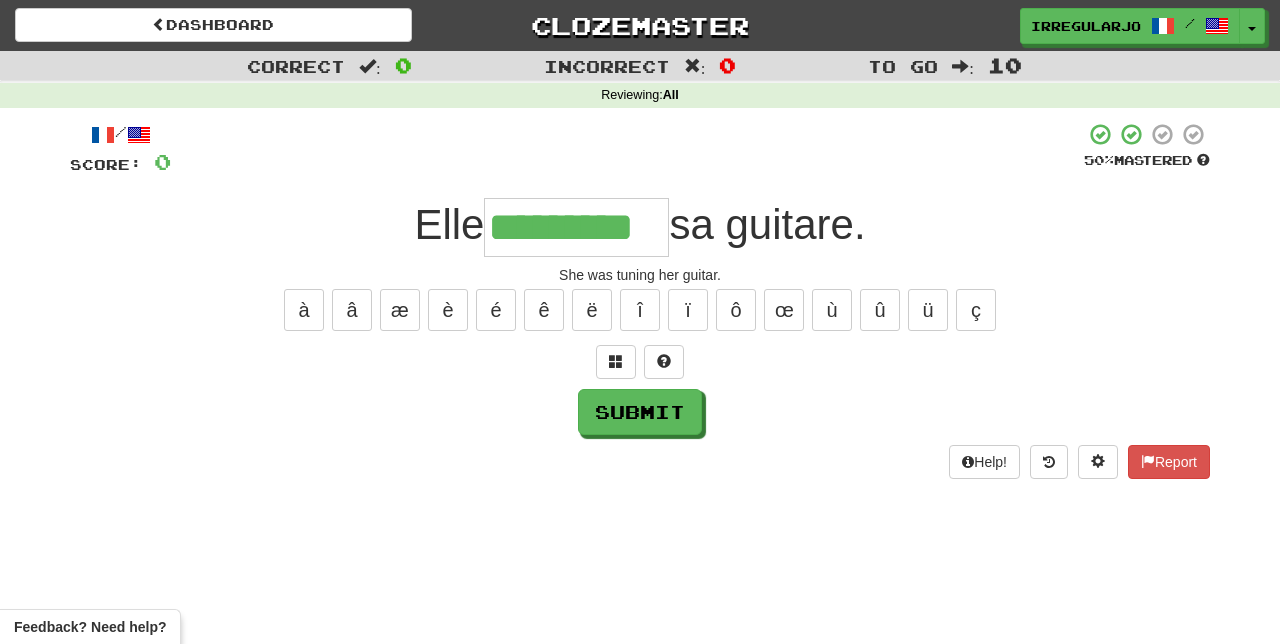 type on "*********" 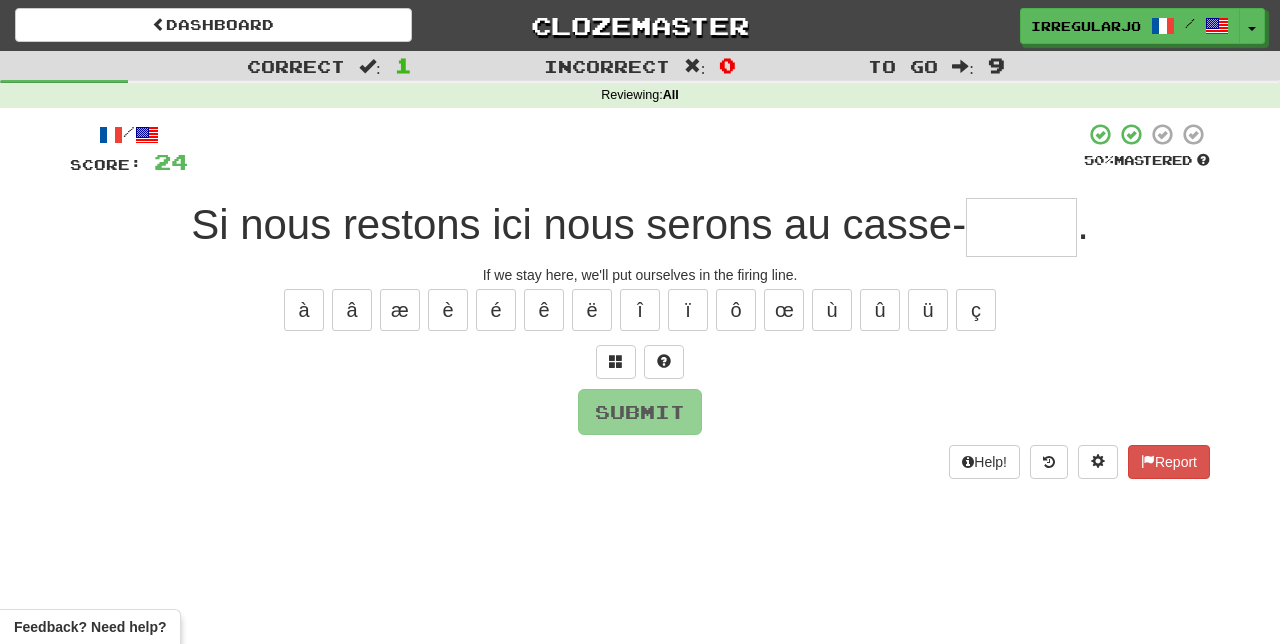 type on "*" 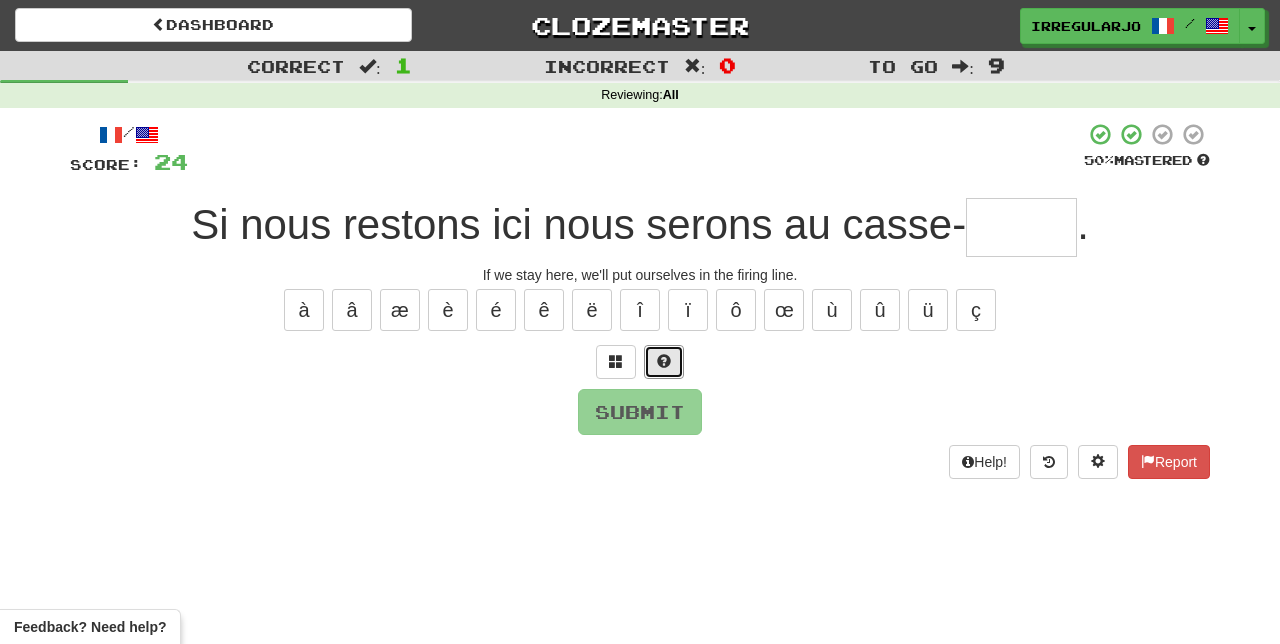 click at bounding box center [664, 362] 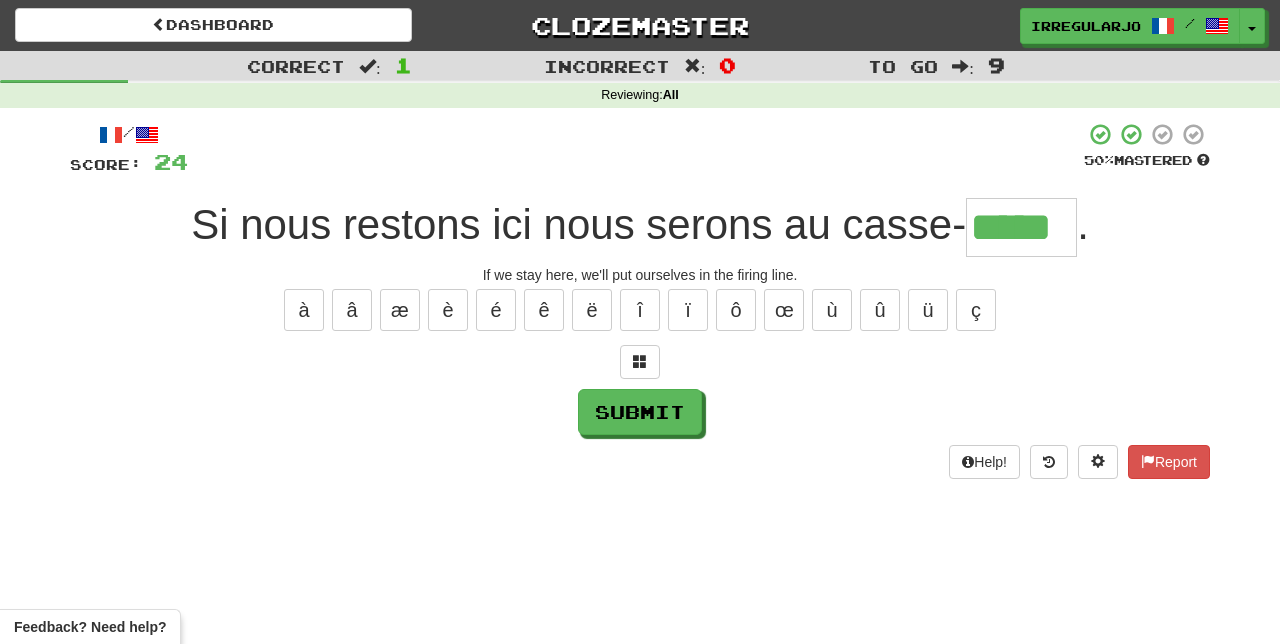 type on "*****" 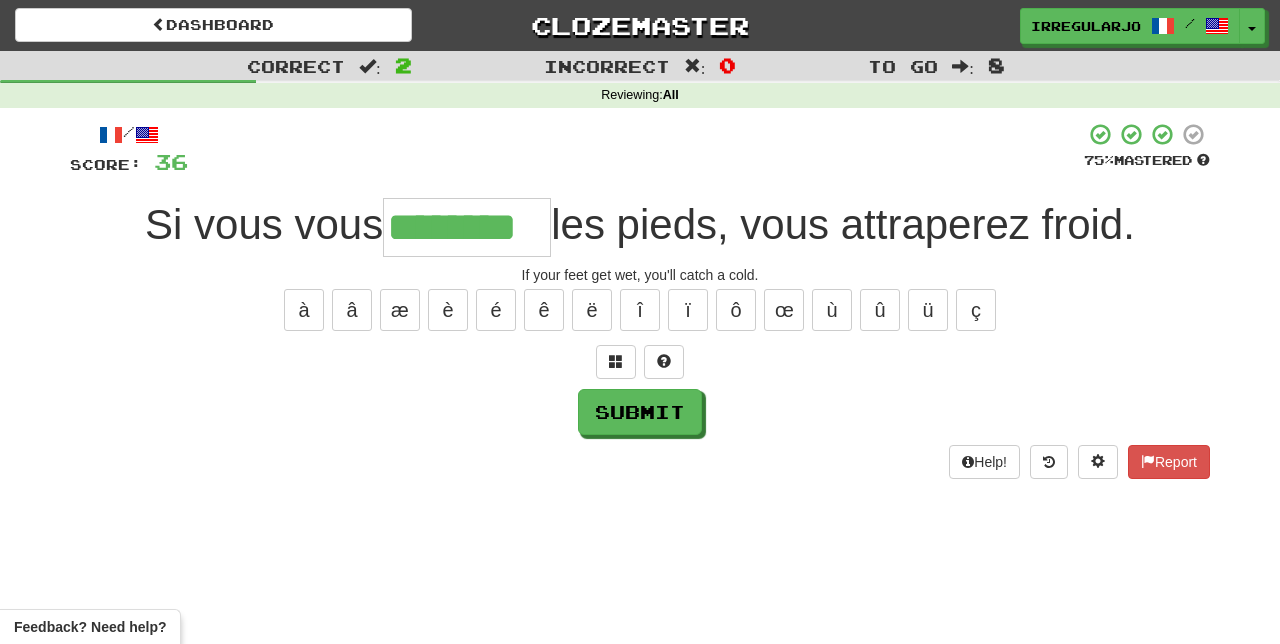 type on "********" 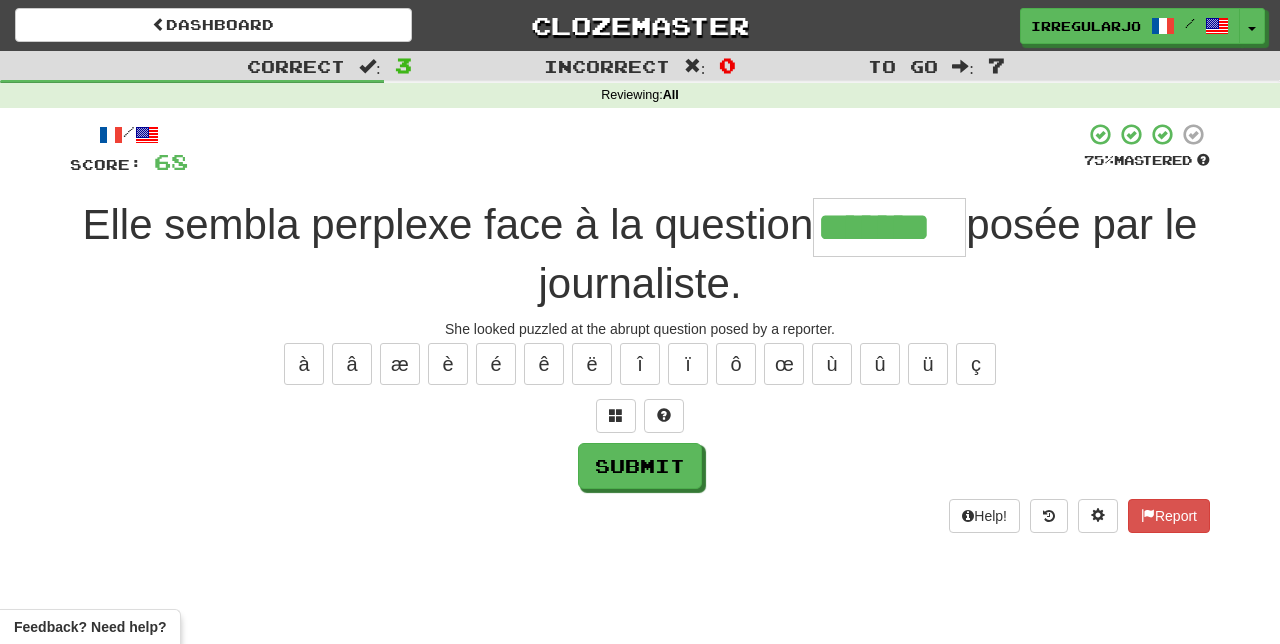 type on "*******" 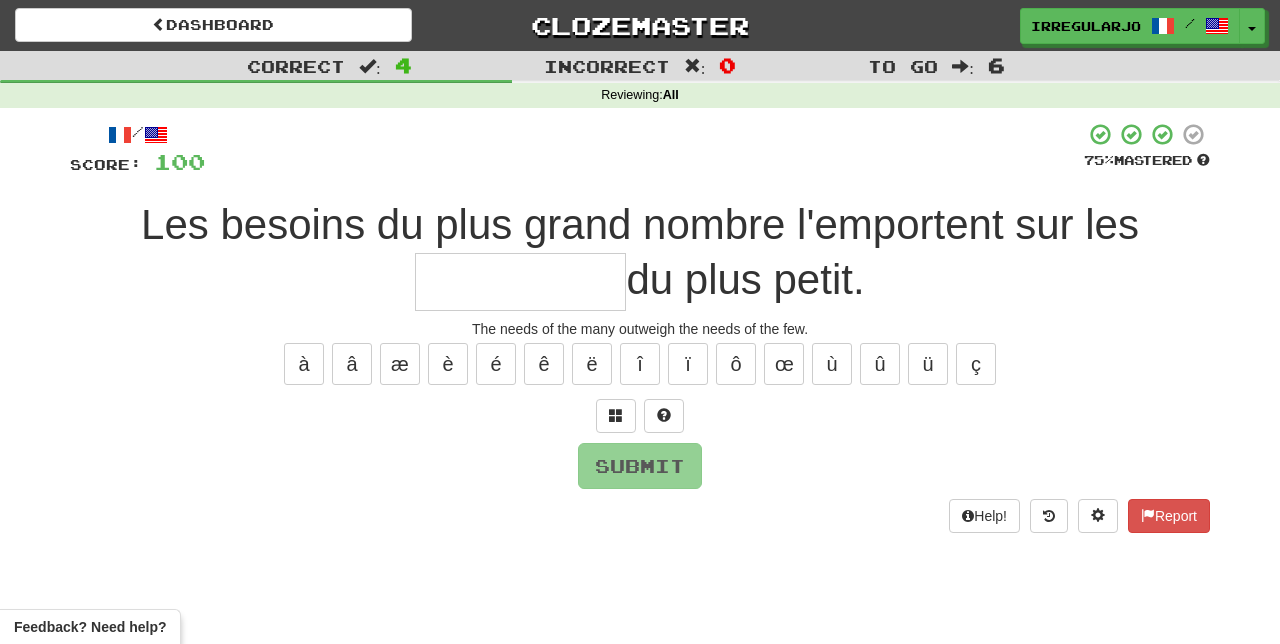 type on "*" 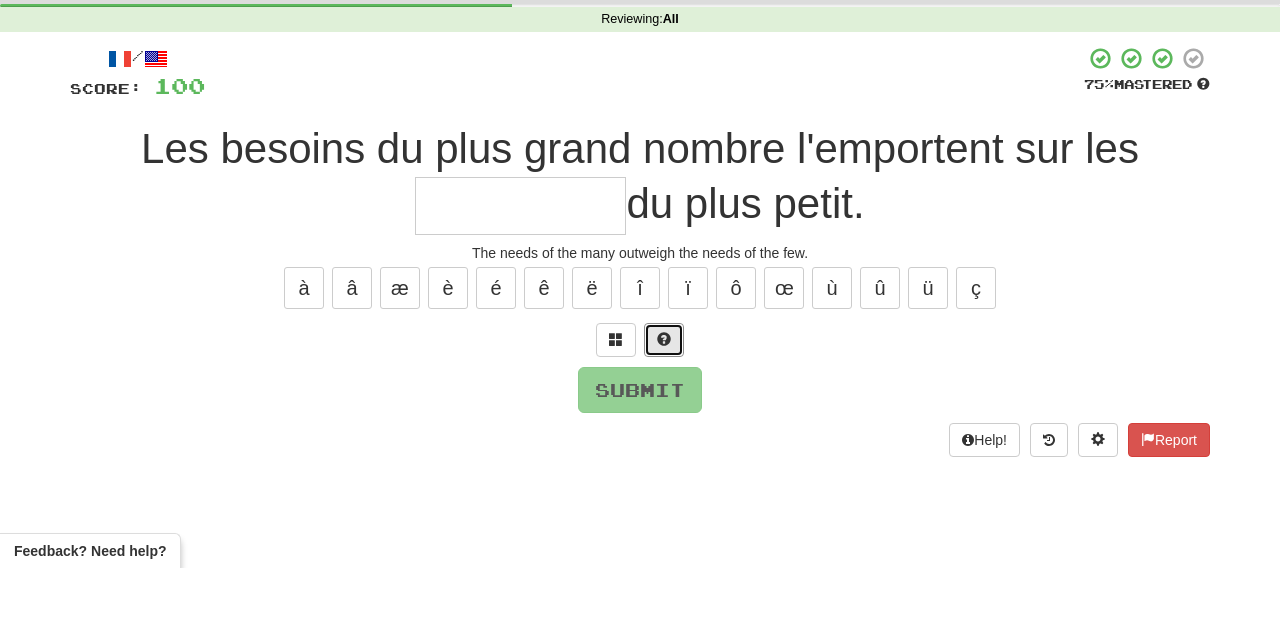 click at bounding box center (664, 416) 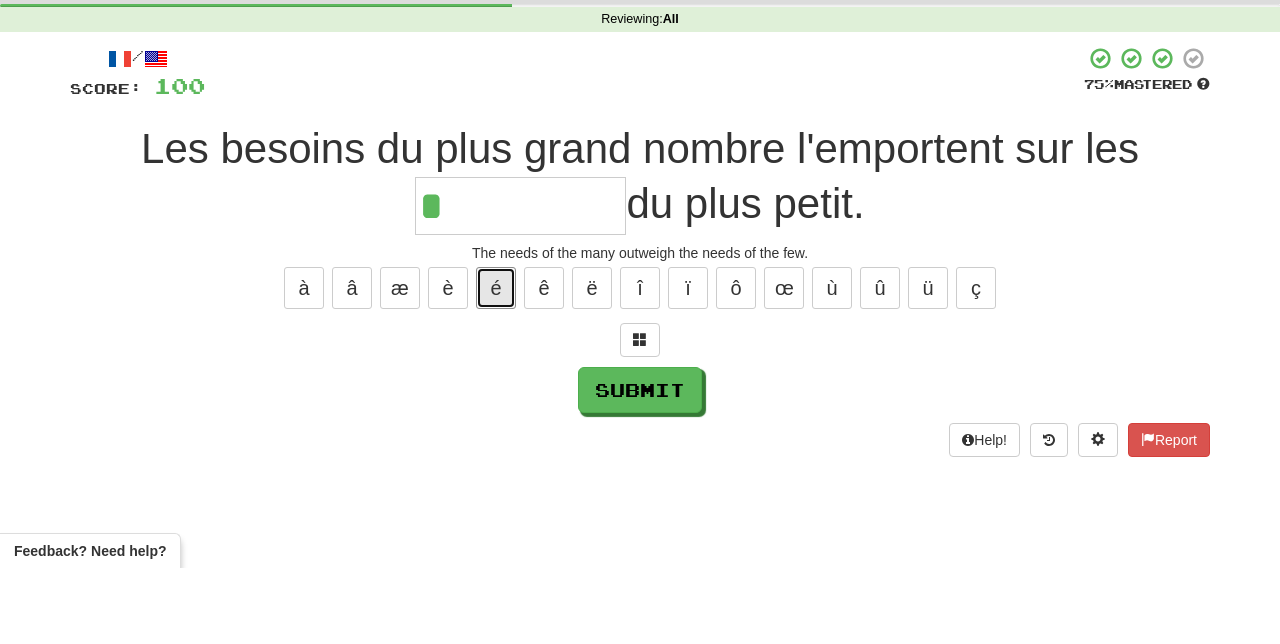click on "é" at bounding box center (496, 364) 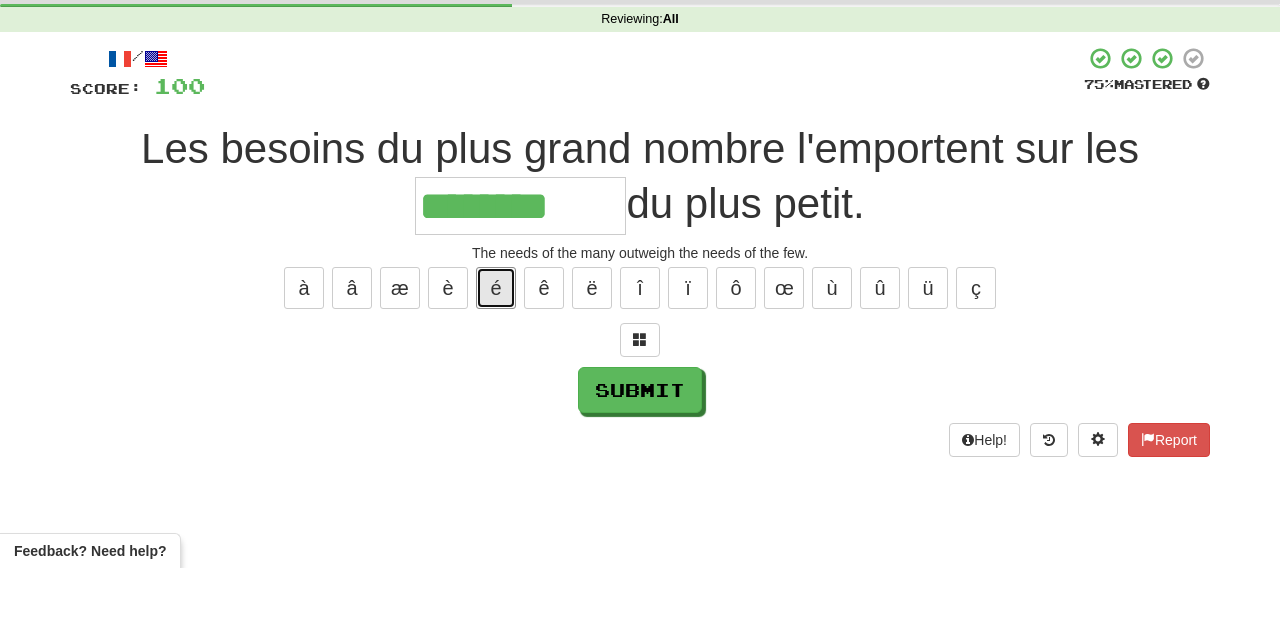click on "é" at bounding box center [496, 364] 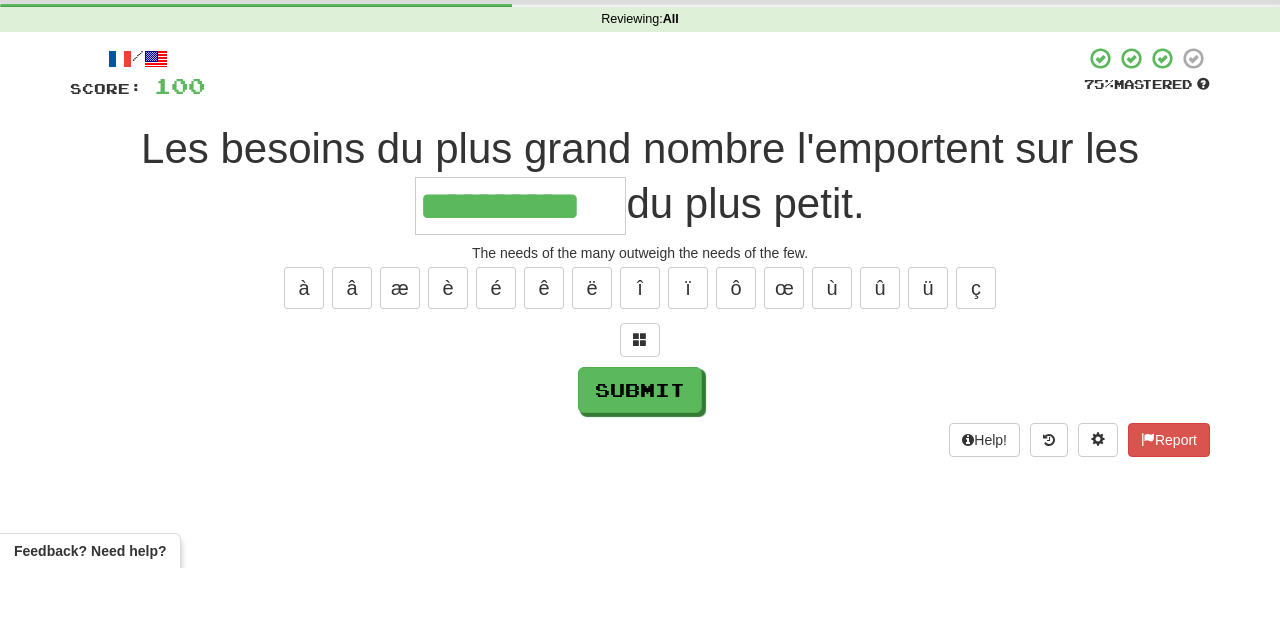 type on "**********" 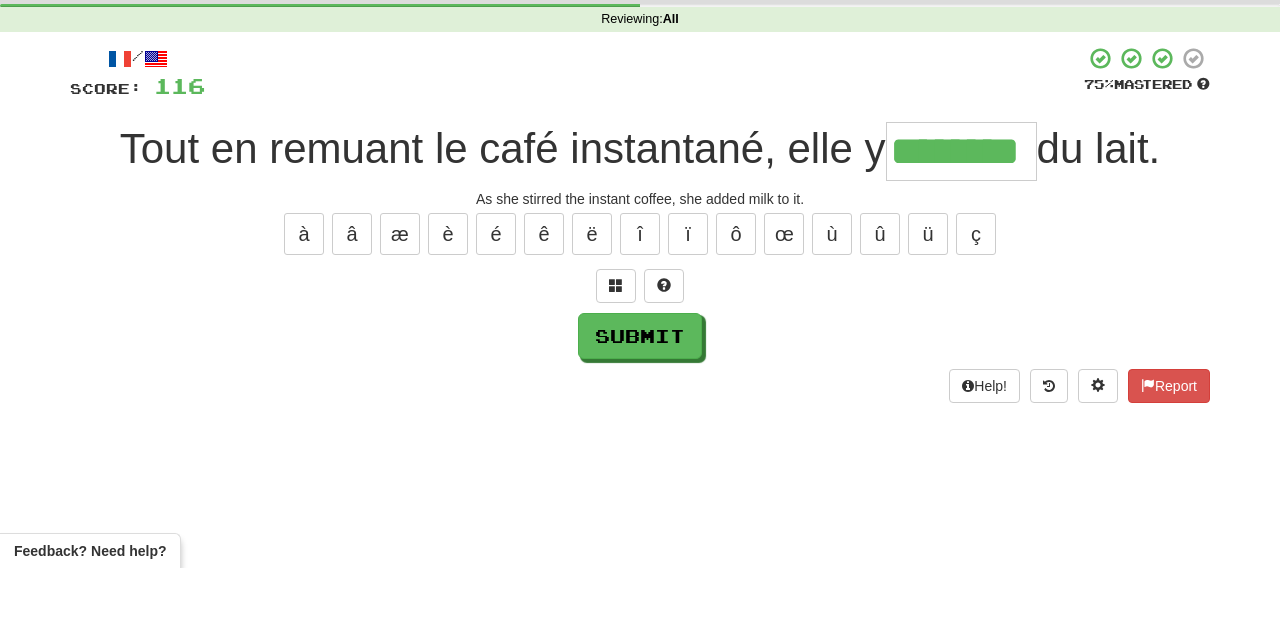 type on "********" 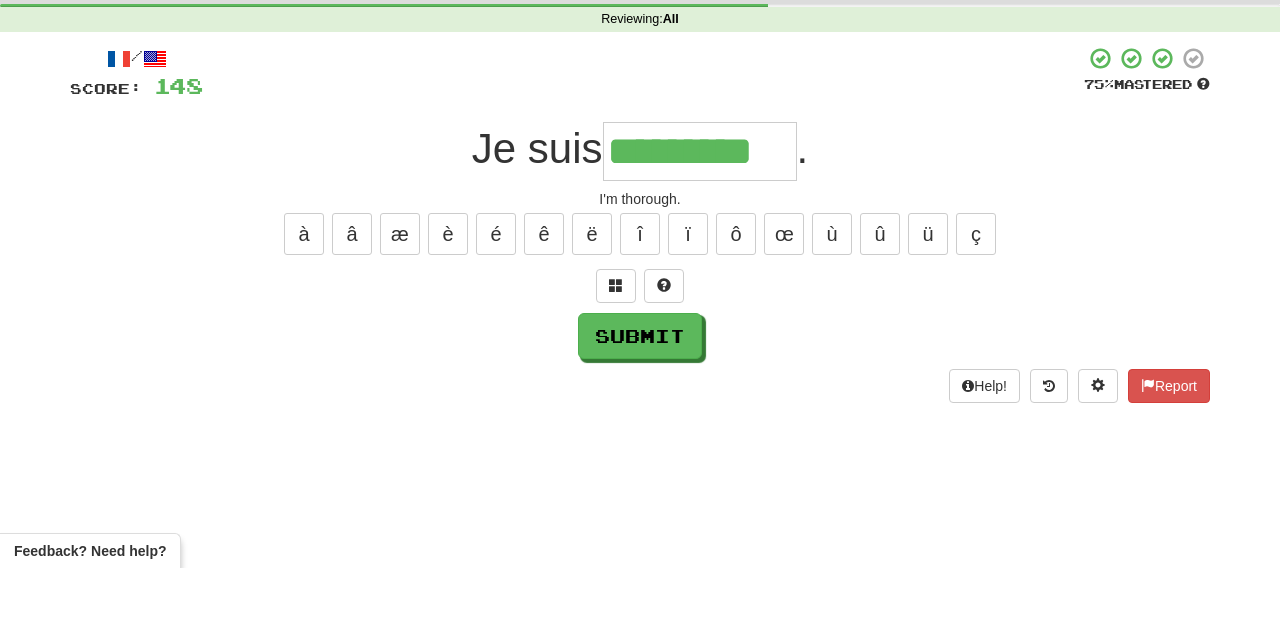 type on "*********" 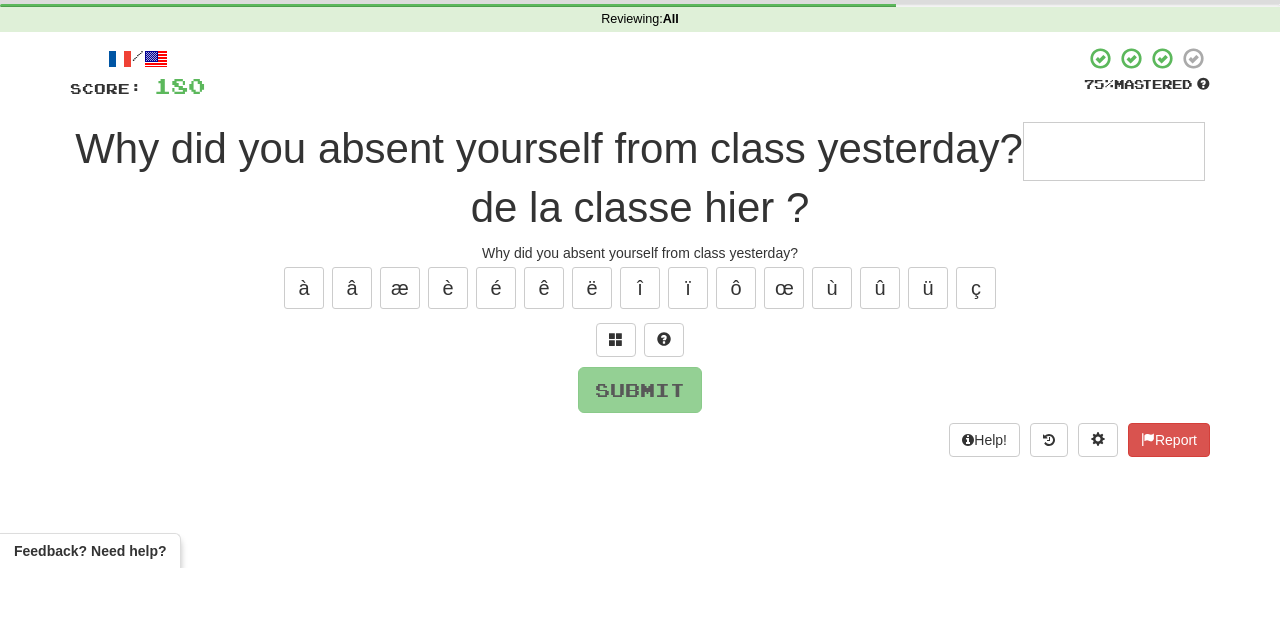 type on "*" 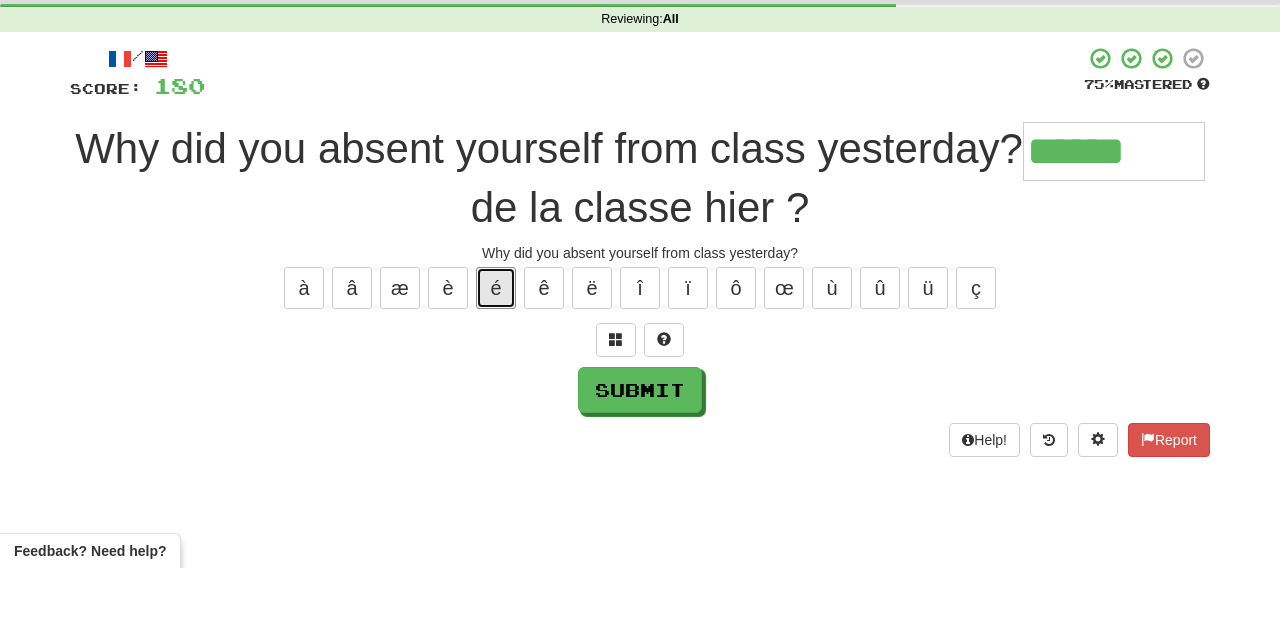click on "é" at bounding box center (496, 364) 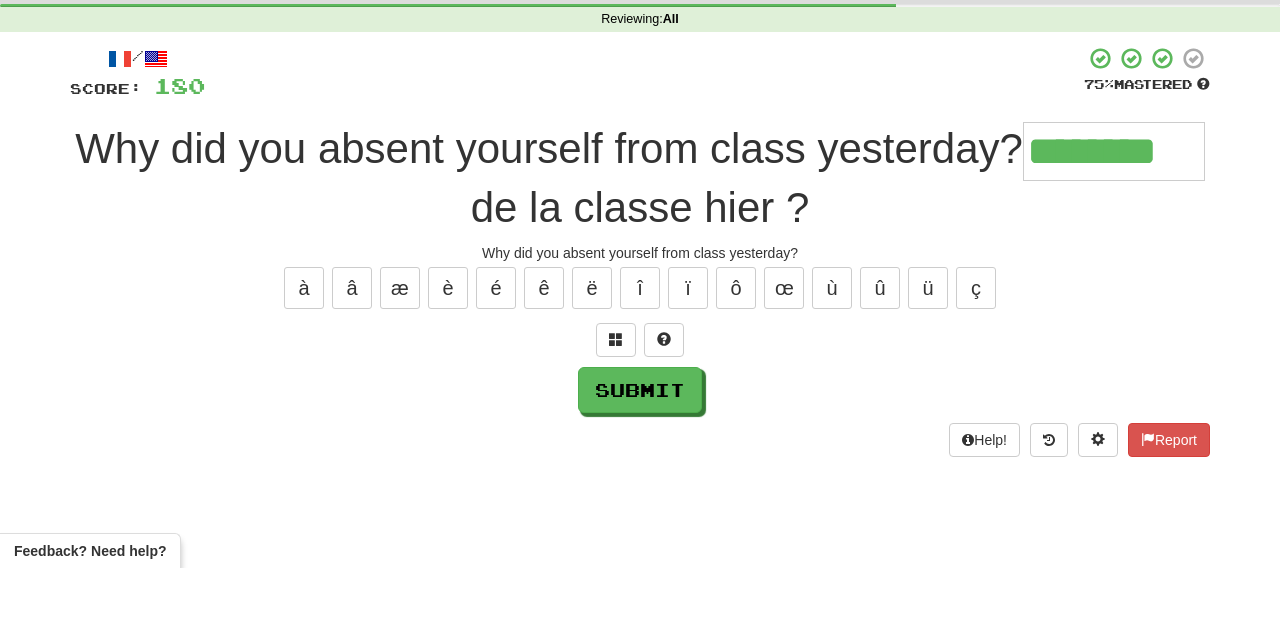 type on "********" 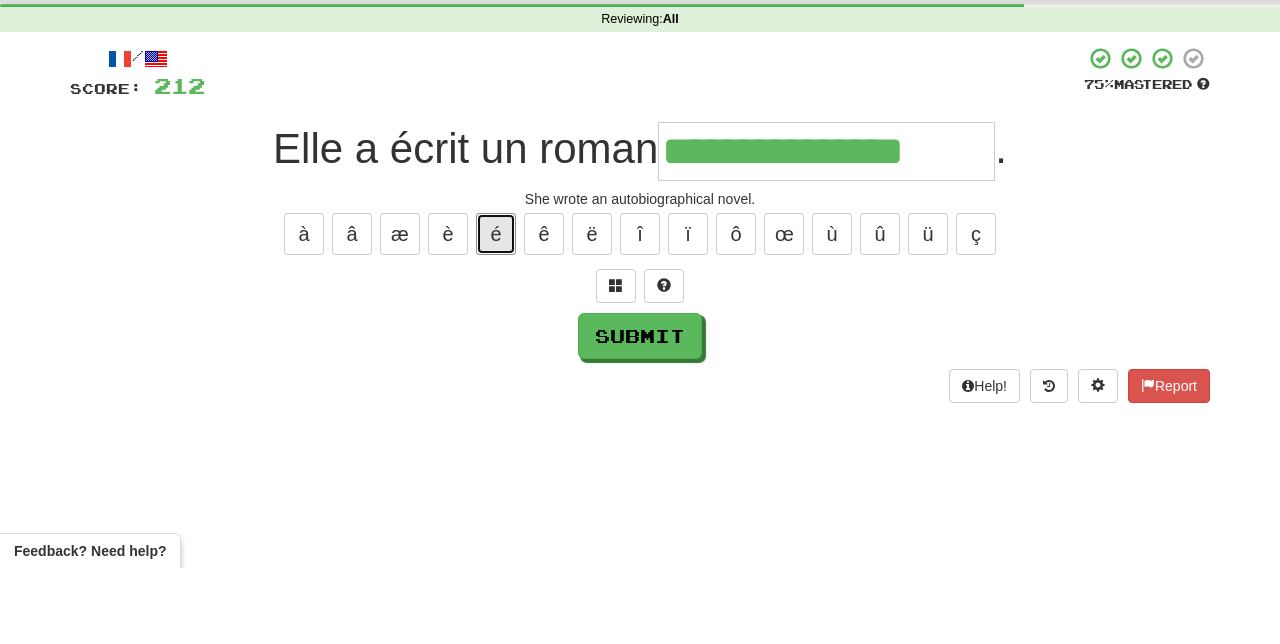 click on "é" at bounding box center (496, 310) 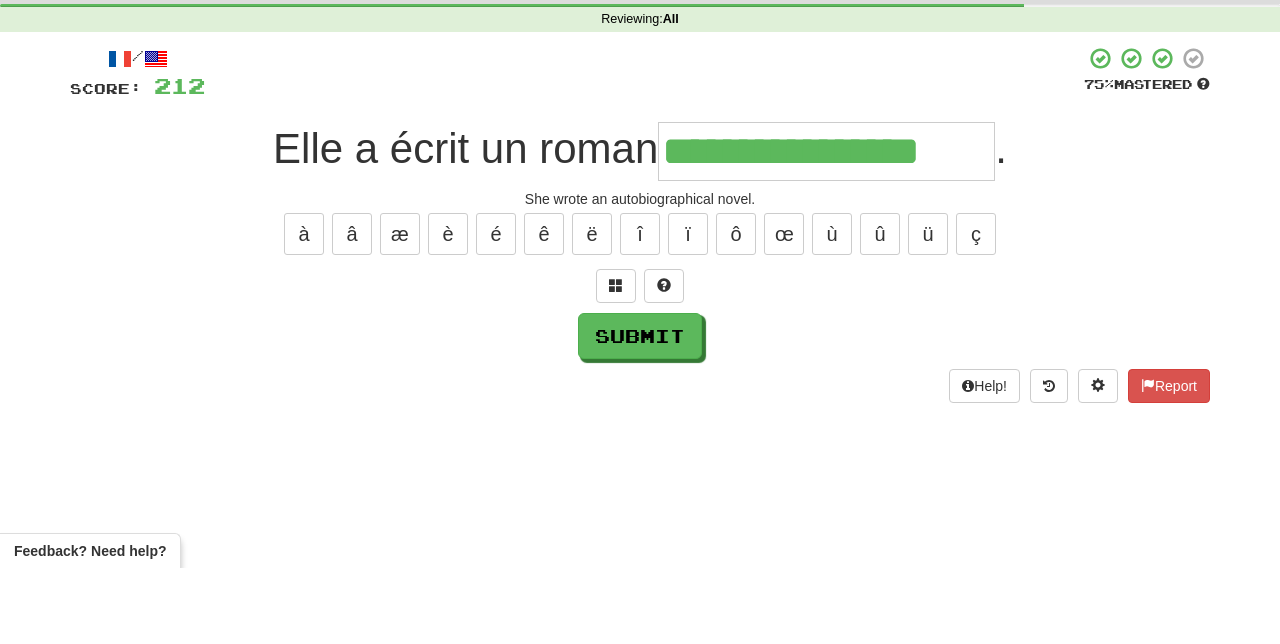 type on "**********" 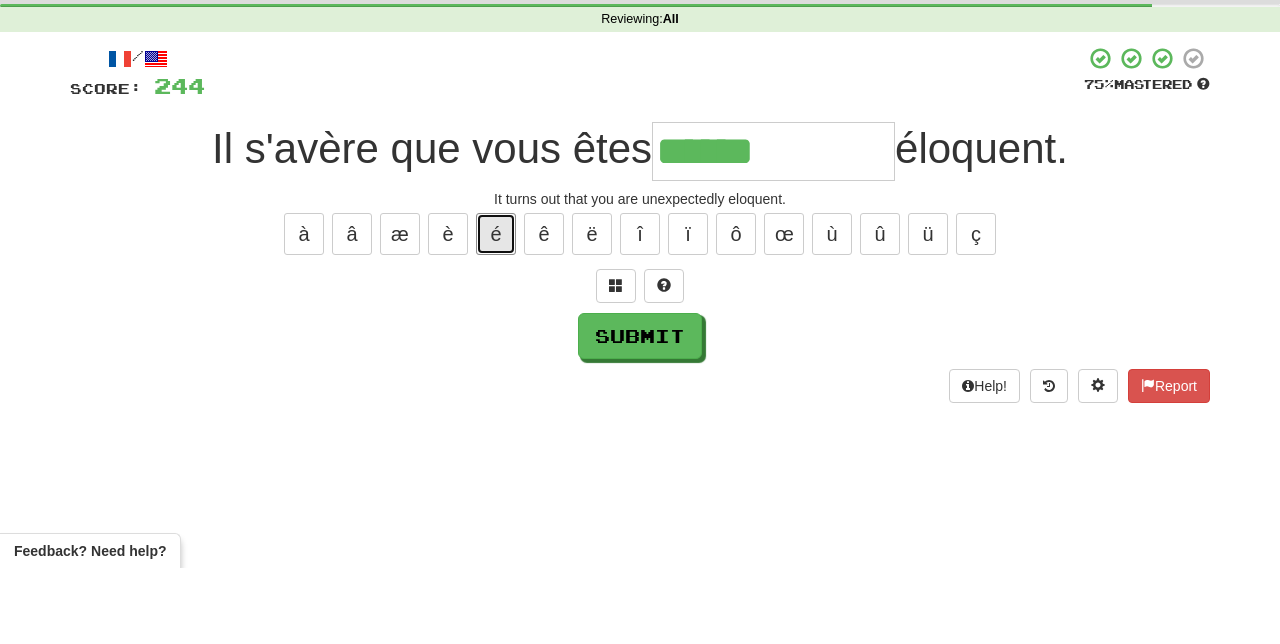 click on "é" at bounding box center [496, 310] 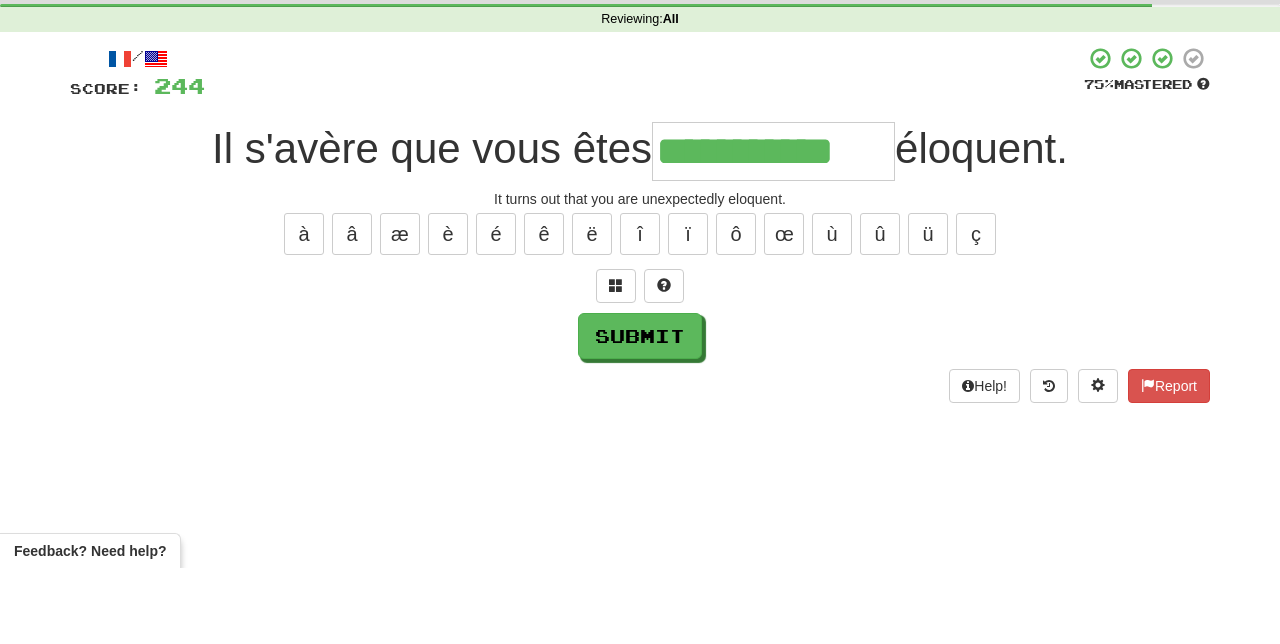 type on "**********" 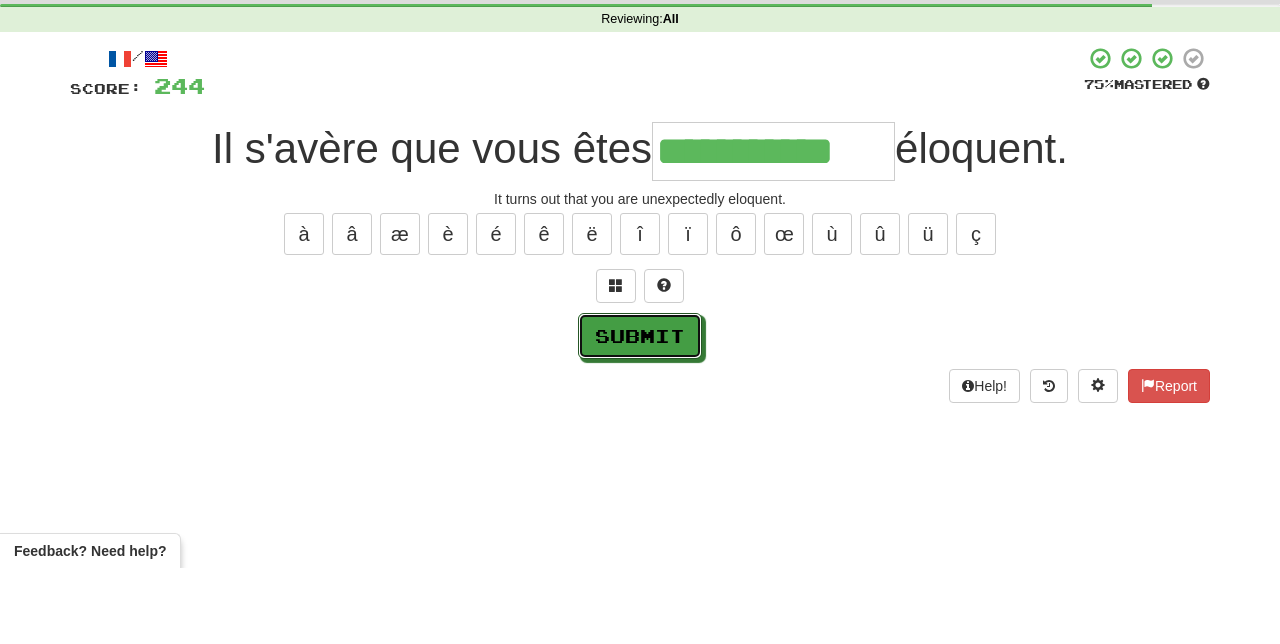 click on "Submit" at bounding box center (640, 412) 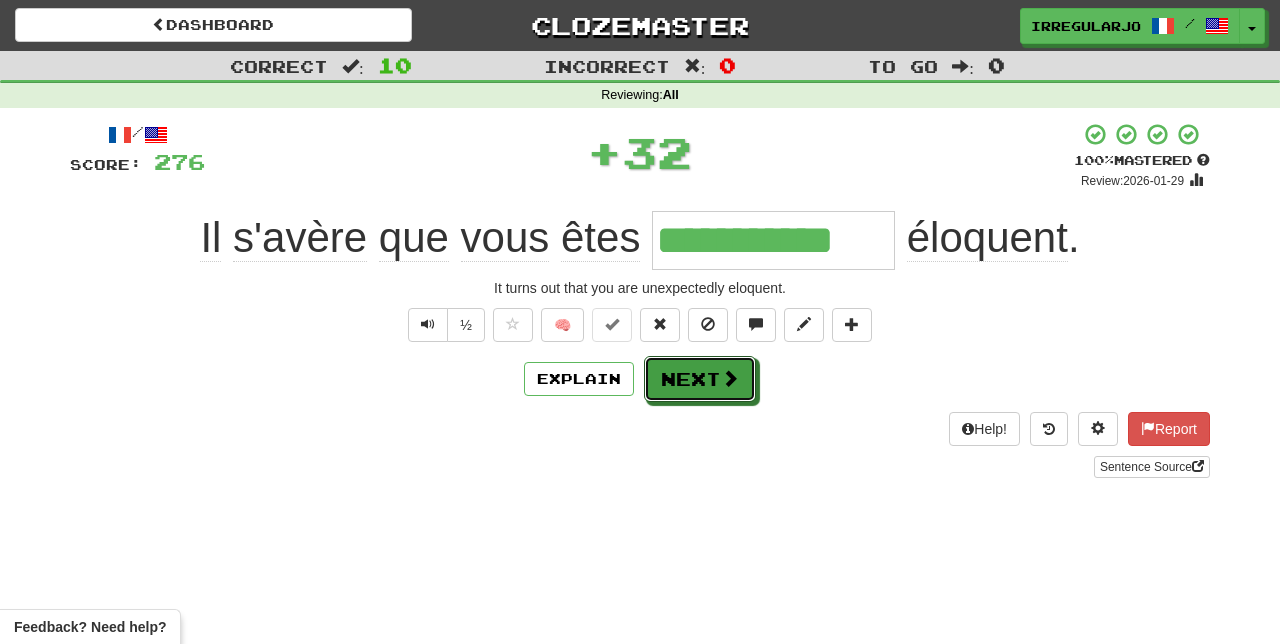 click on "Next" at bounding box center (700, 379) 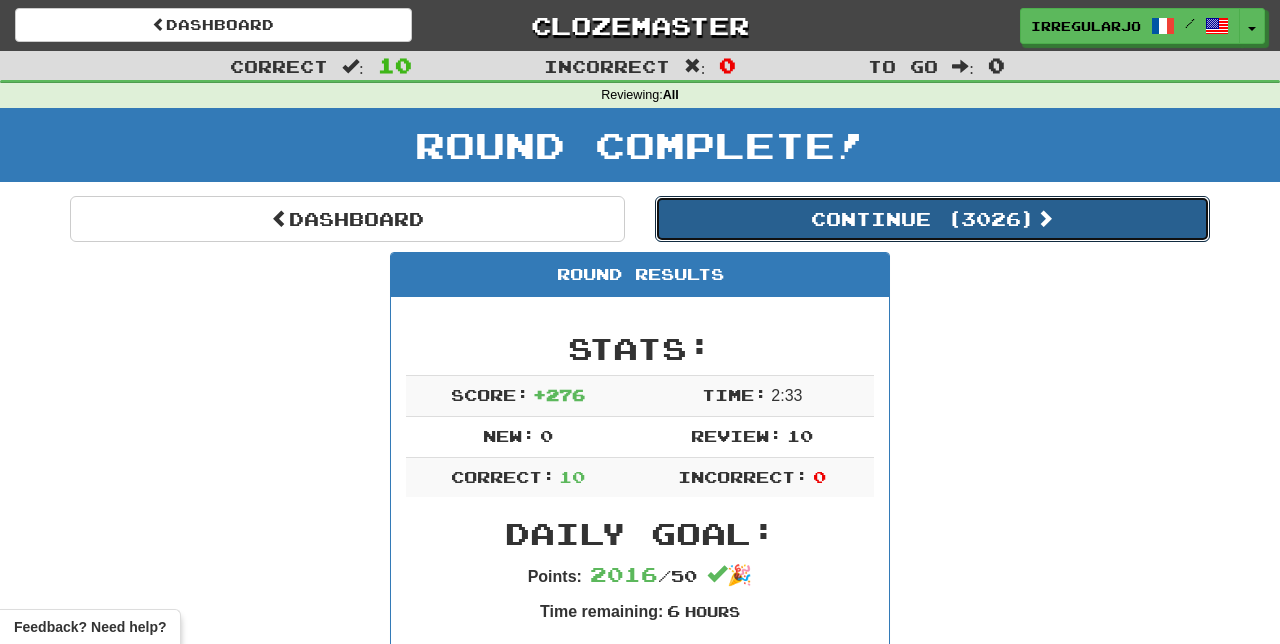 click on "Continue ( 3026 )" at bounding box center [932, 219] 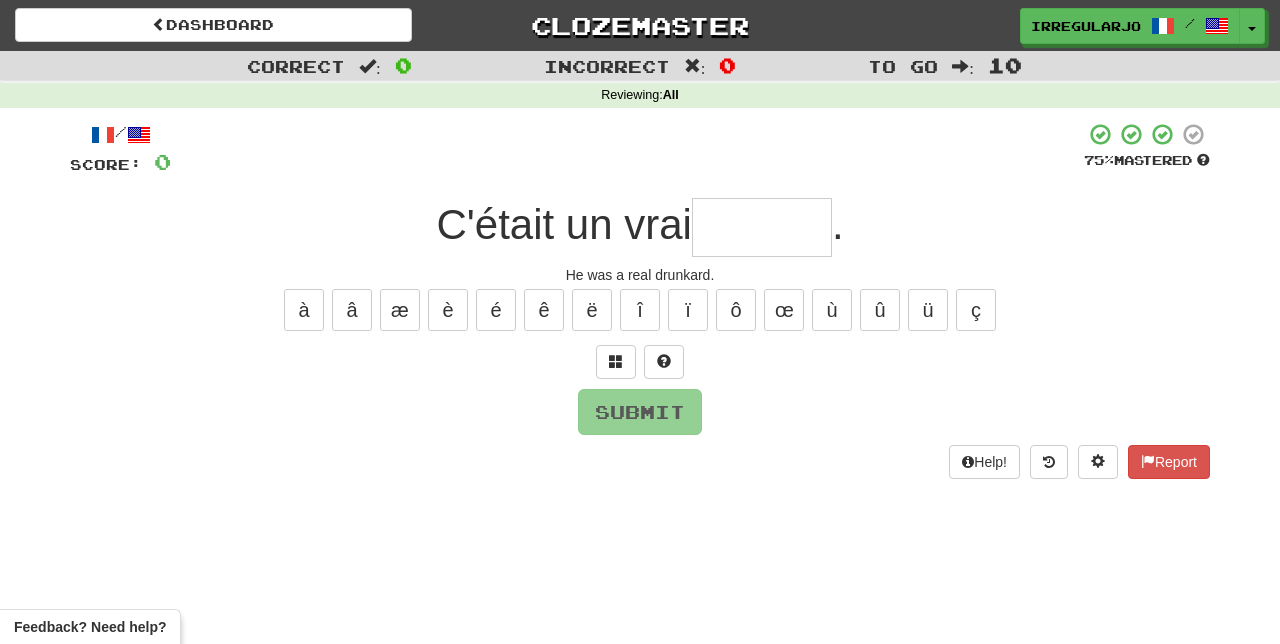 type on "*" 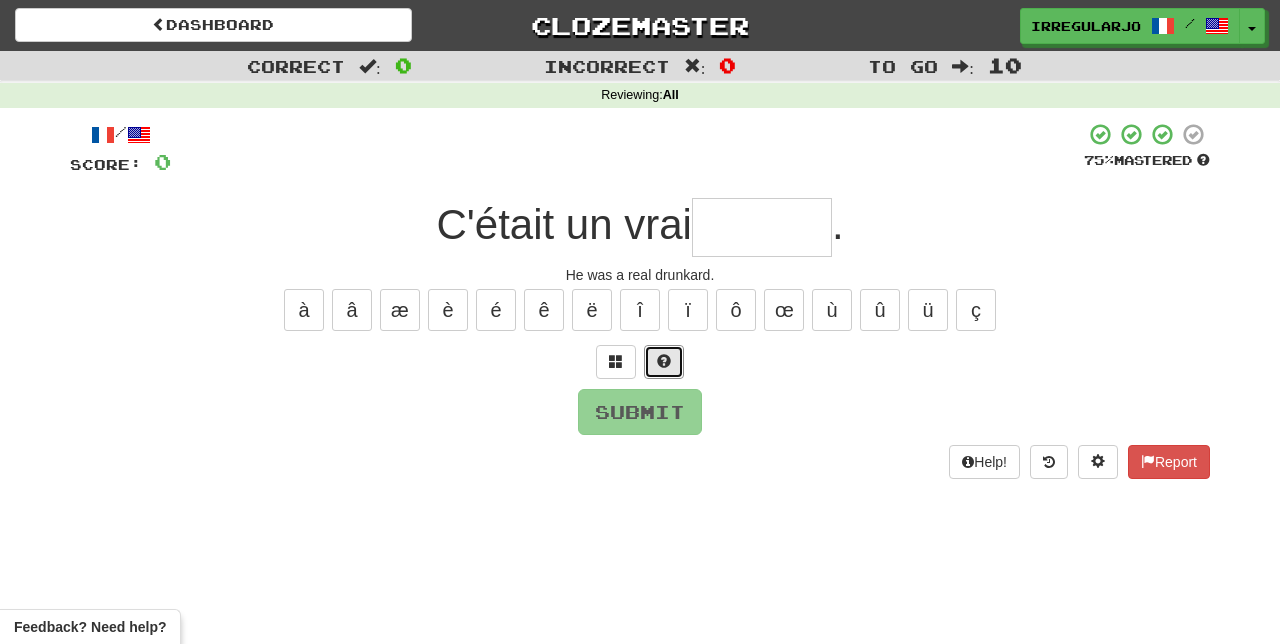 click at bounding box center [664, 362] 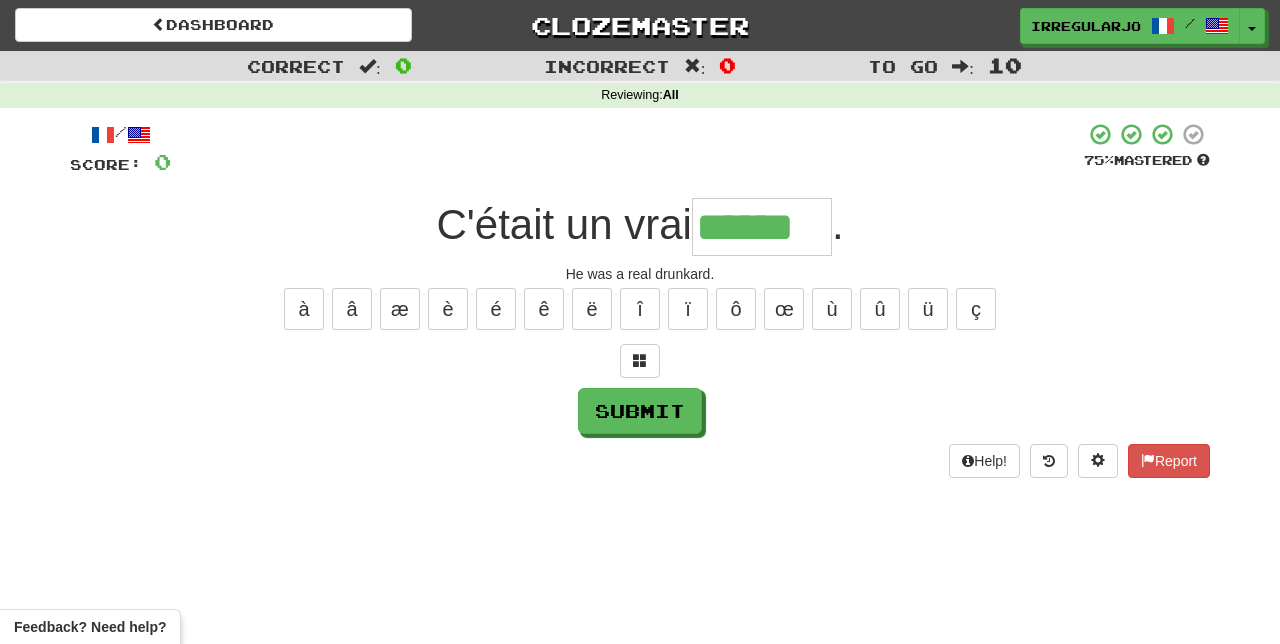 scroll, scrollTop: 0, scrollLeft: 0, axis: both 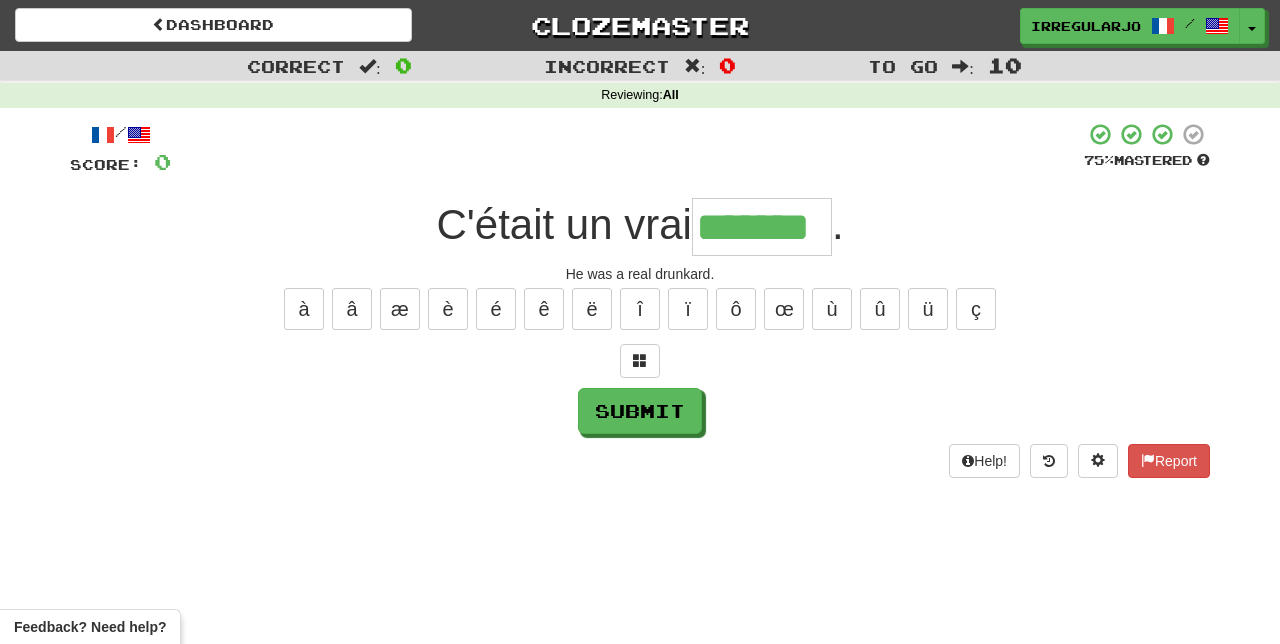type on "*******" 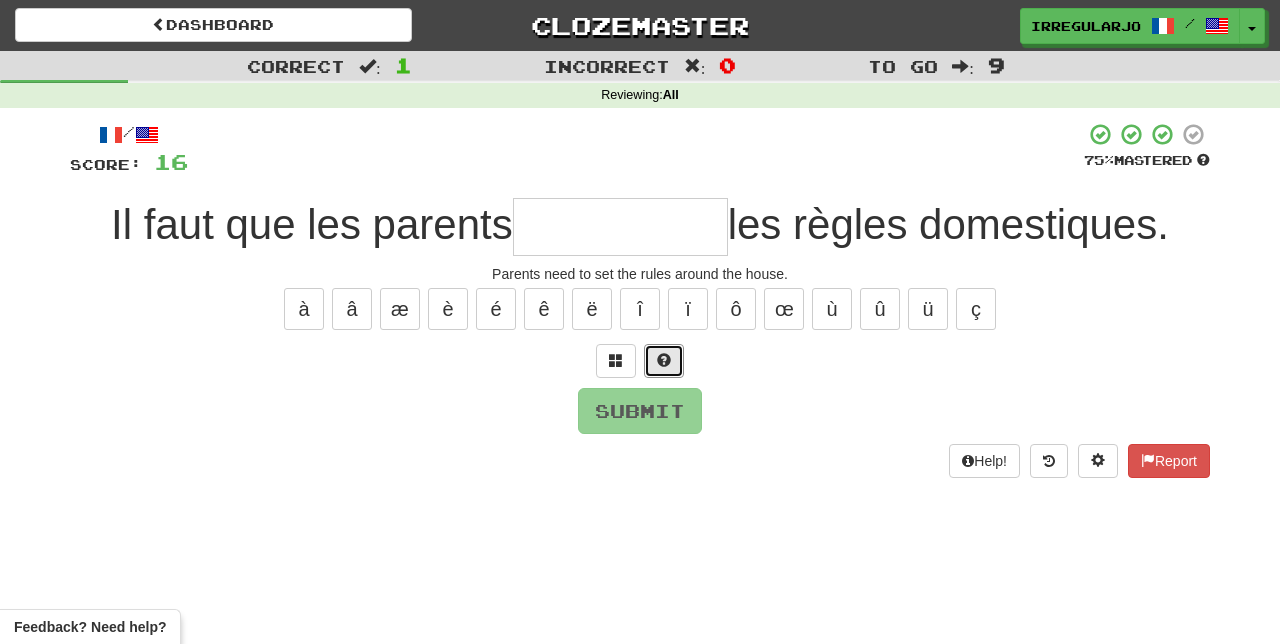 click at bounding box center [664, 361] 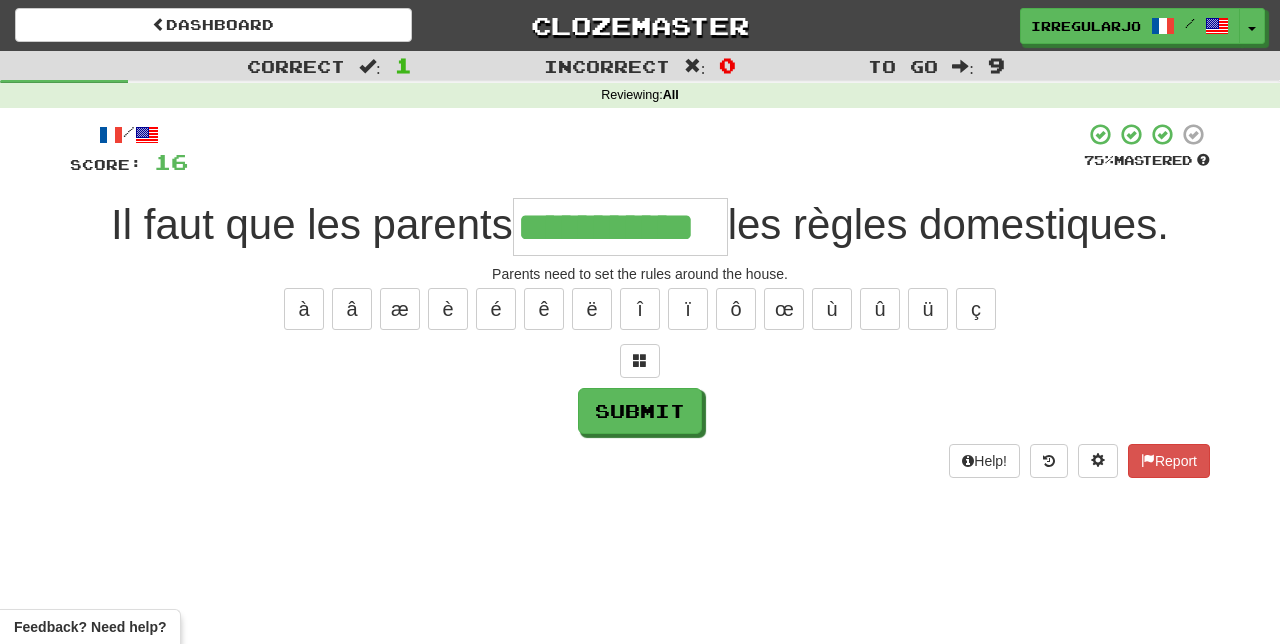 type on "**********" 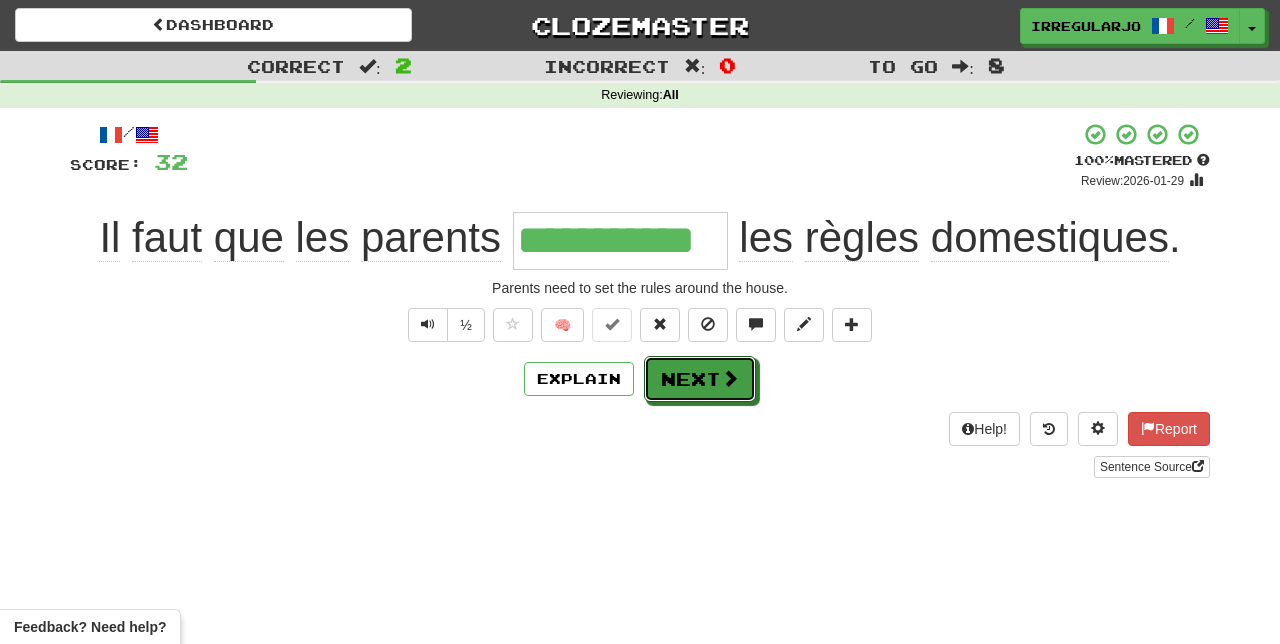 click on "Next" at bounding box center (700, 379) 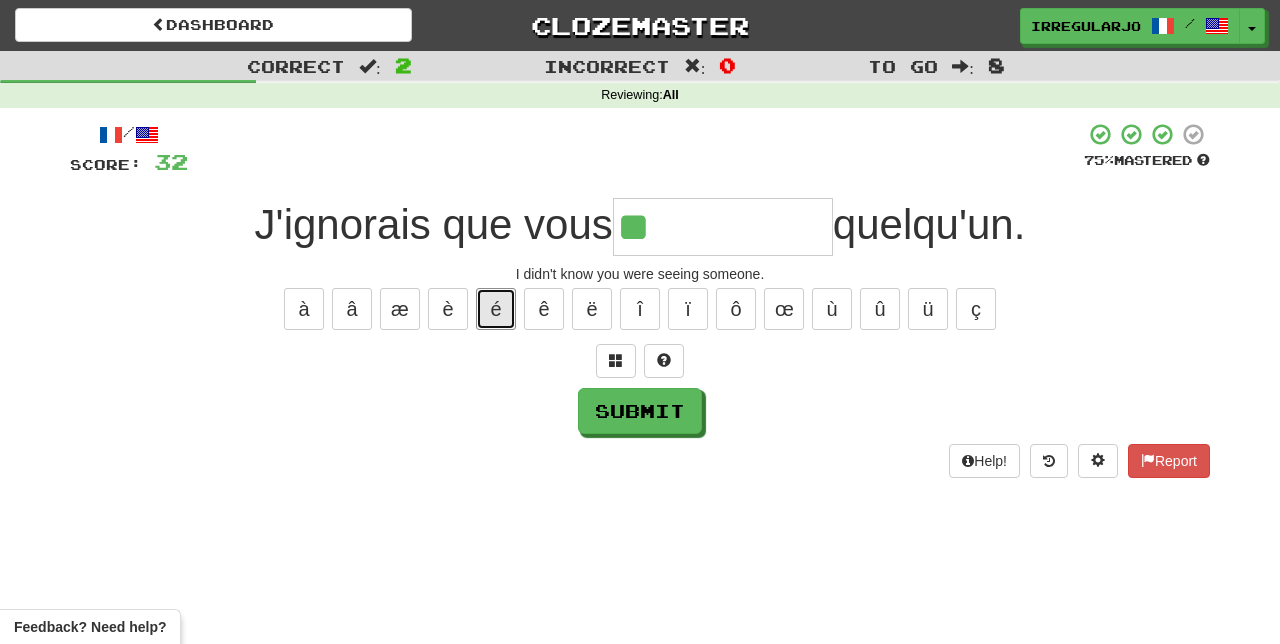 click on "é" at bounding box center (496, 309) 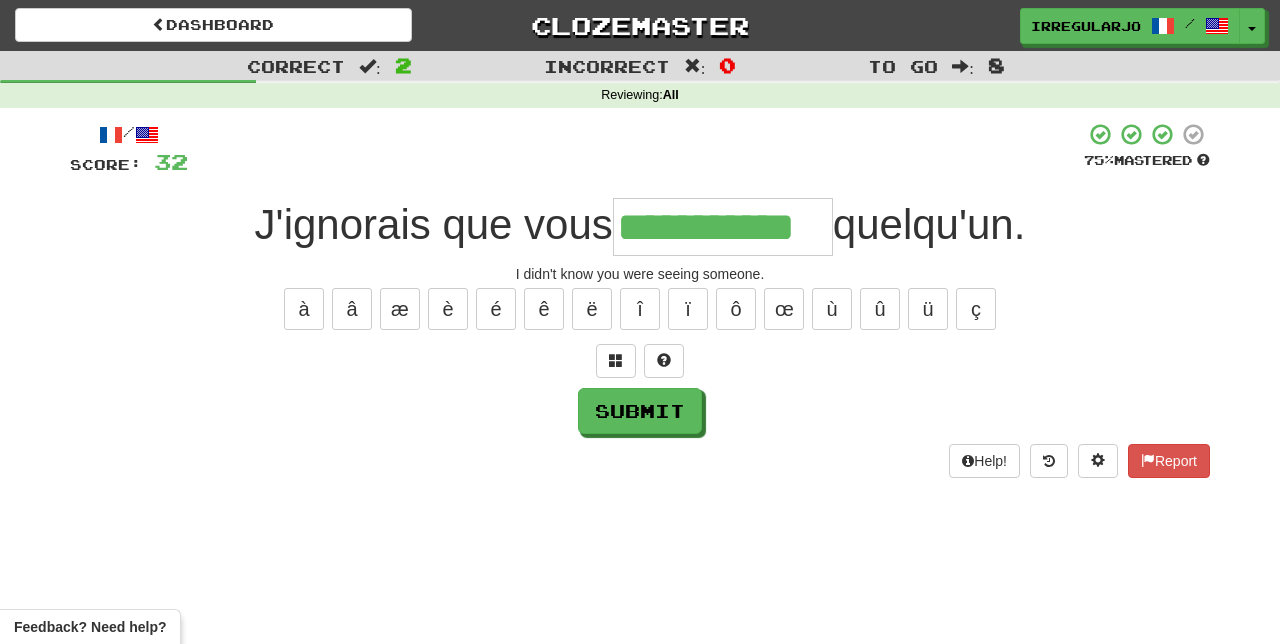 type on "**********" 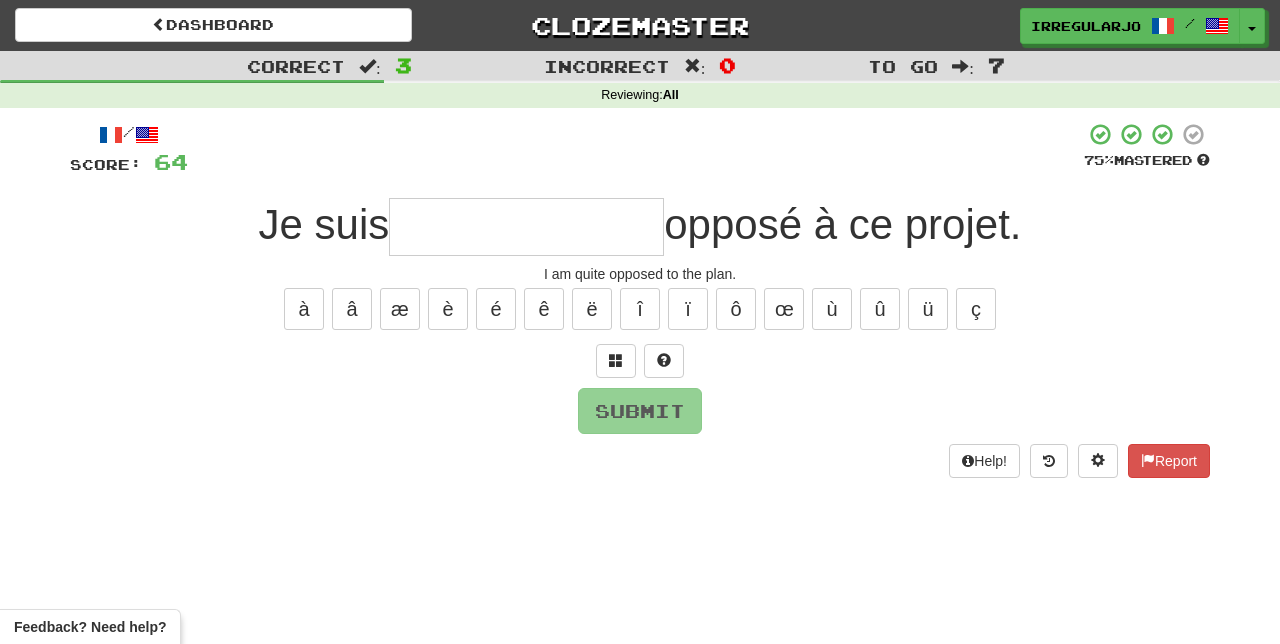type on "*" 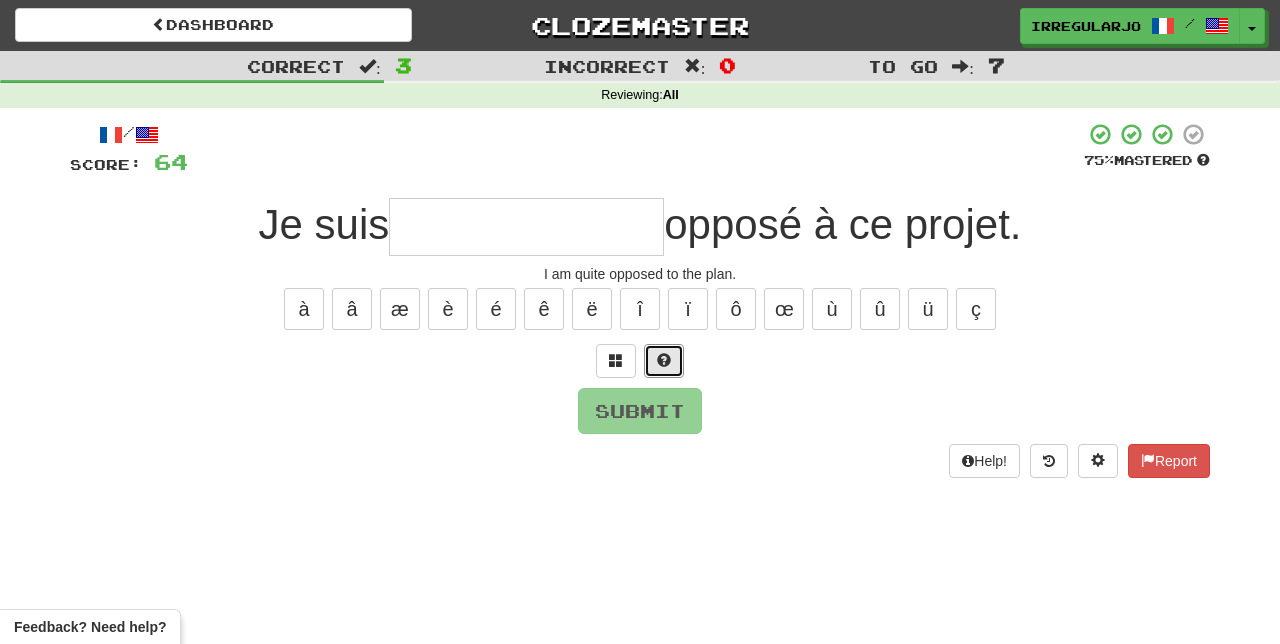 click at bounding box center (664, 361) 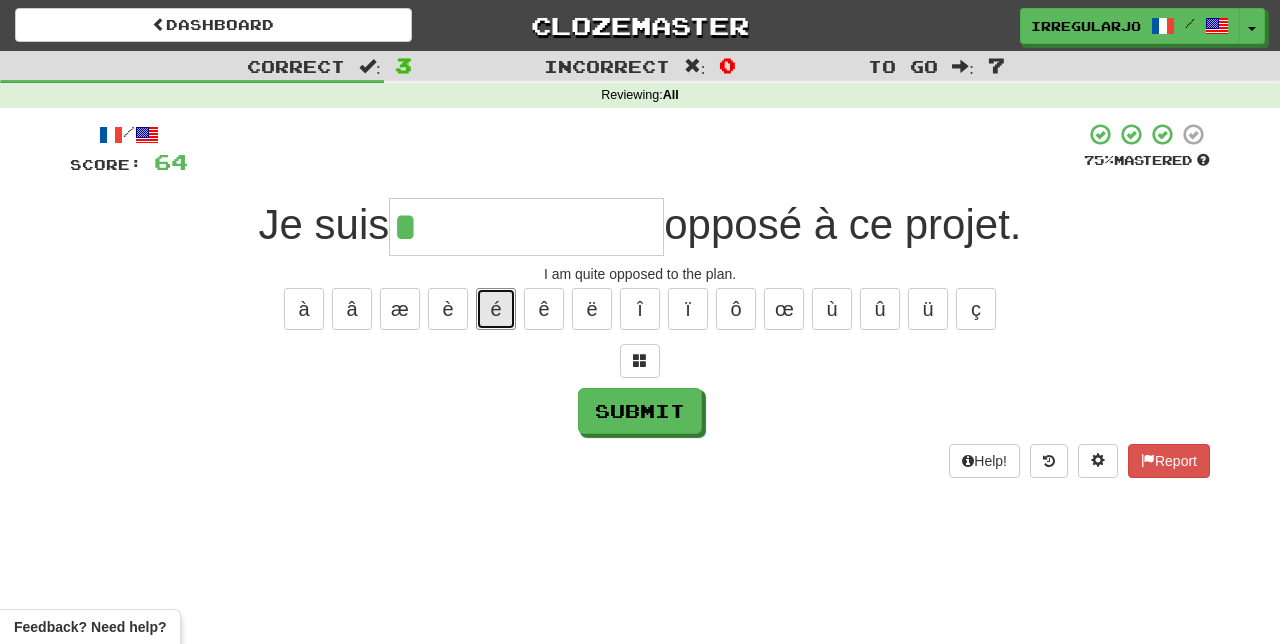 click on "é" at bounding box center [496, 309] 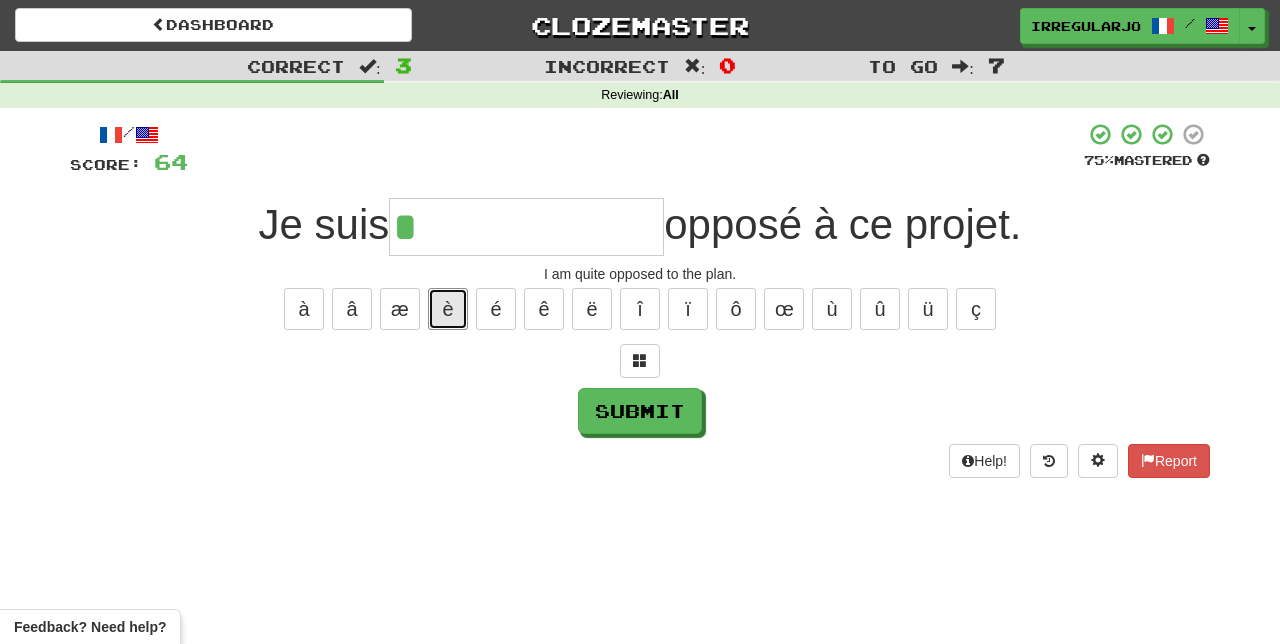 click on "è" at bounding box center (448, 309) 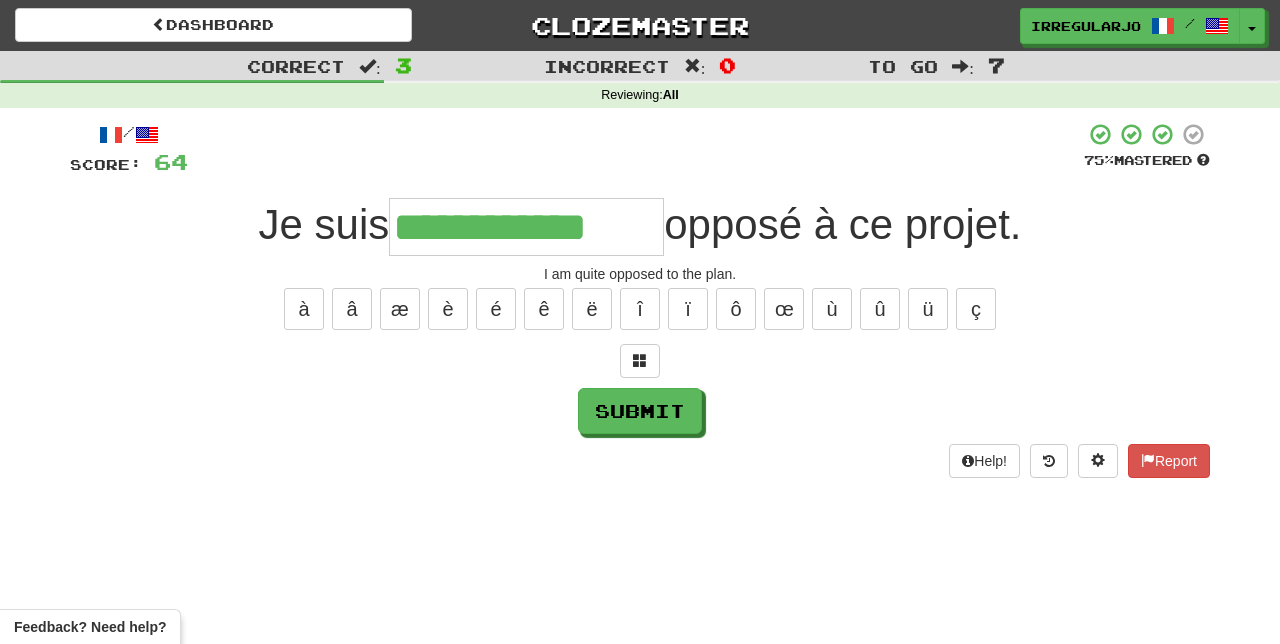 type on "**********" 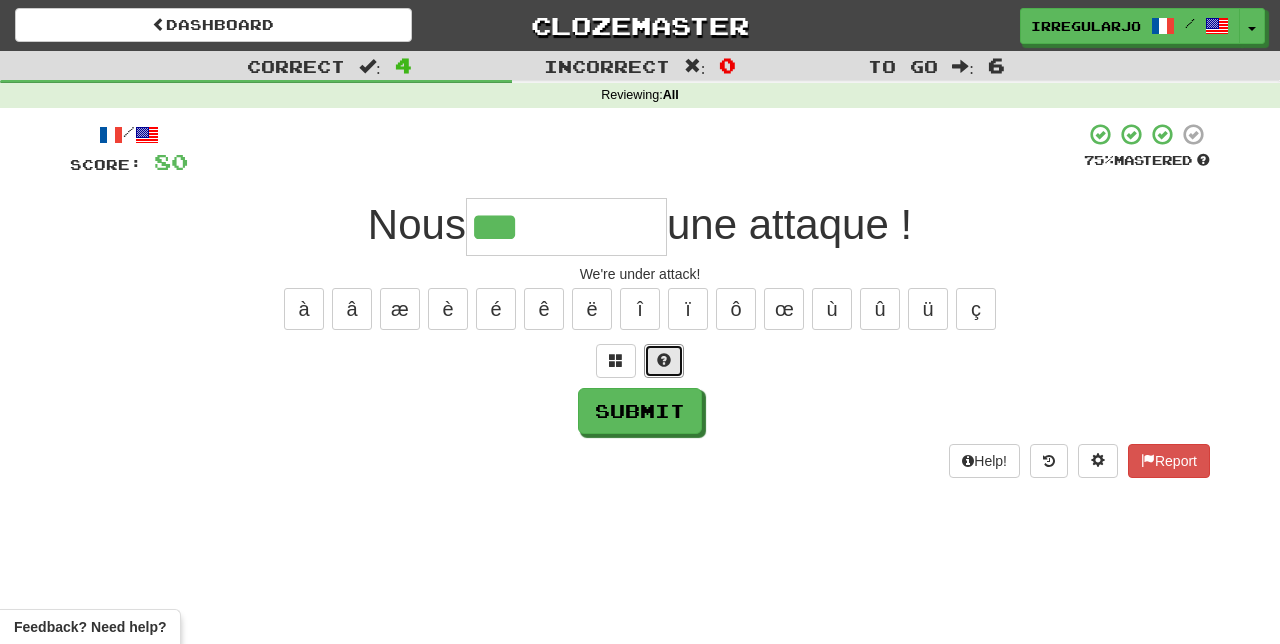 click at bounding box center (664, 361) 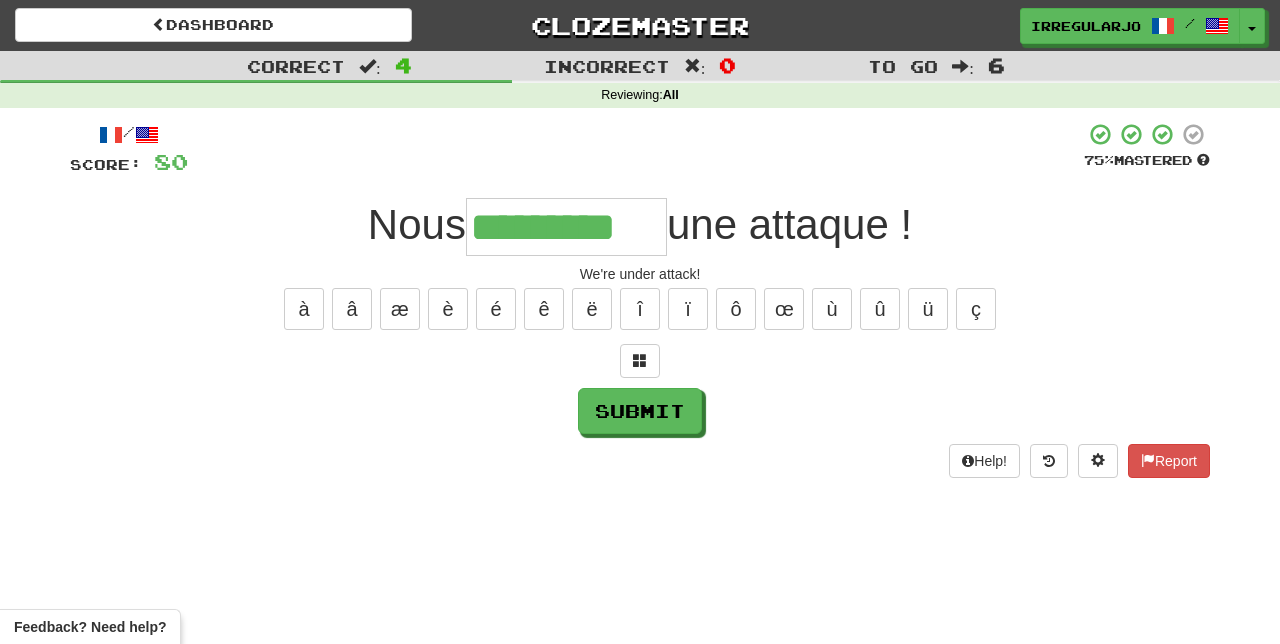 type on "*********" 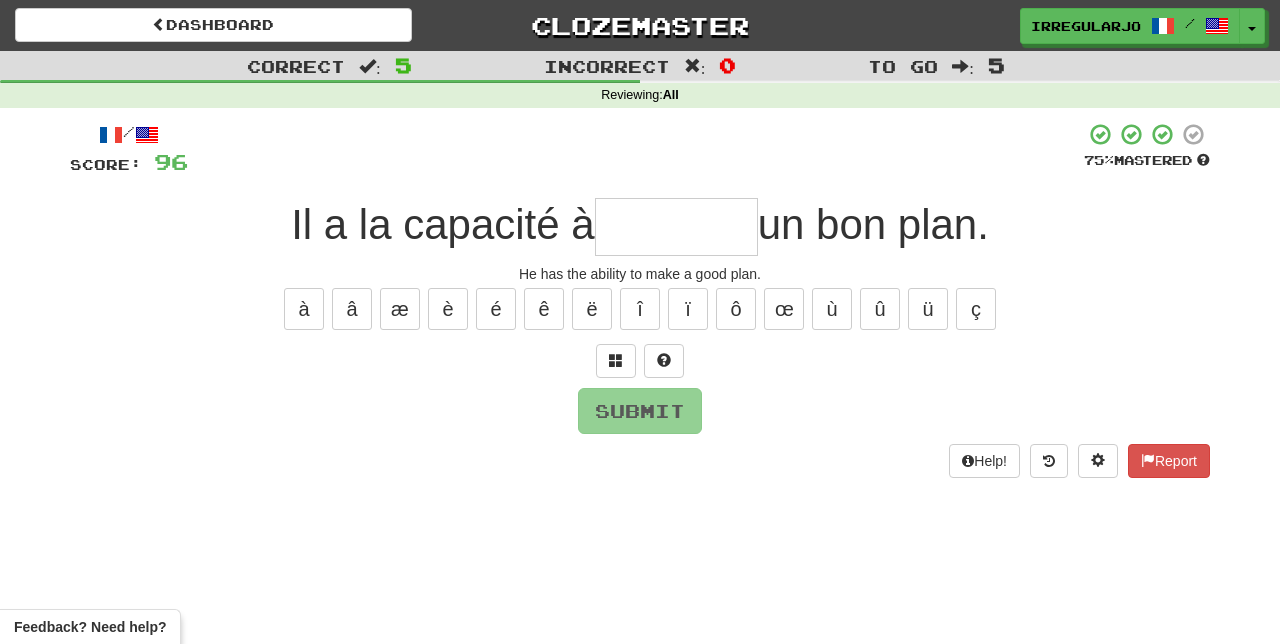 type on "*" 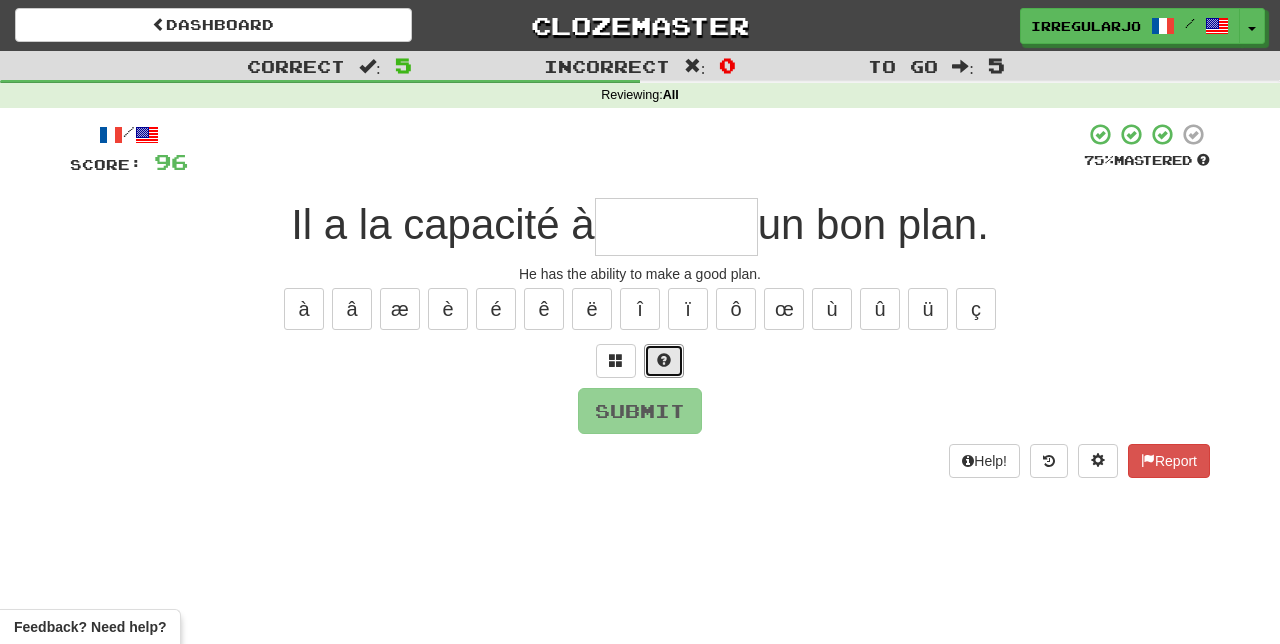 click at bounding box center [664, 361] 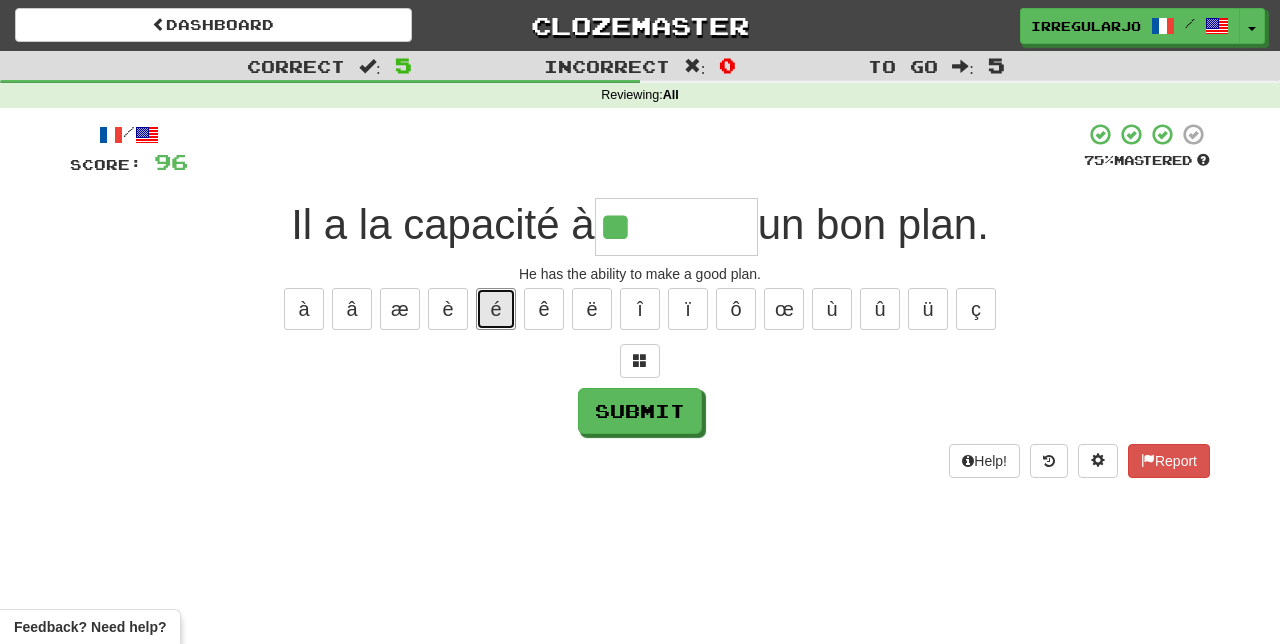 click on "é" at bounding box center (496, 309) 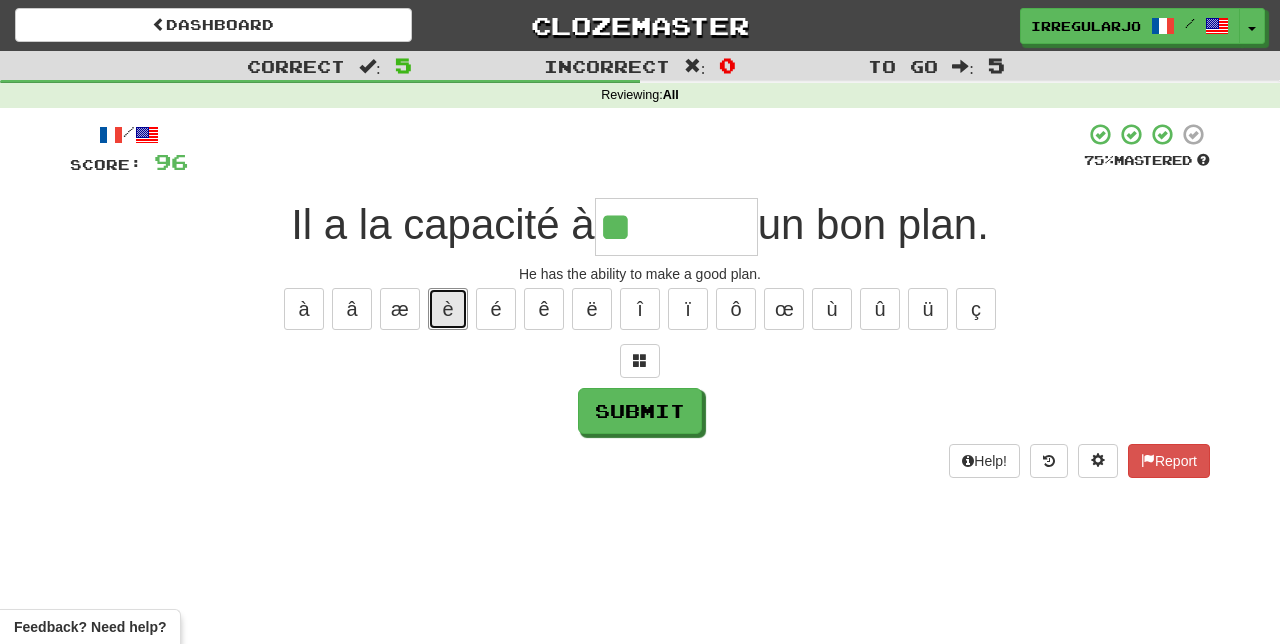 click on "è" at bounding box center (448, 309) 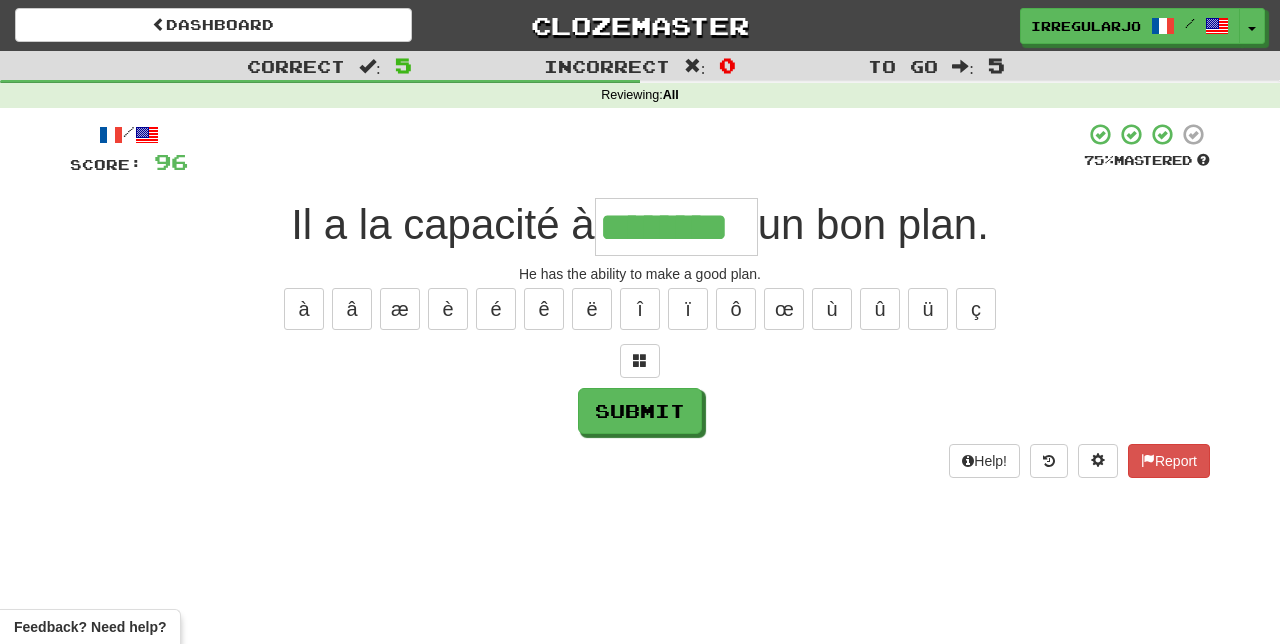 type on "********" 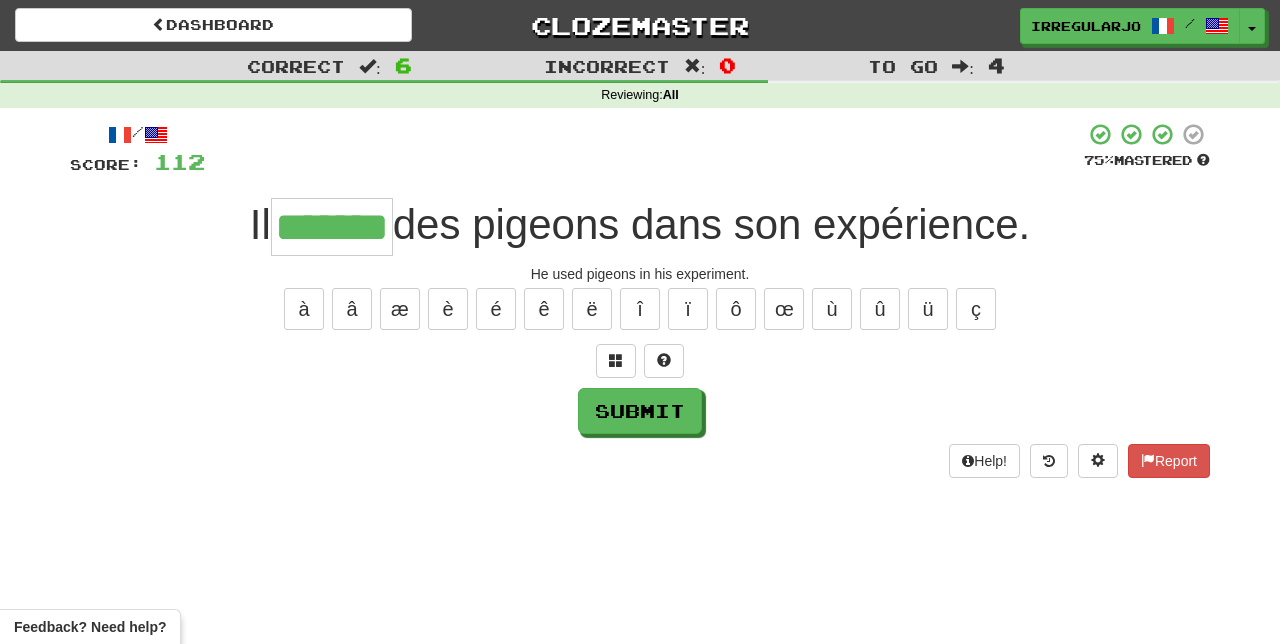 type on "*******" 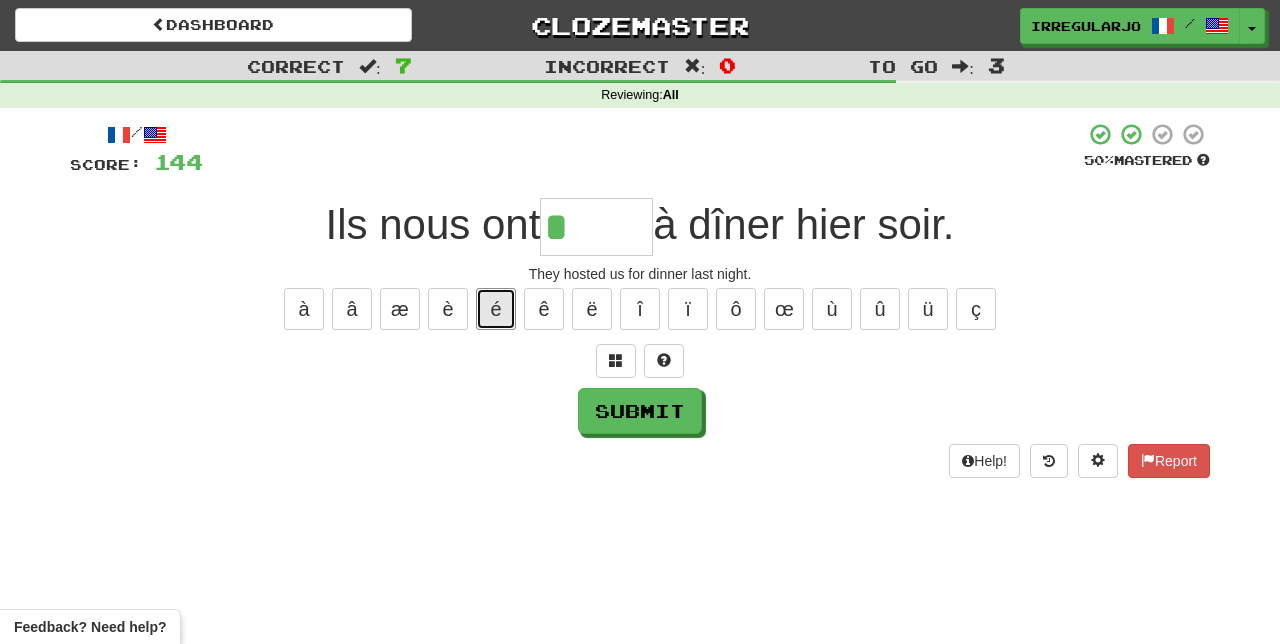 click on "é" at bounding box center (496, 309) 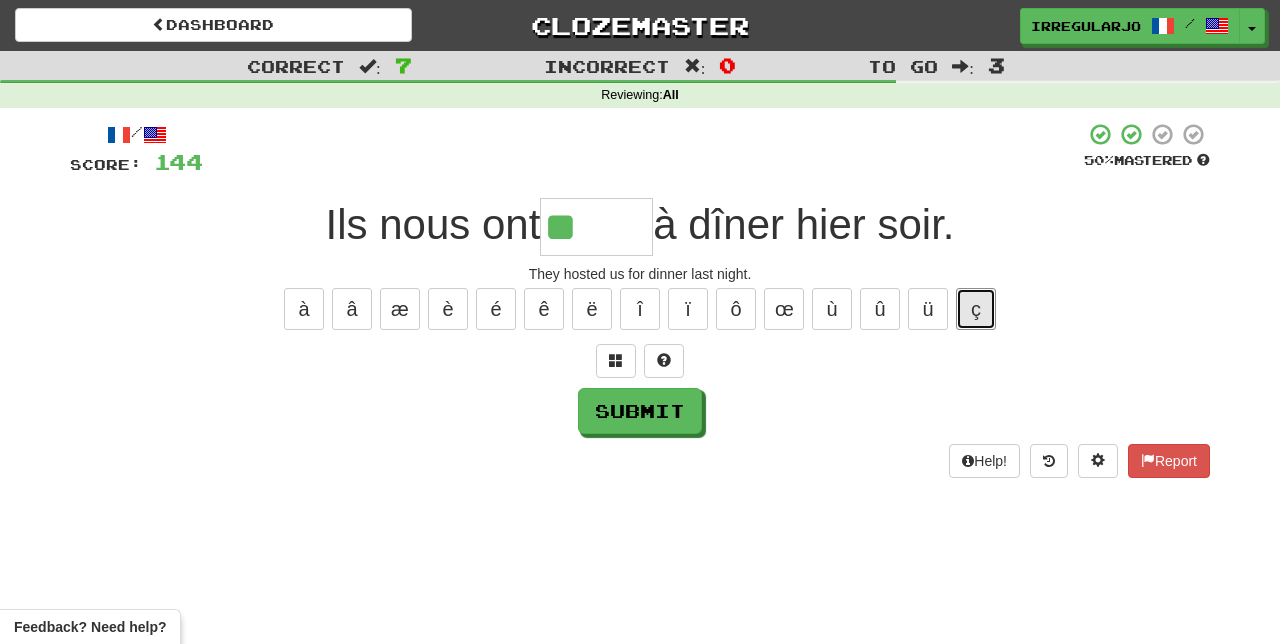click on "ç" at bounding box center (976, 309) 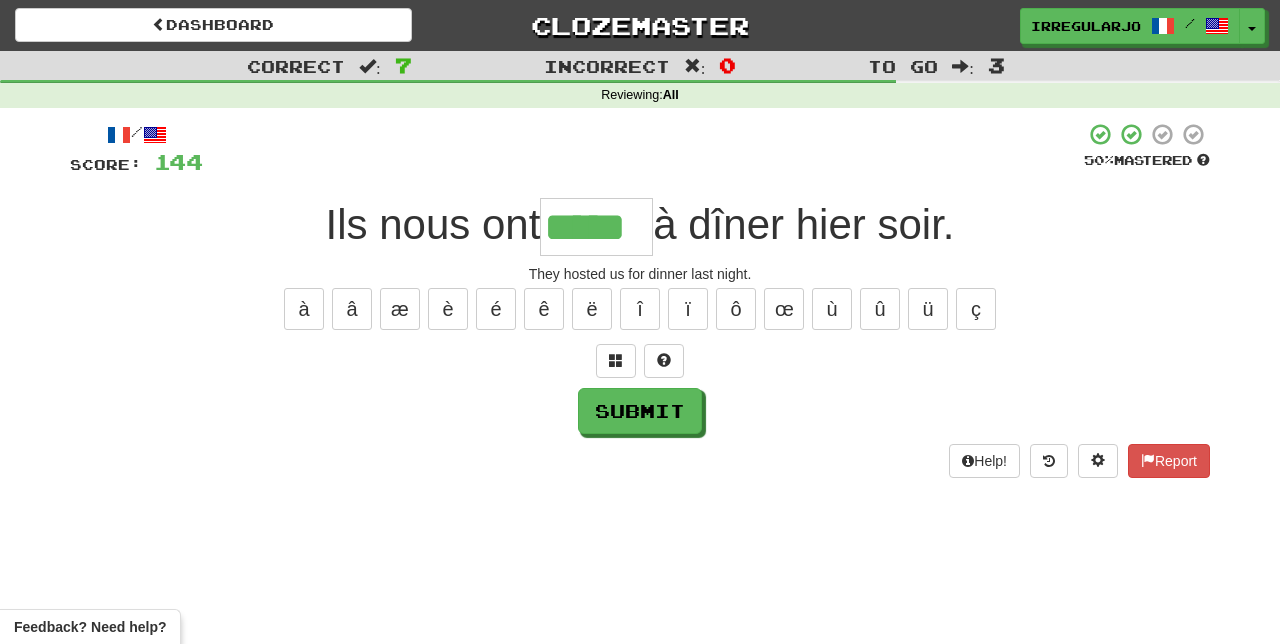 type on "*****" 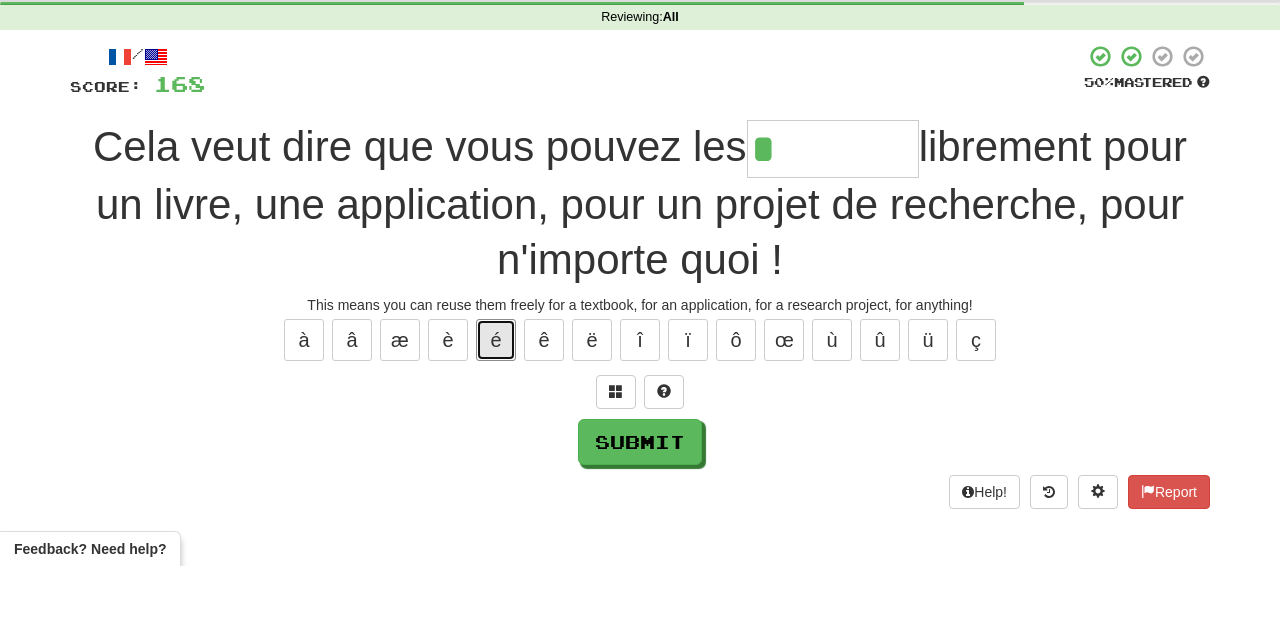 click on "é" at bounding box center [496, 418] 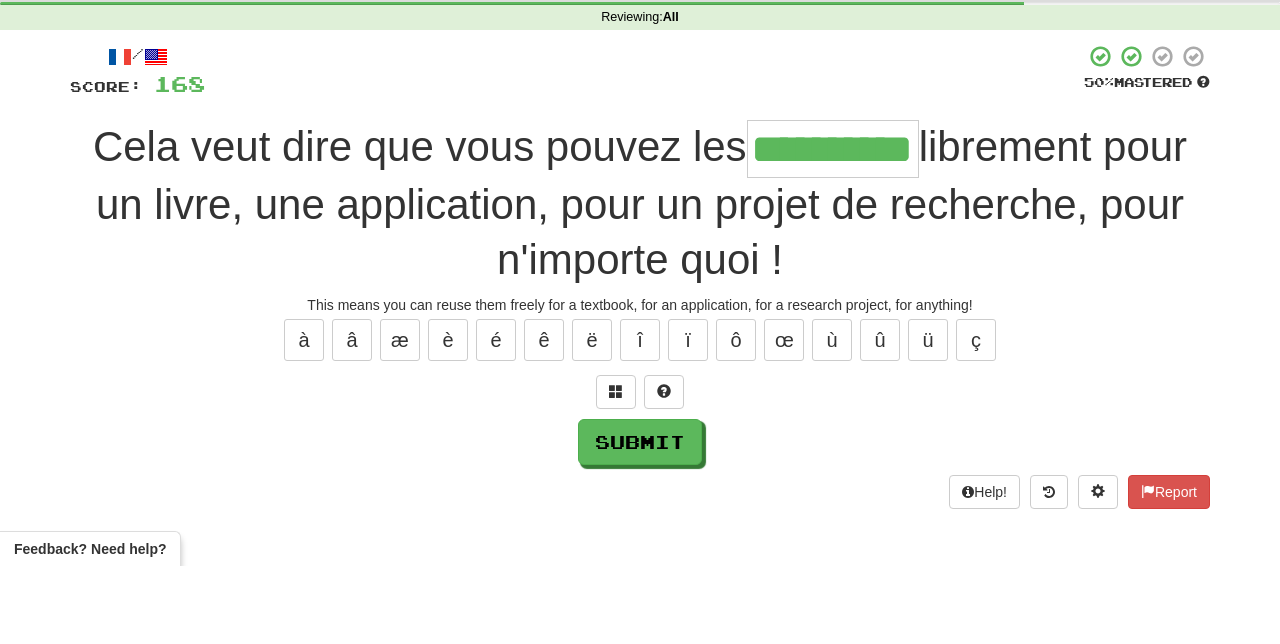 type on "**********" 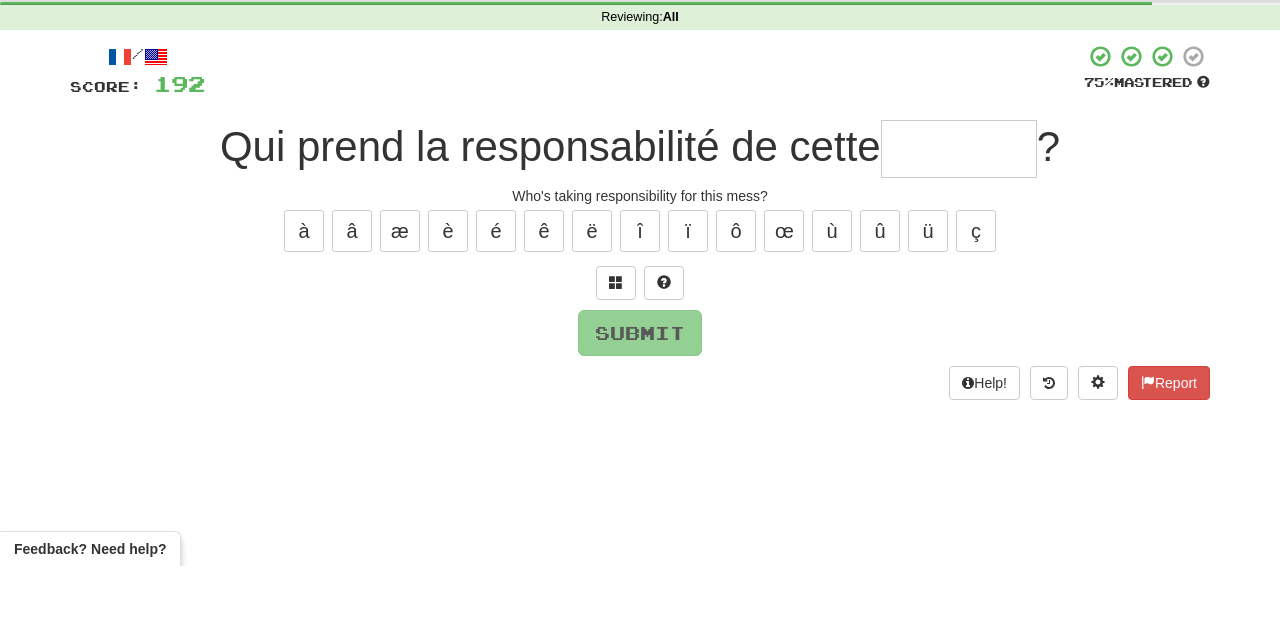 type on "*" 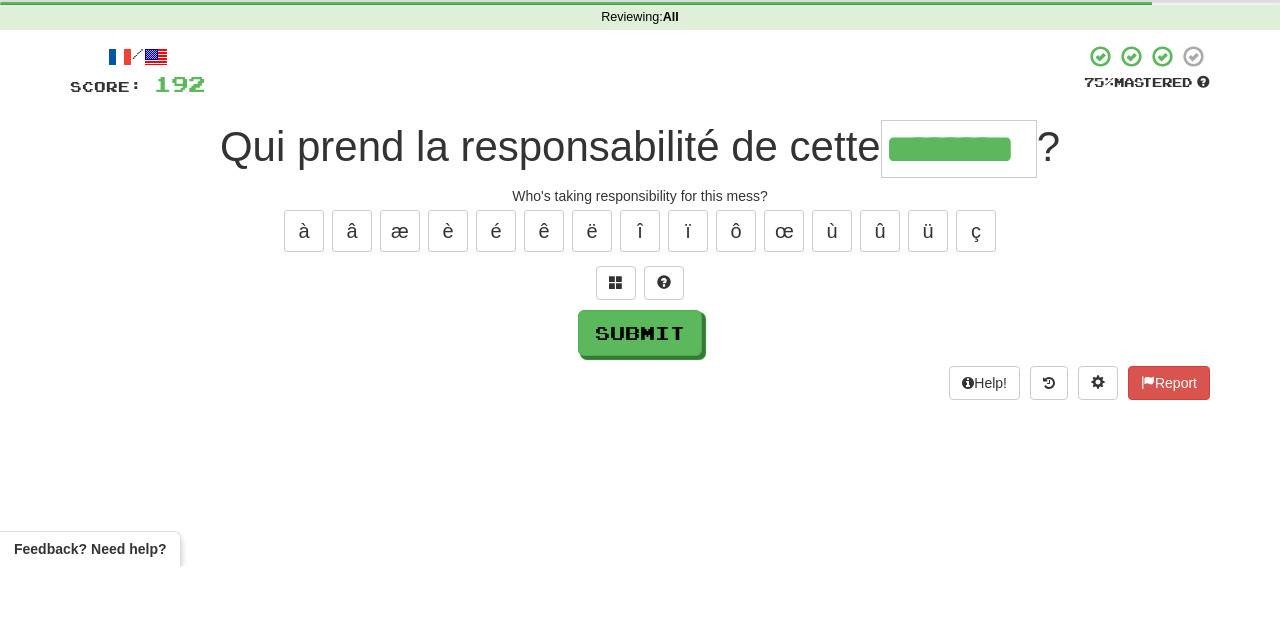 type on "********" 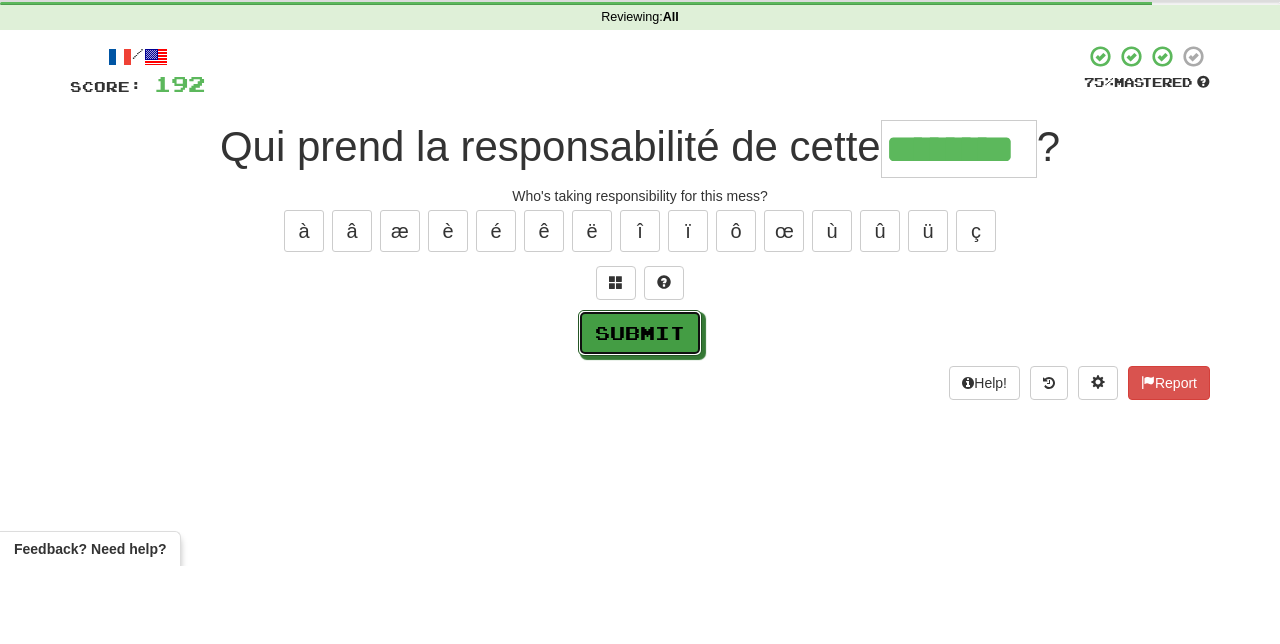 click on "Submit" at bounding box center [640, 411] 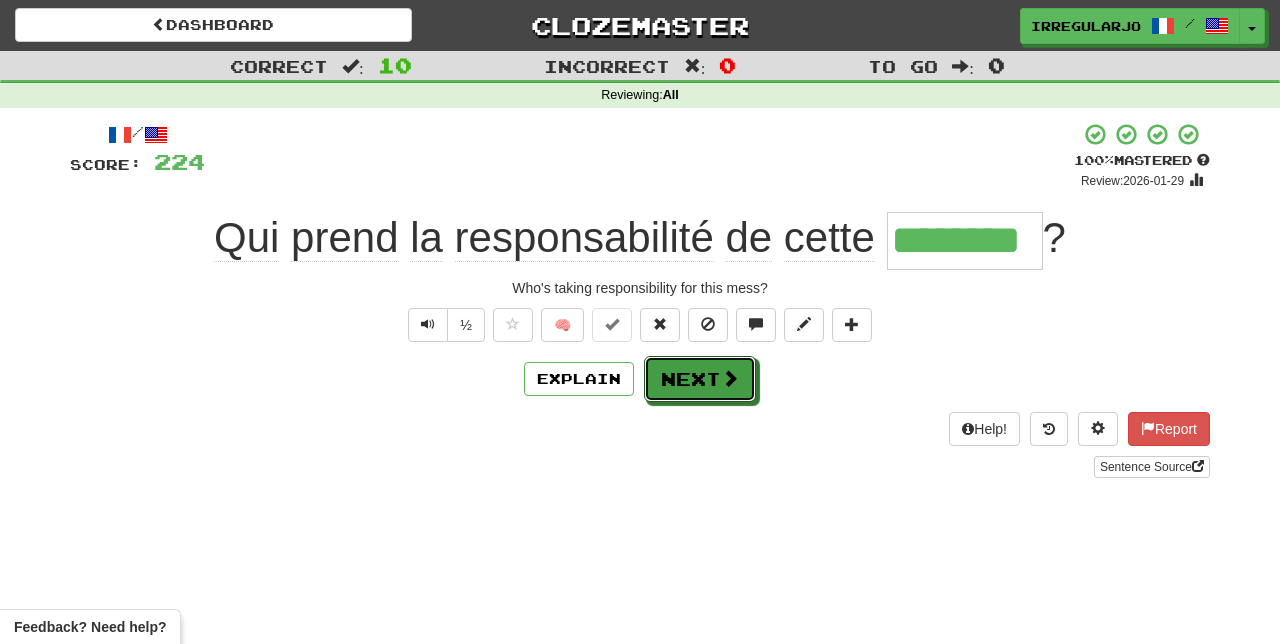 click on "Next" at bounding box center [700, 379] 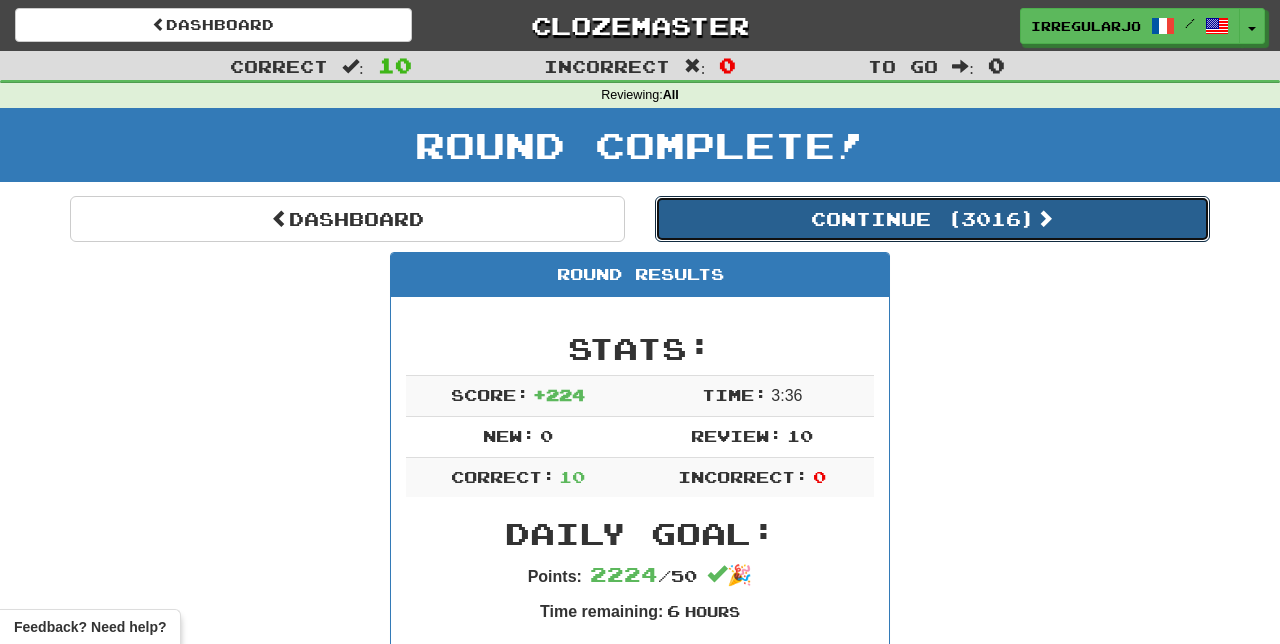 click on "Continue ( 3016 )" at bounding box center [932, 219] 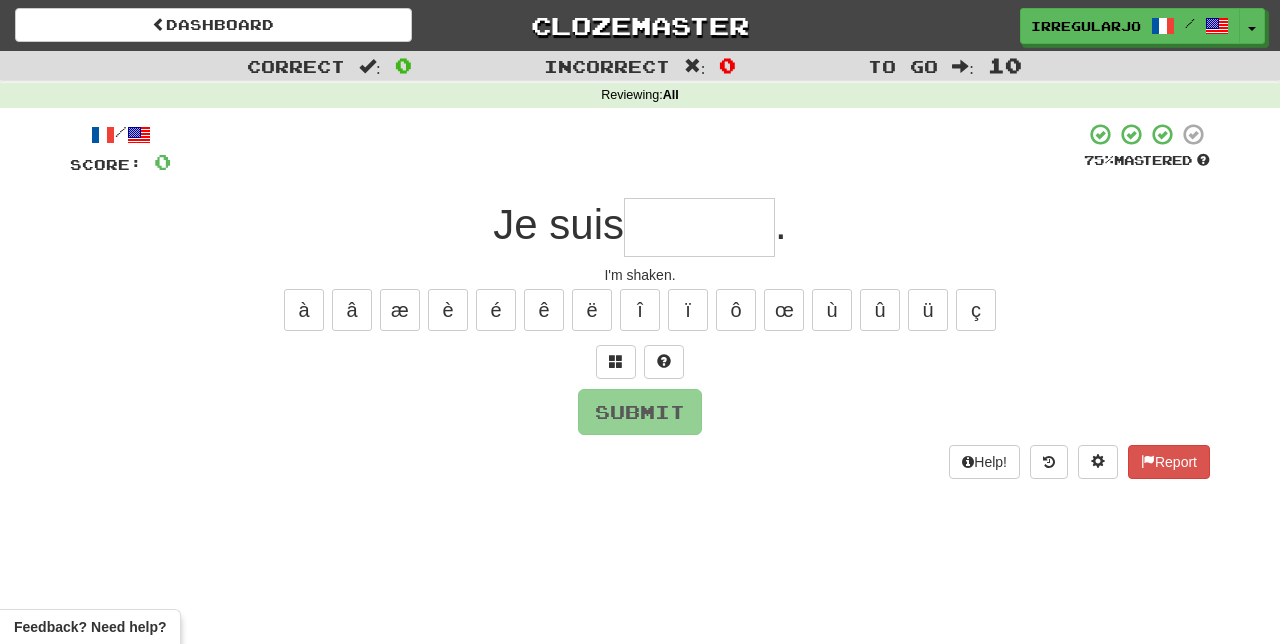 type on "*" 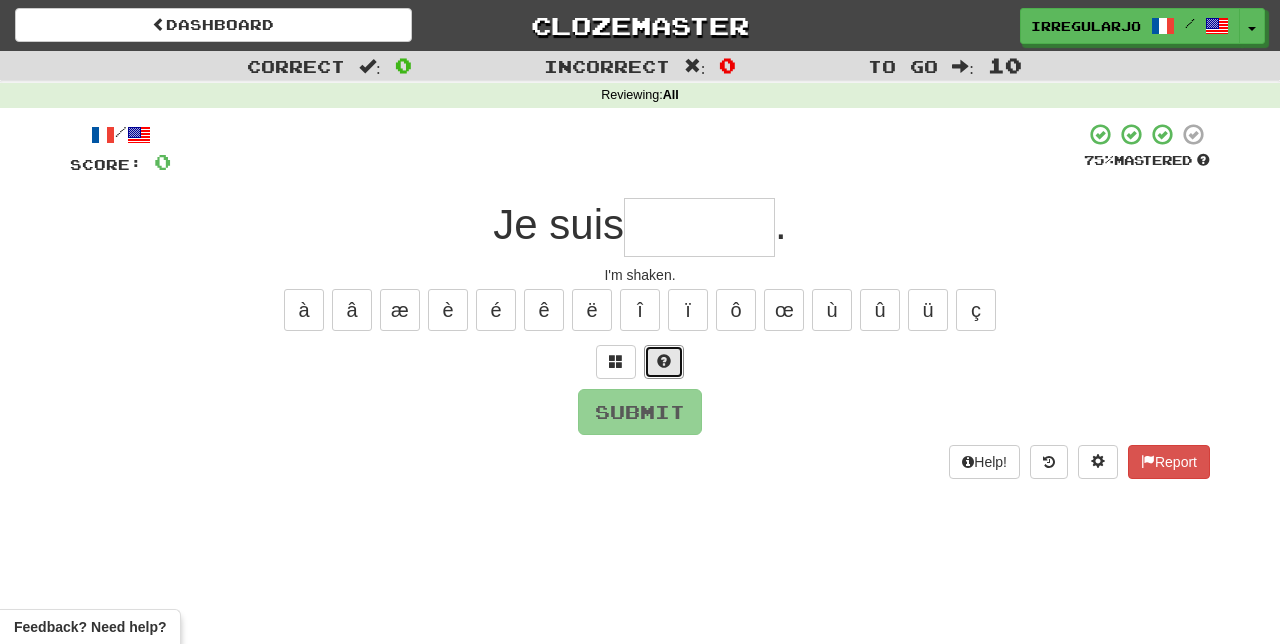 click at bounding box center [664, 362] 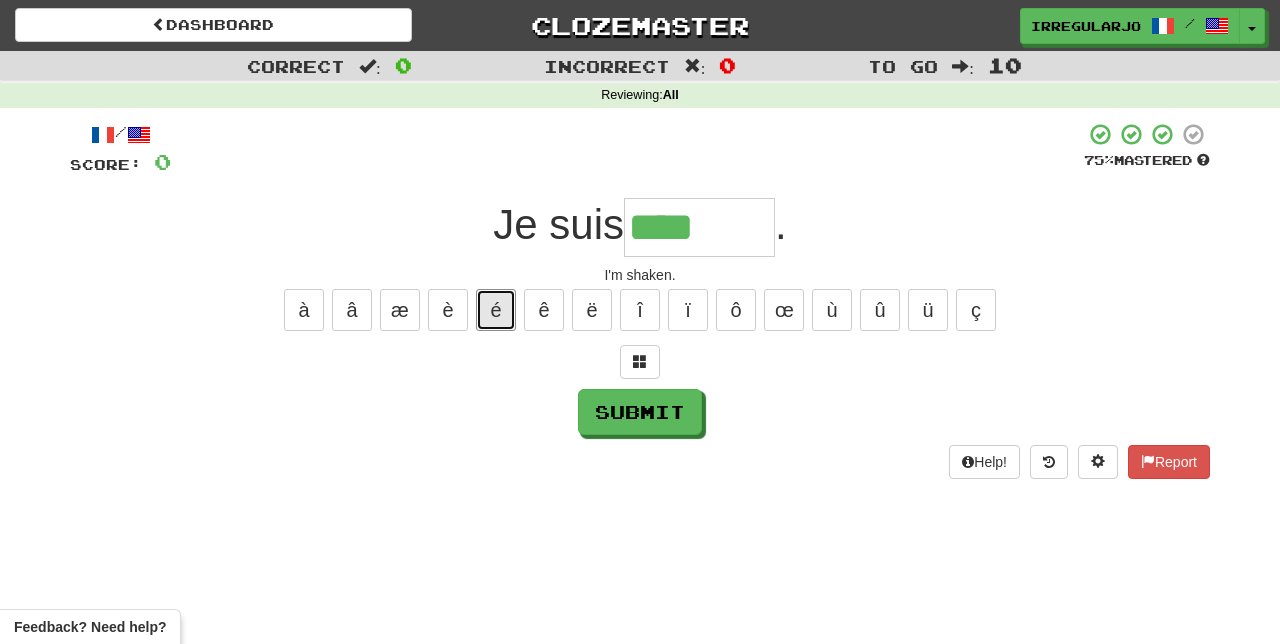 click on "é" at bounding box center [496, 310] 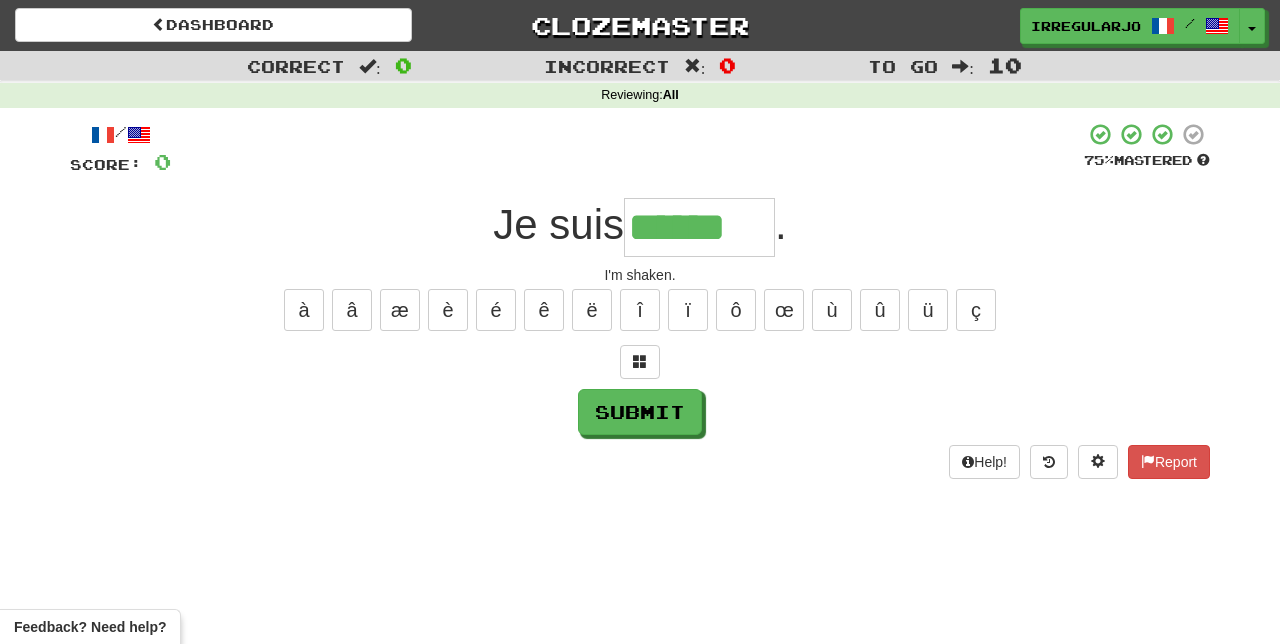 type on "******" 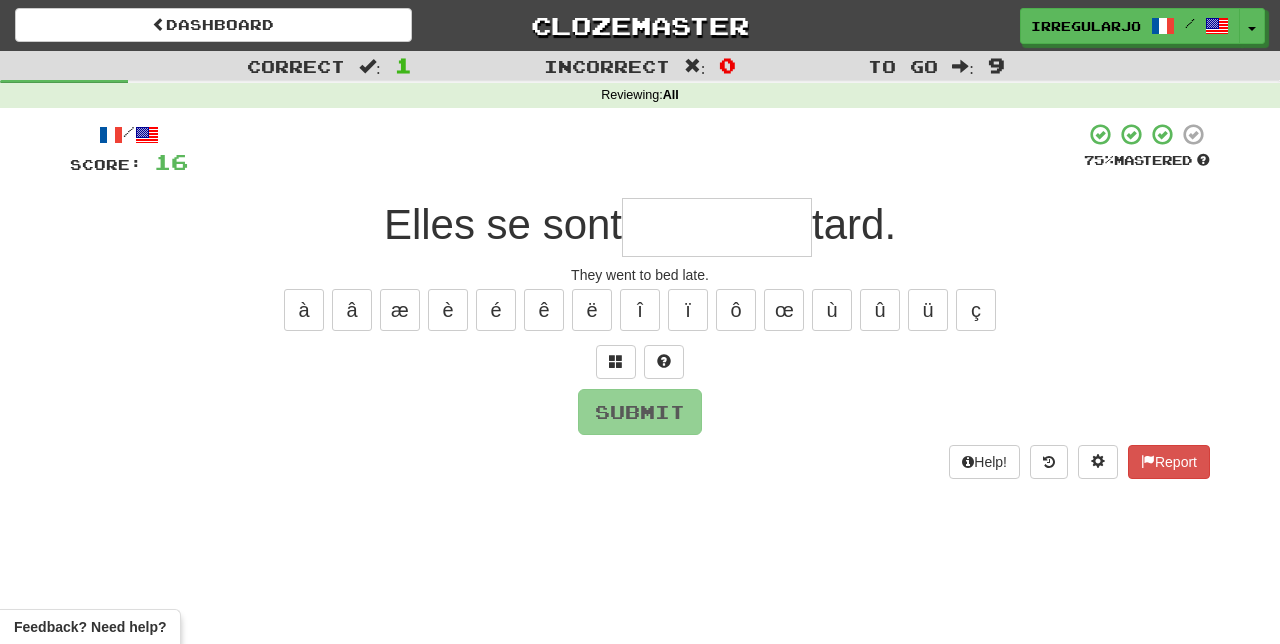 type on "*" 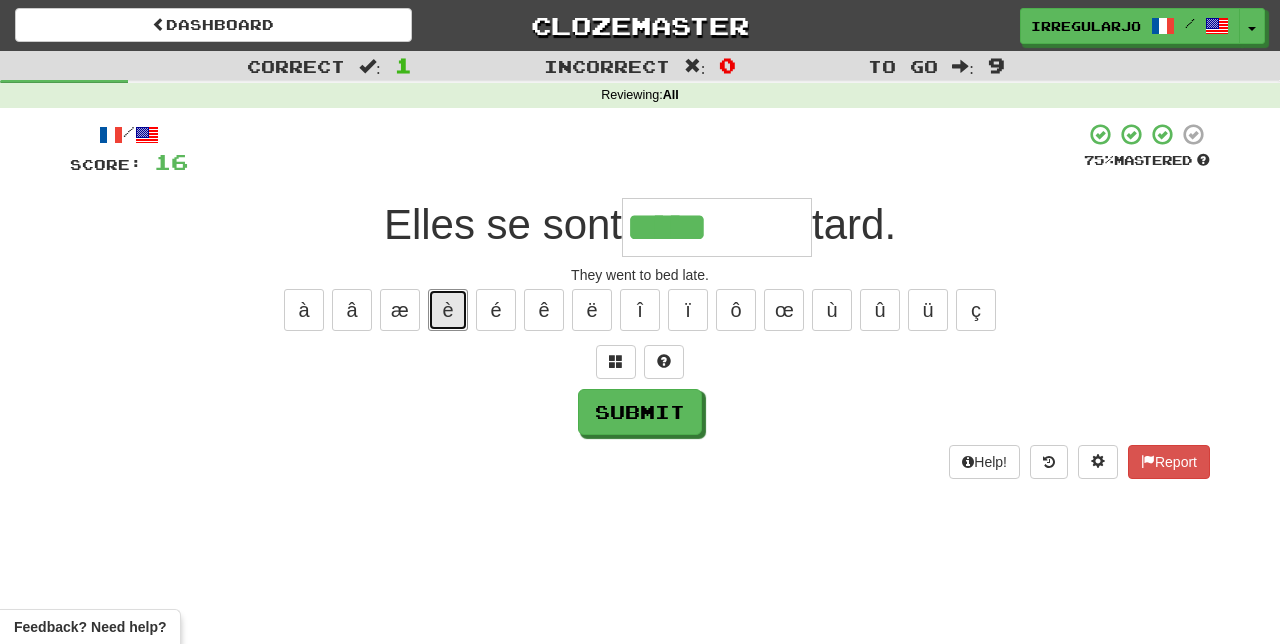 click on "è" at bounding box center [448, 310] 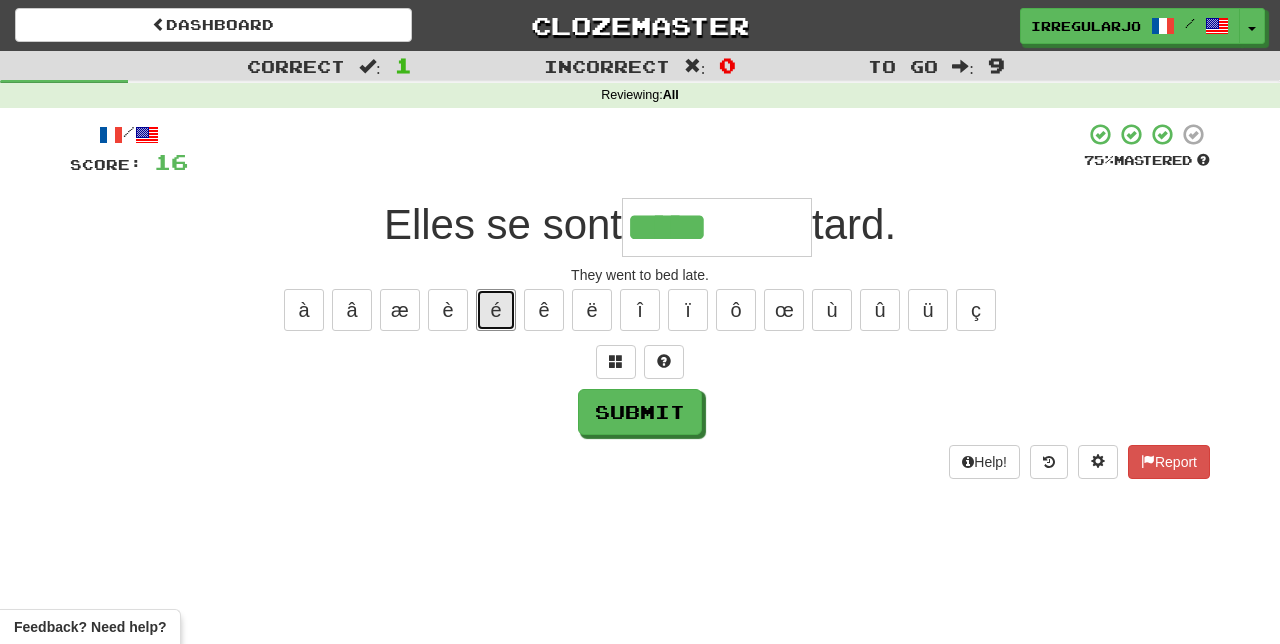 click on "é" at bounding box center [496, 310] 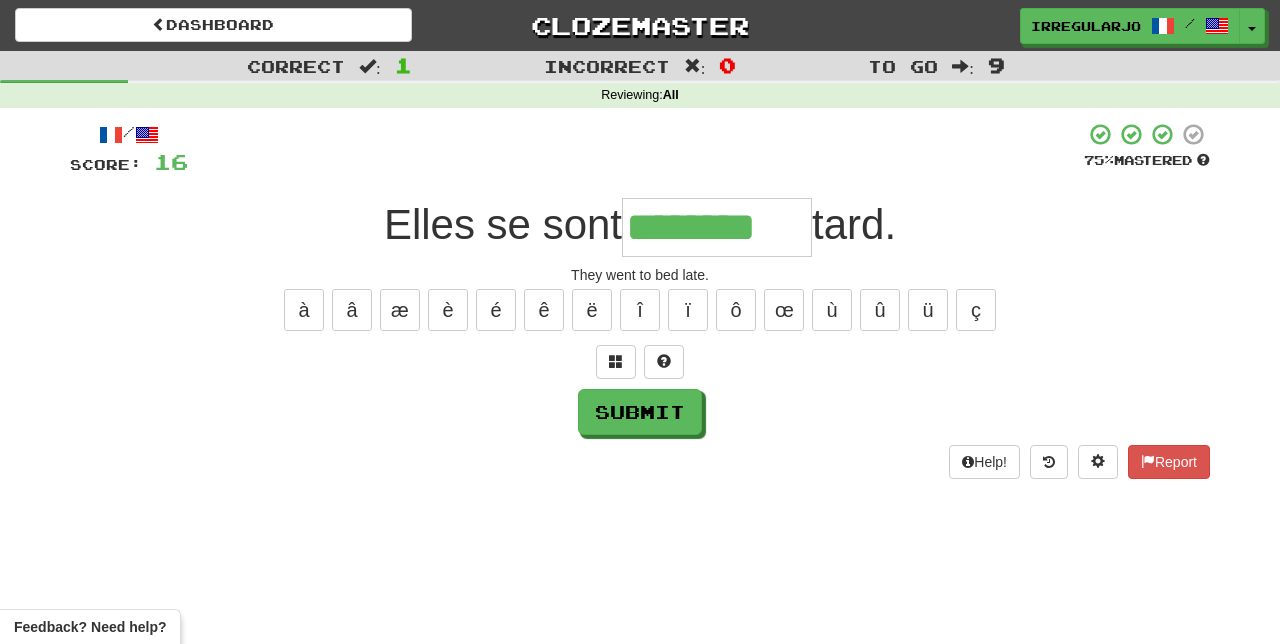 type on "********" 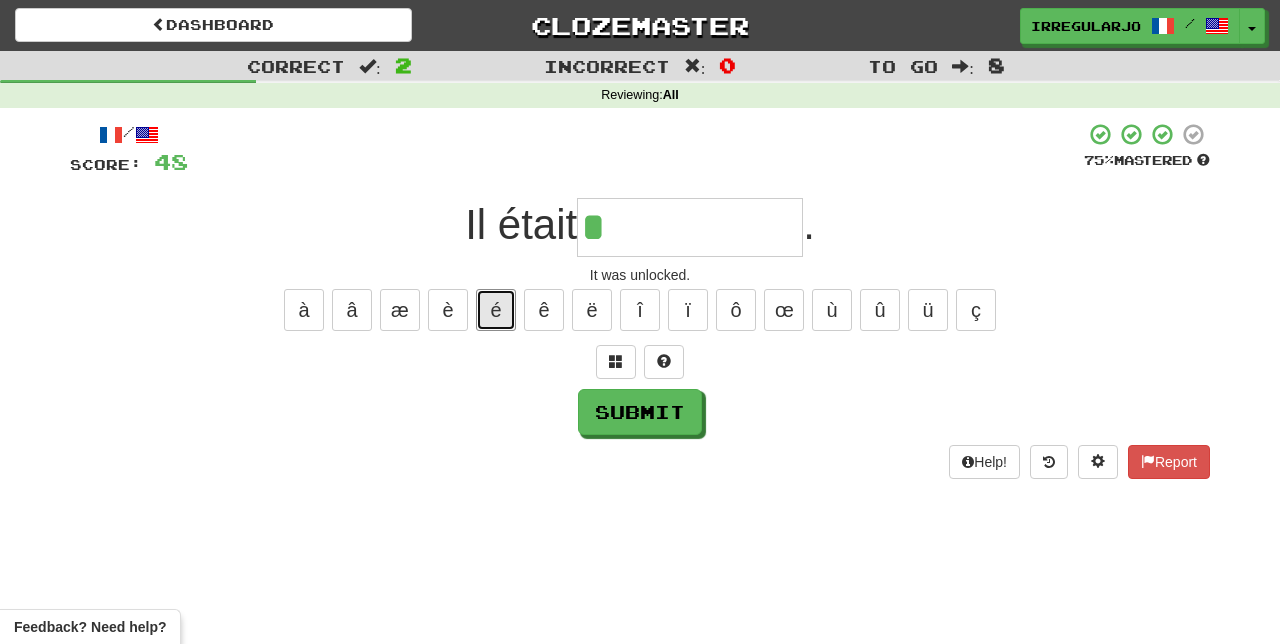click on "é" at bounding box center [496, 310] 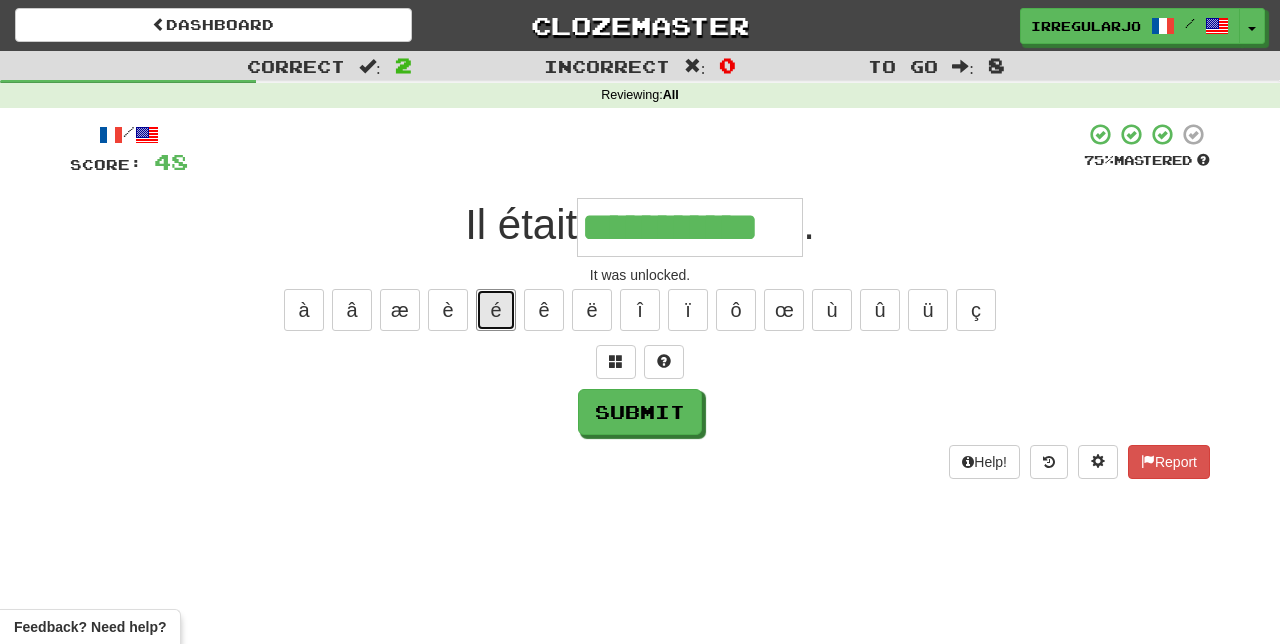 click on "é" at bounding box center [496, 310] 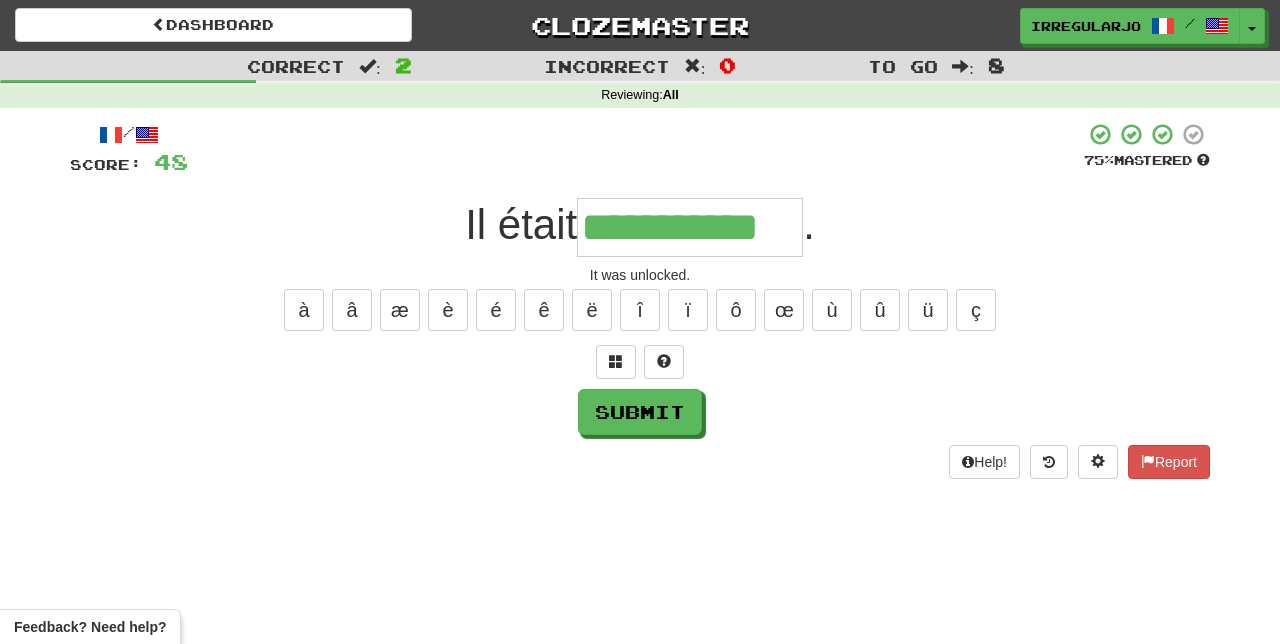 type on "**********" 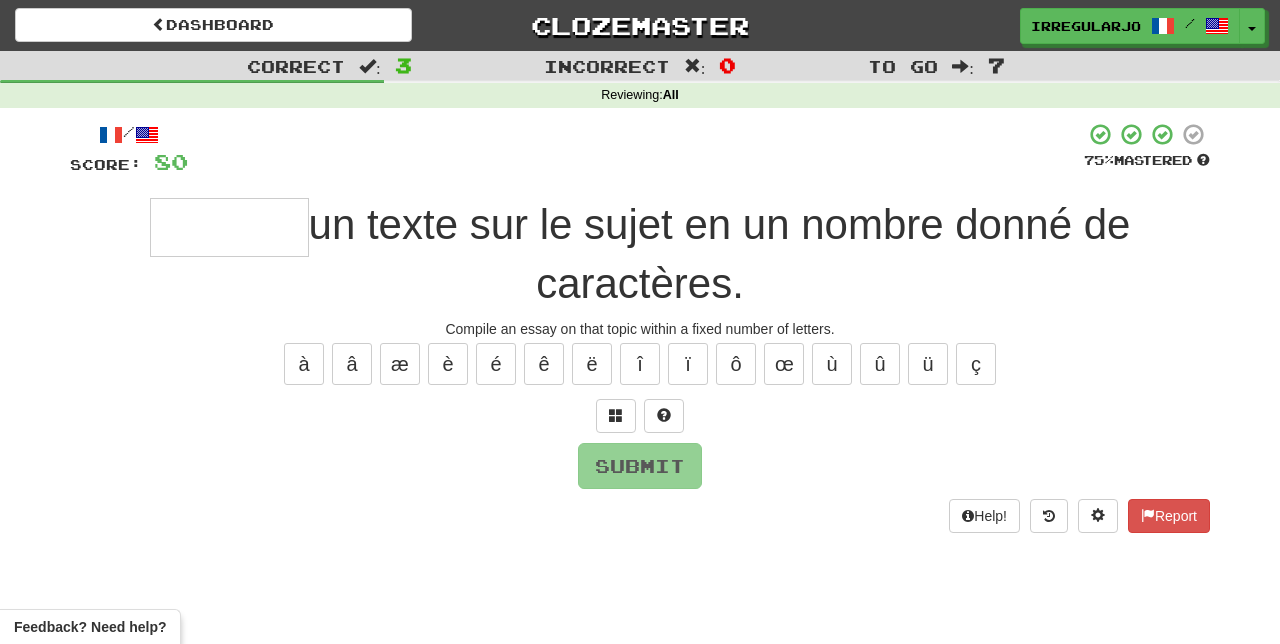 type on "*" 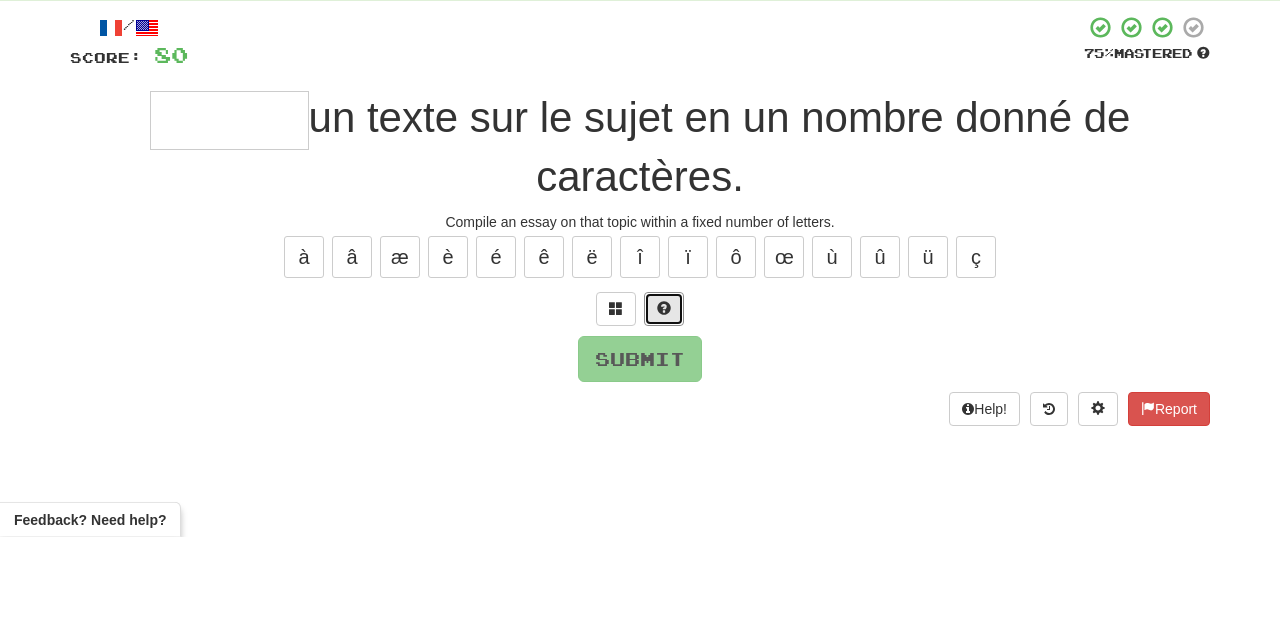 click at bounding box center (664, 415) 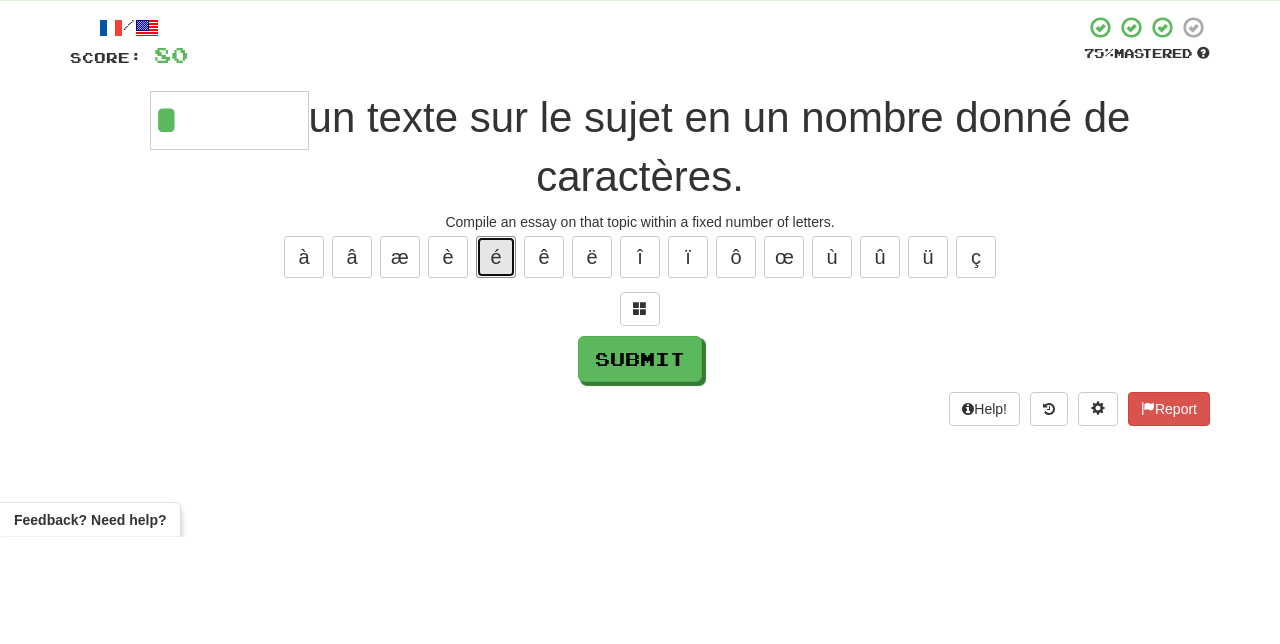 click on "é" at bounding box center [496, 364] 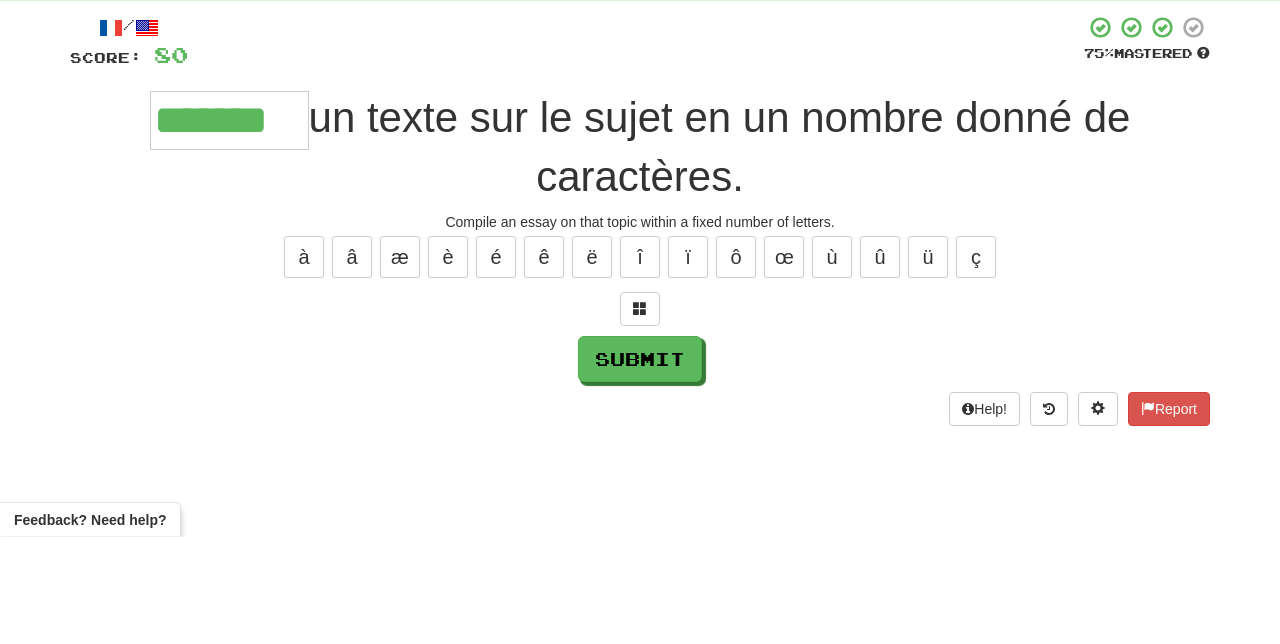 type on "*******" 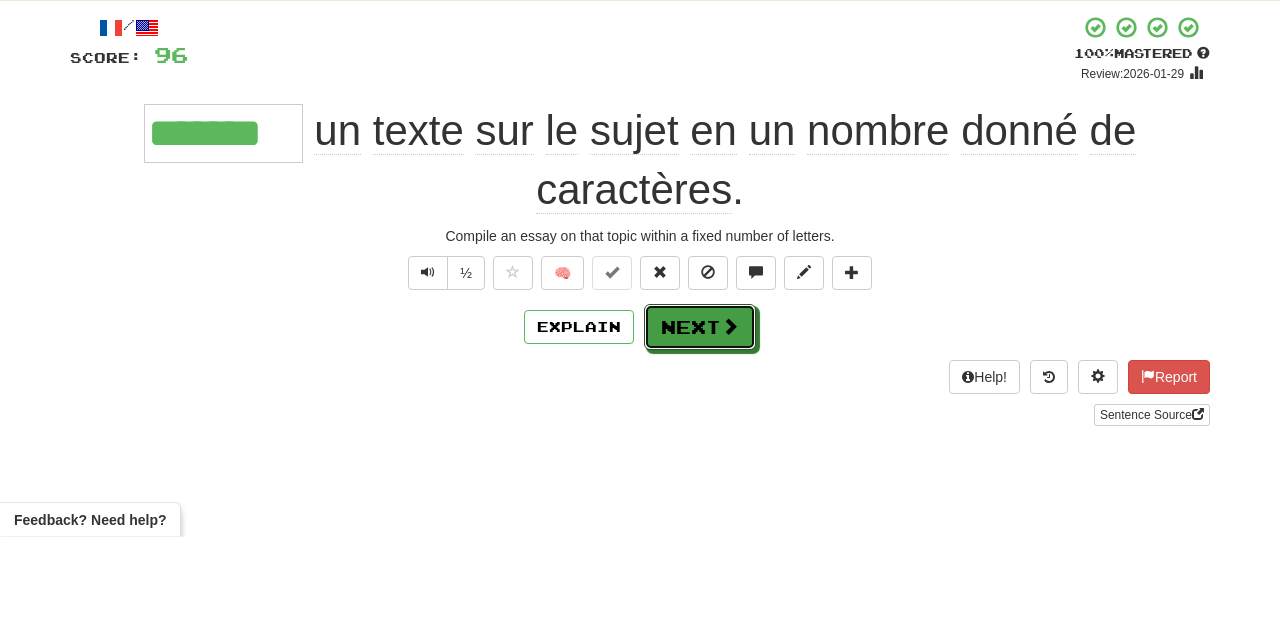 click on "Next" at bounding box center (700, 434) 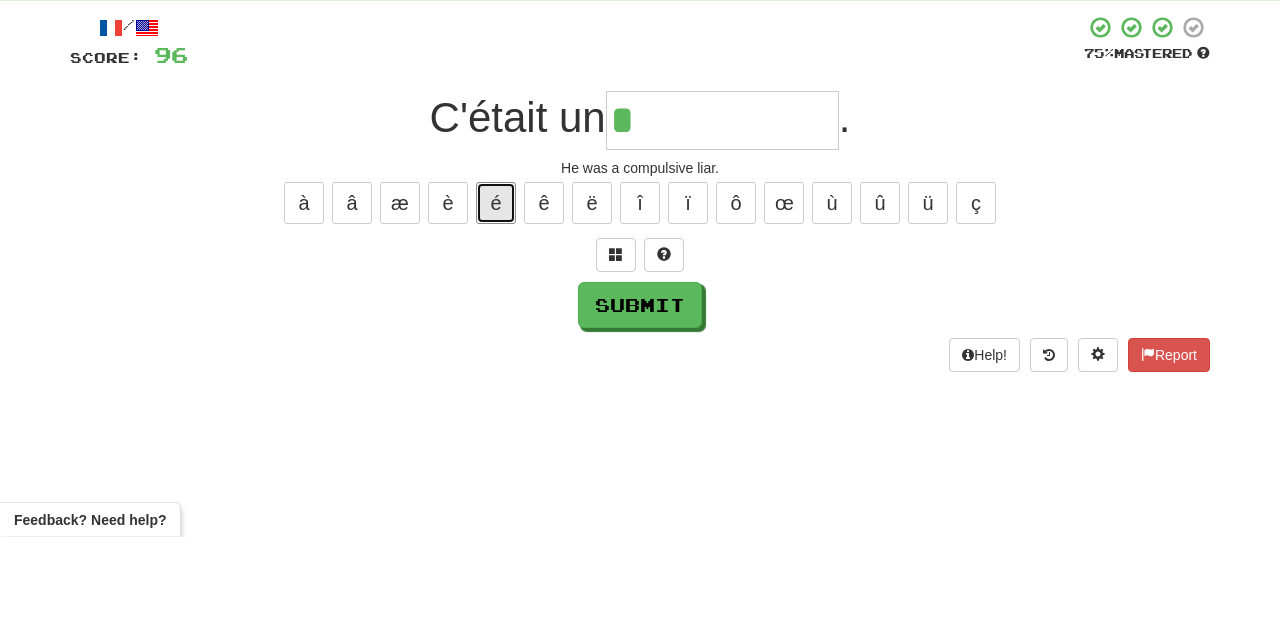 click on "é" at bounding box center (496, 310) 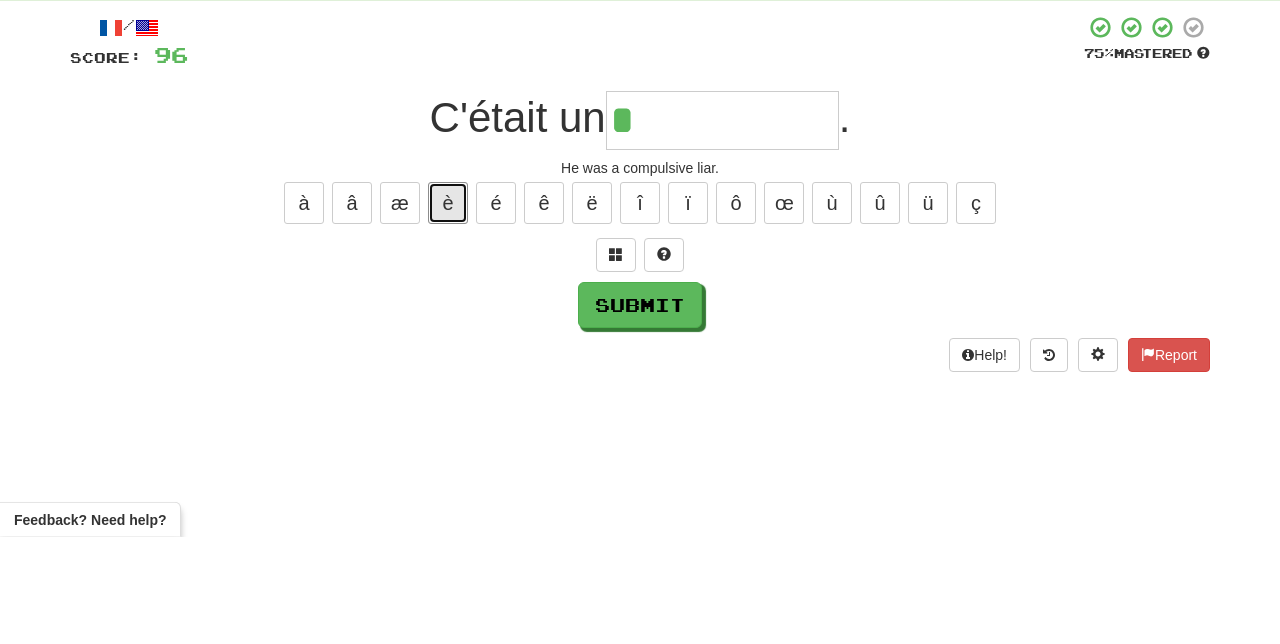 click on "è" at bounding box center [448, 310] 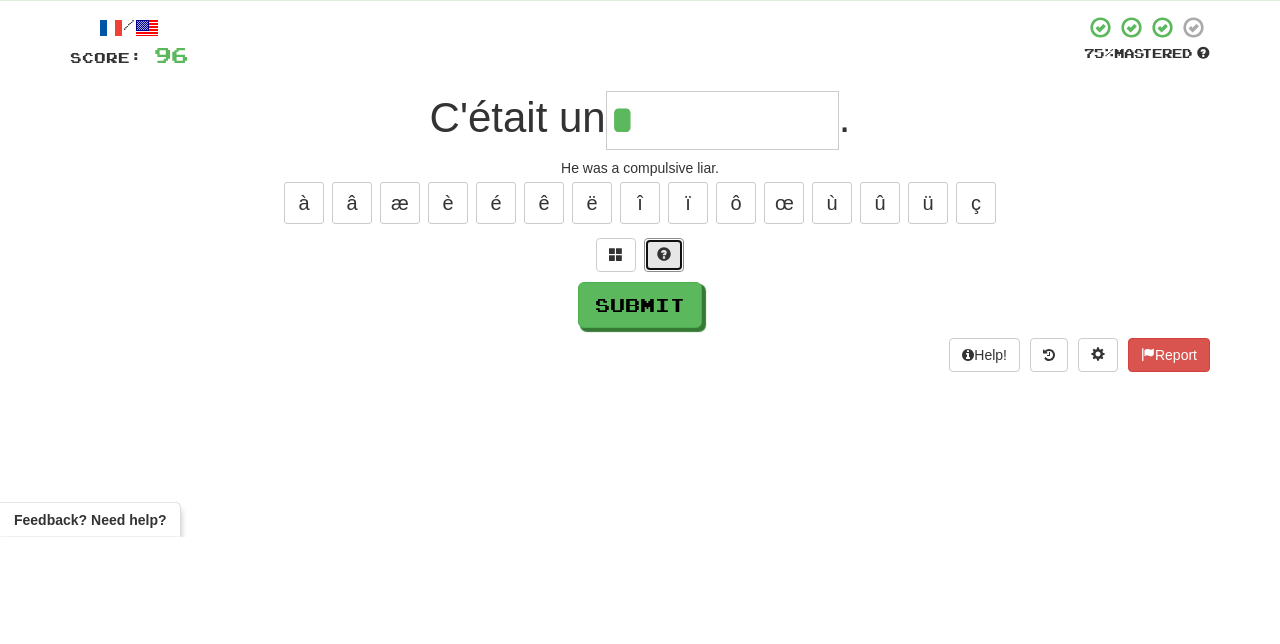 click at bounding box center (664, 361) 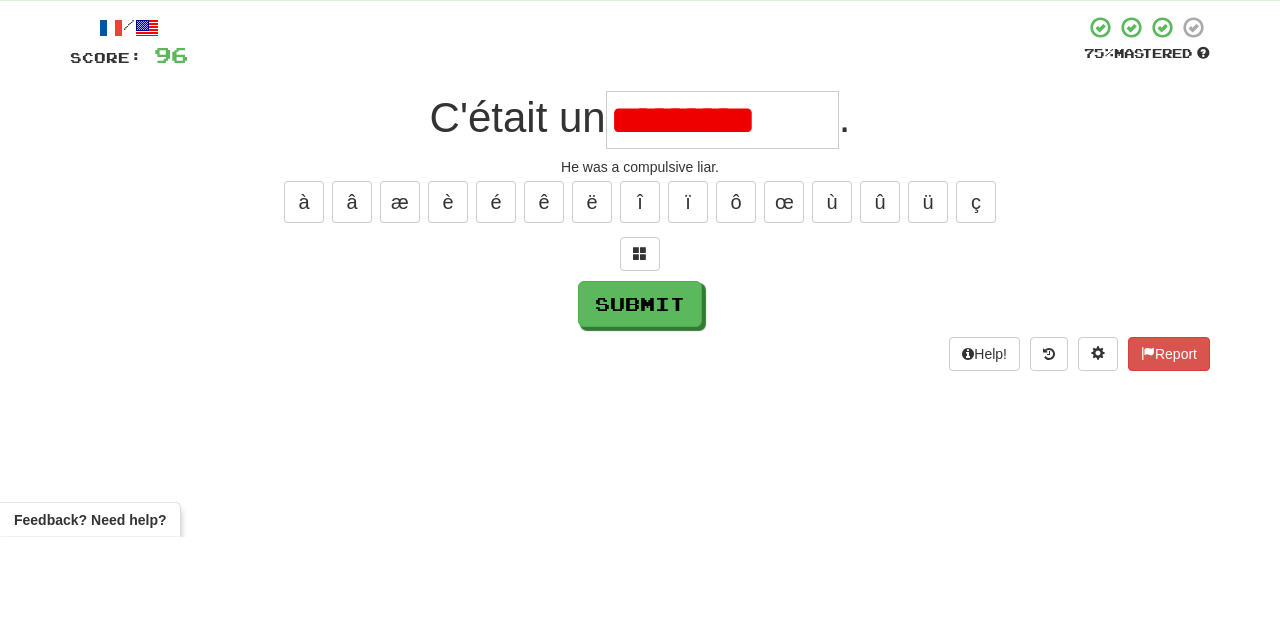scroll, scrollTop: 0, scrollLeft: 0, axis: both 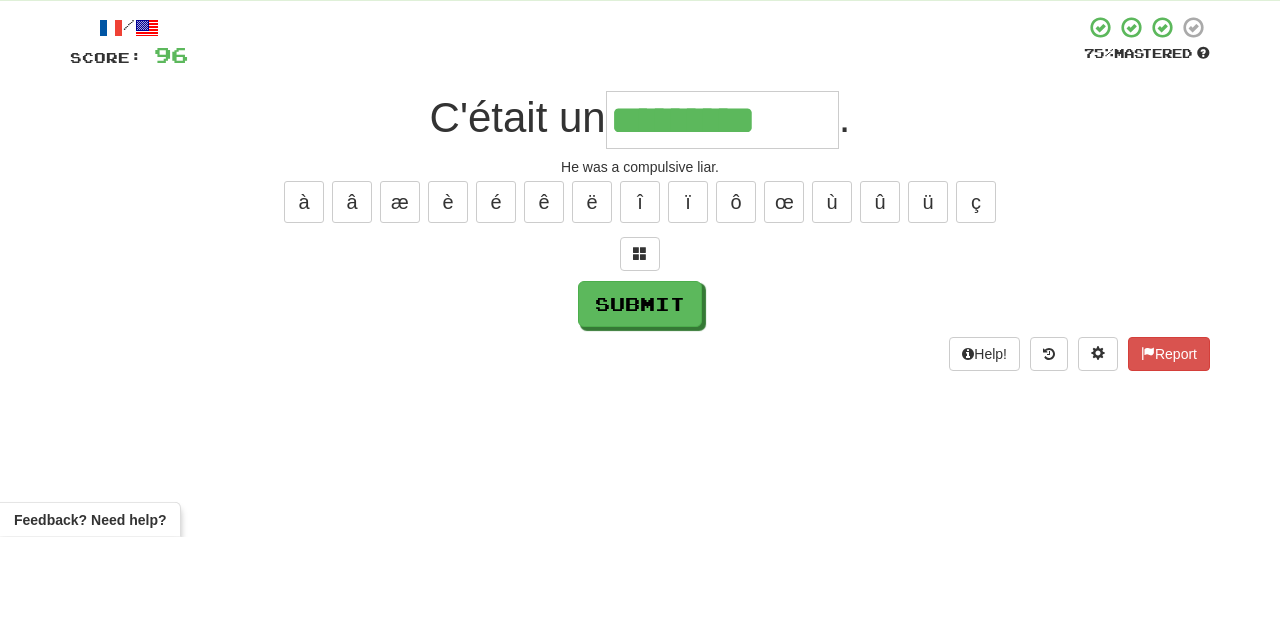 type on "*********" 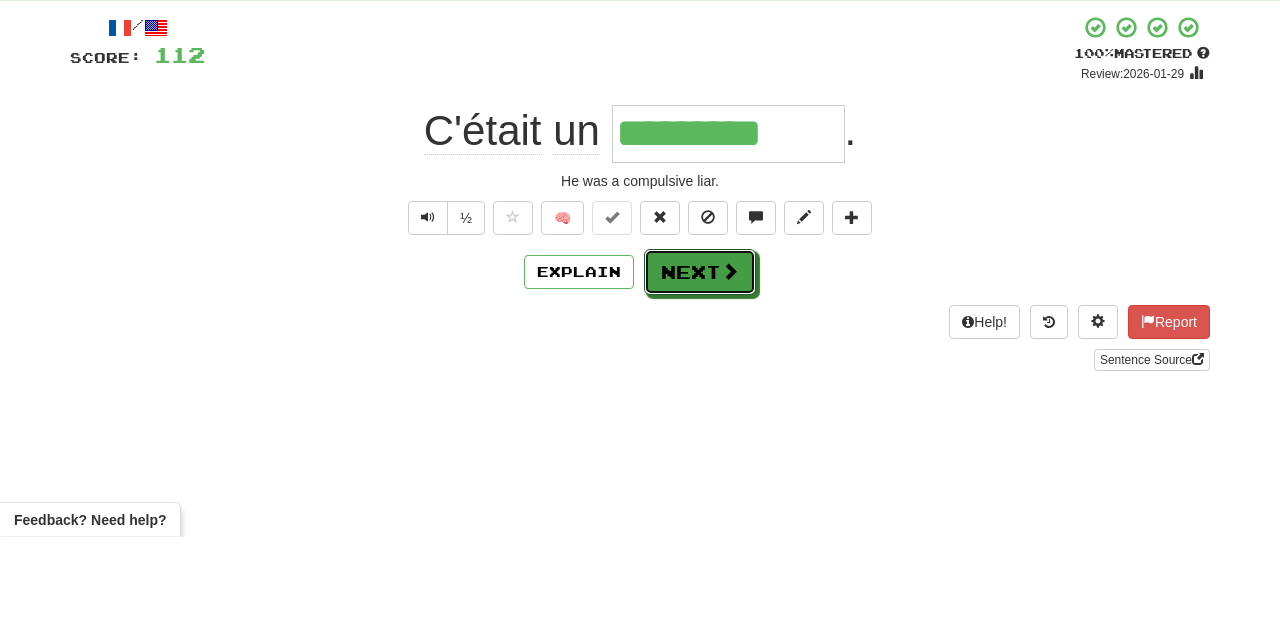 click at bounding box center (730, 378) 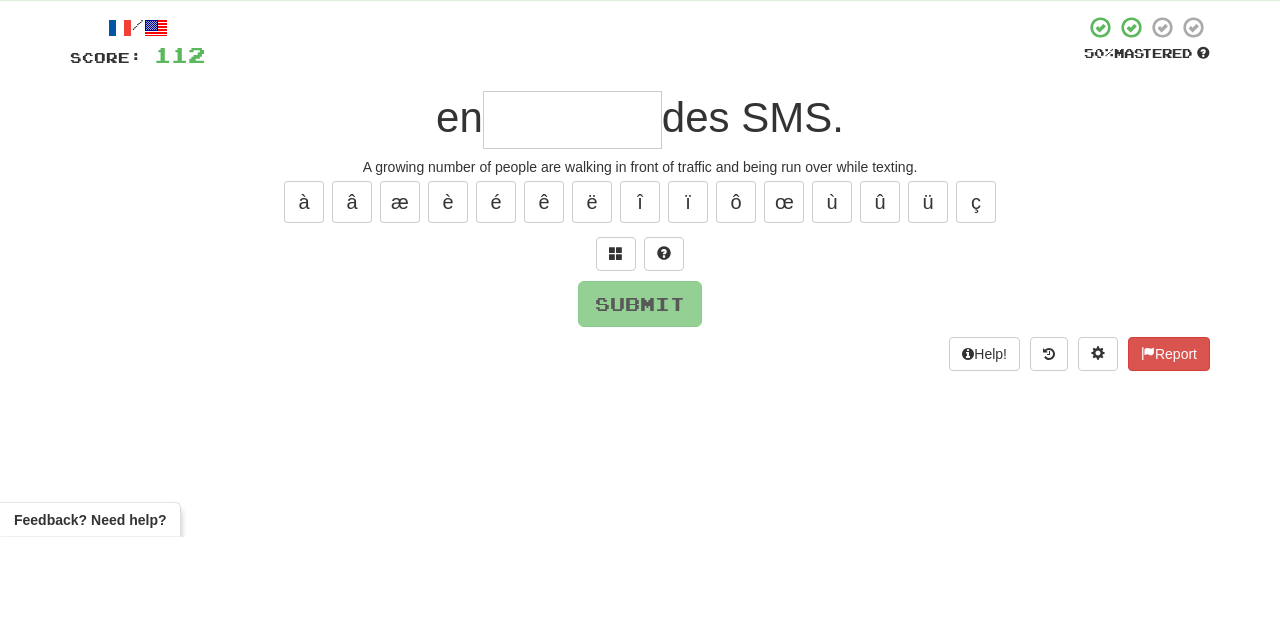 type on "*" 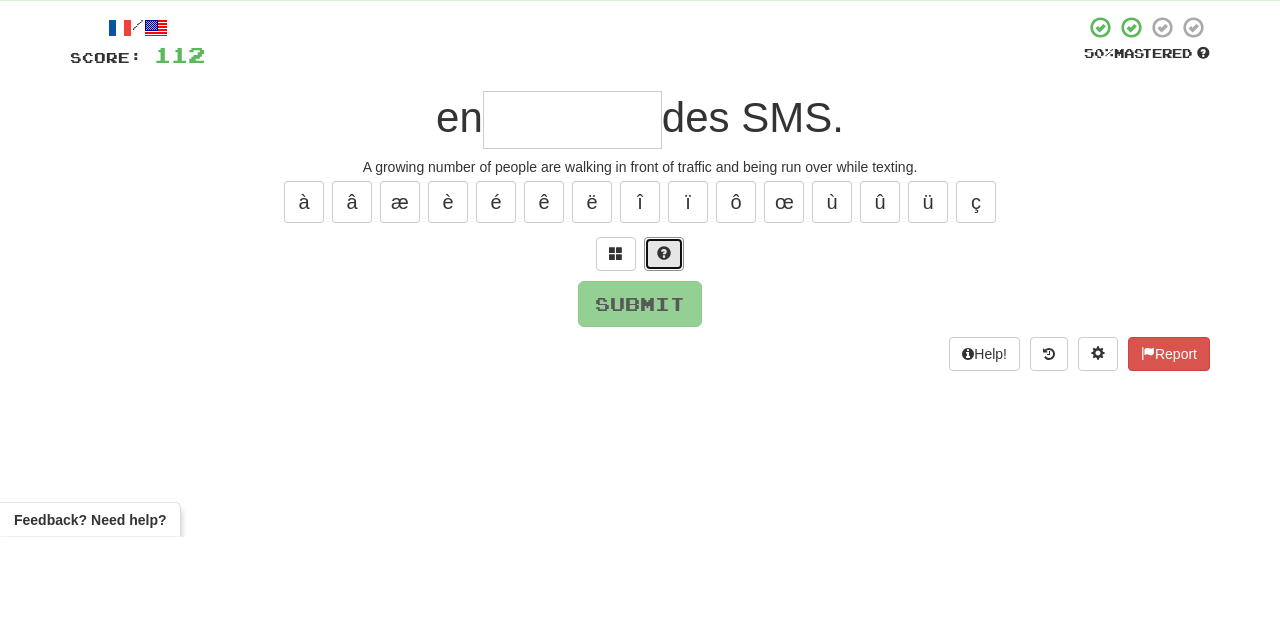 click at bounding box center [664, 361] 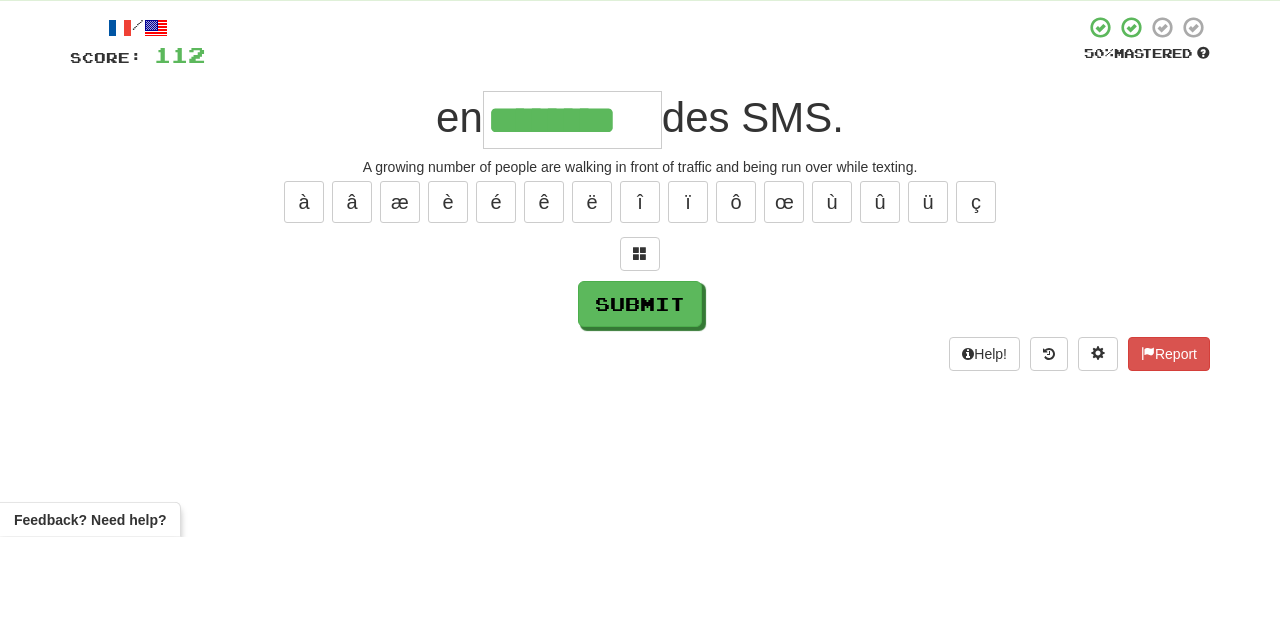 type on "********" 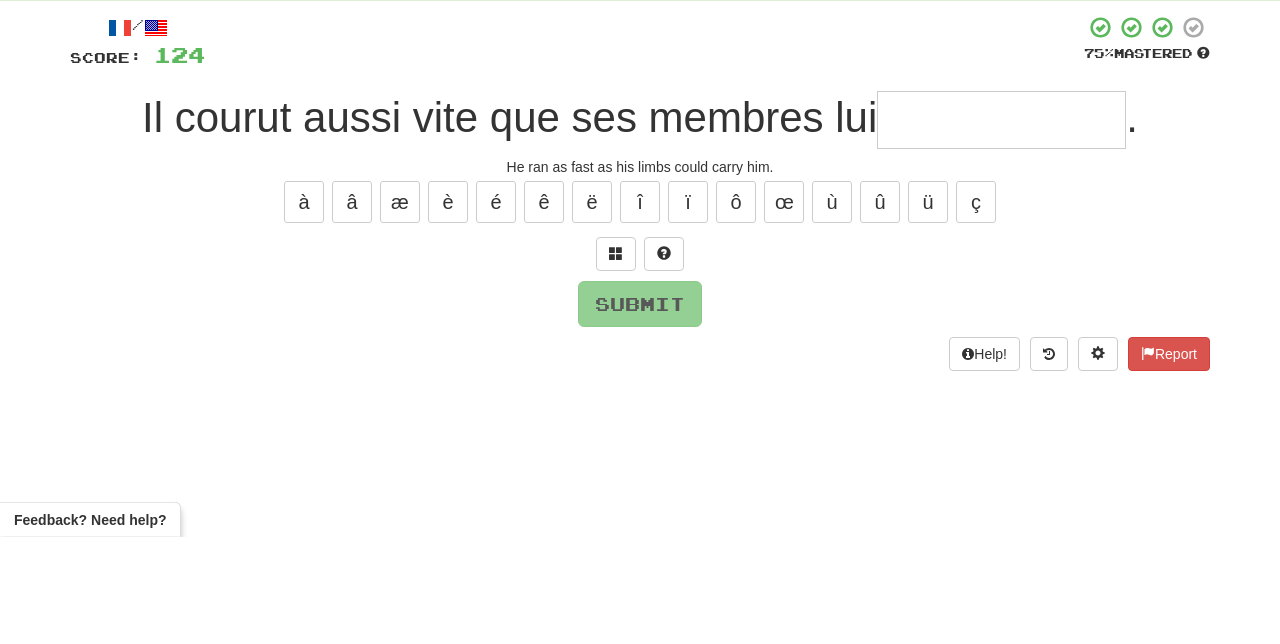 type on "*" 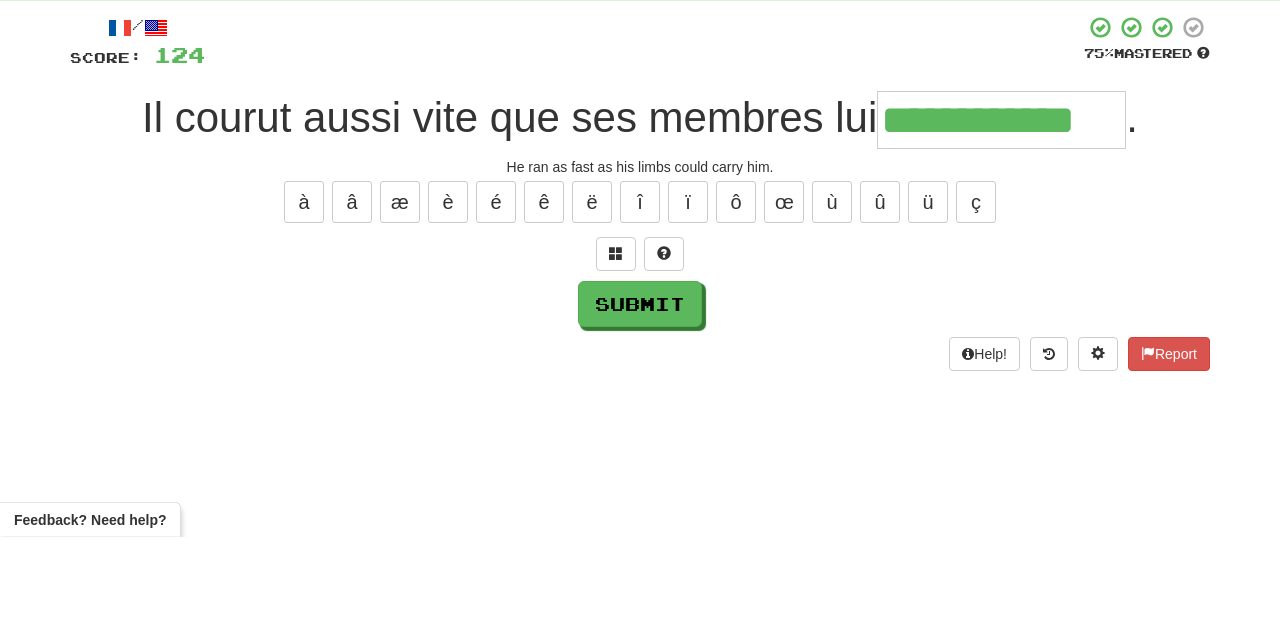 type on "**********" 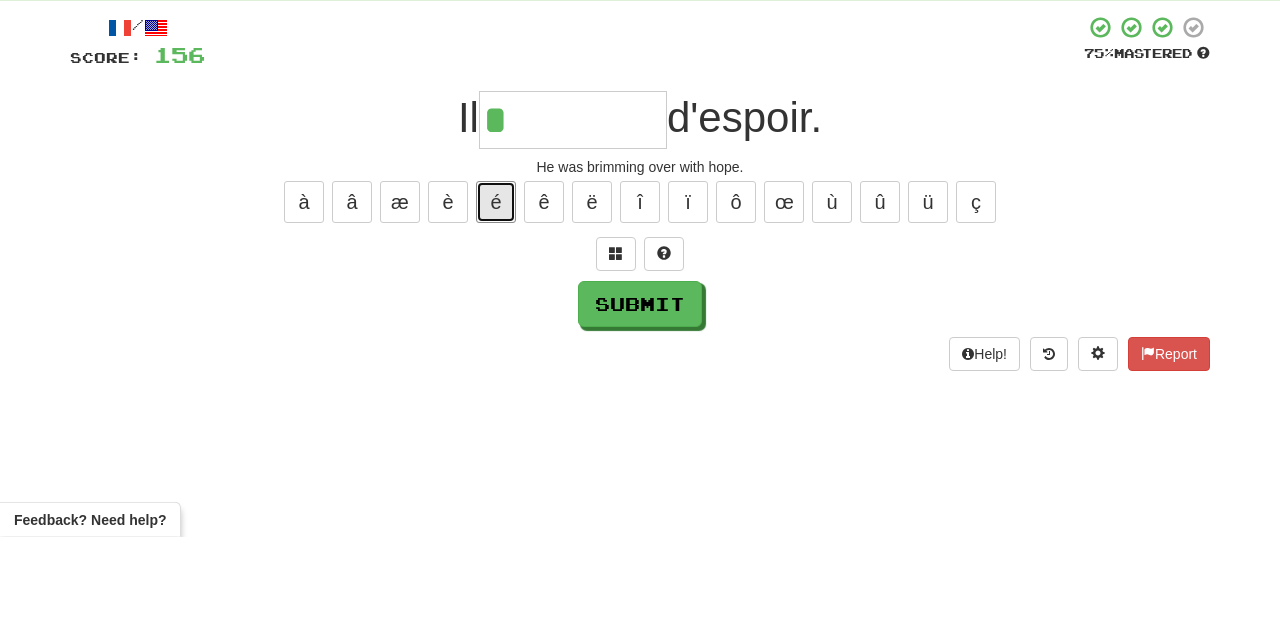 click on "é" at bounding box center (496, 309) 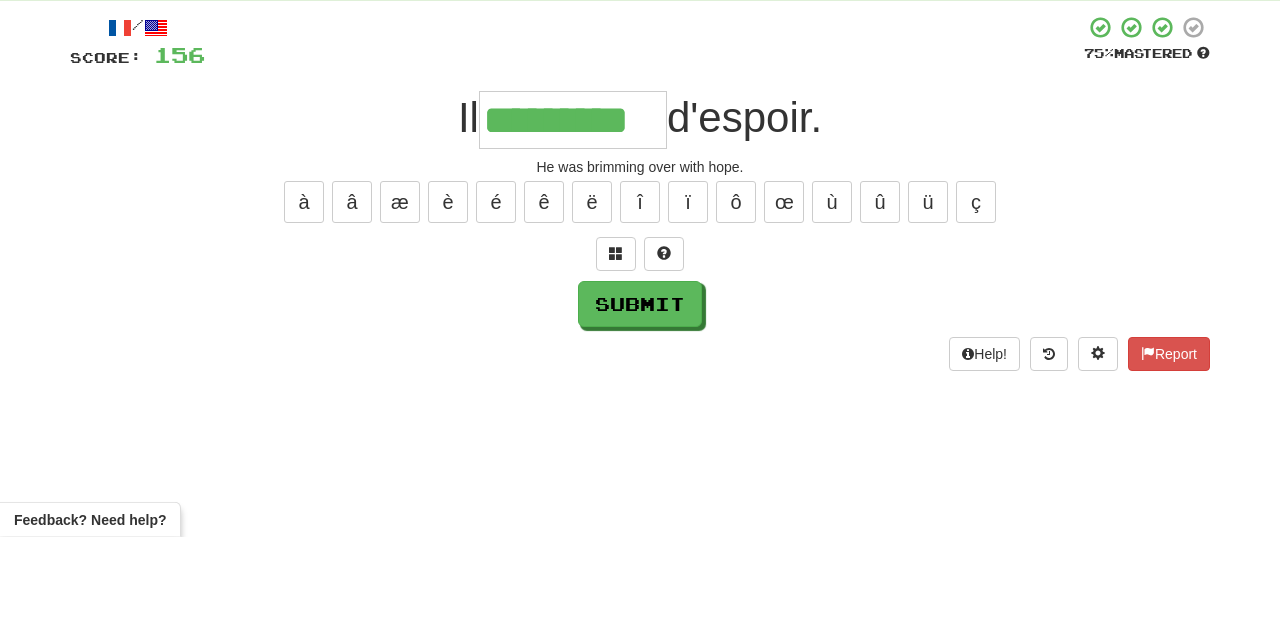 type on "*********" 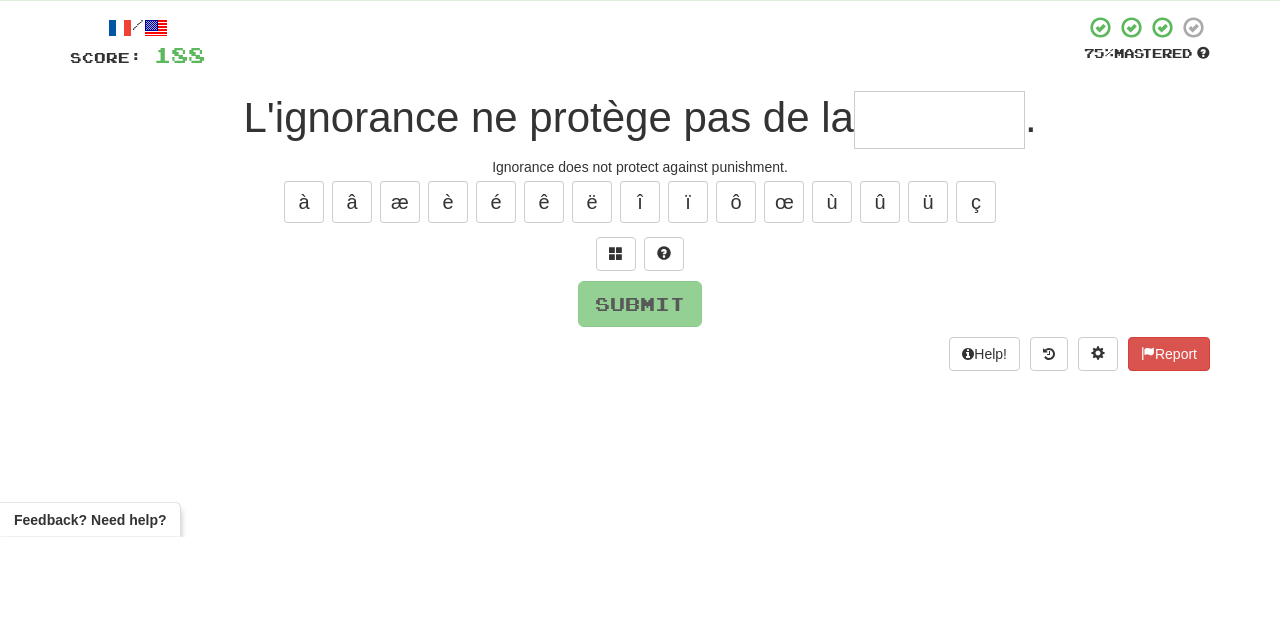 type on "*" 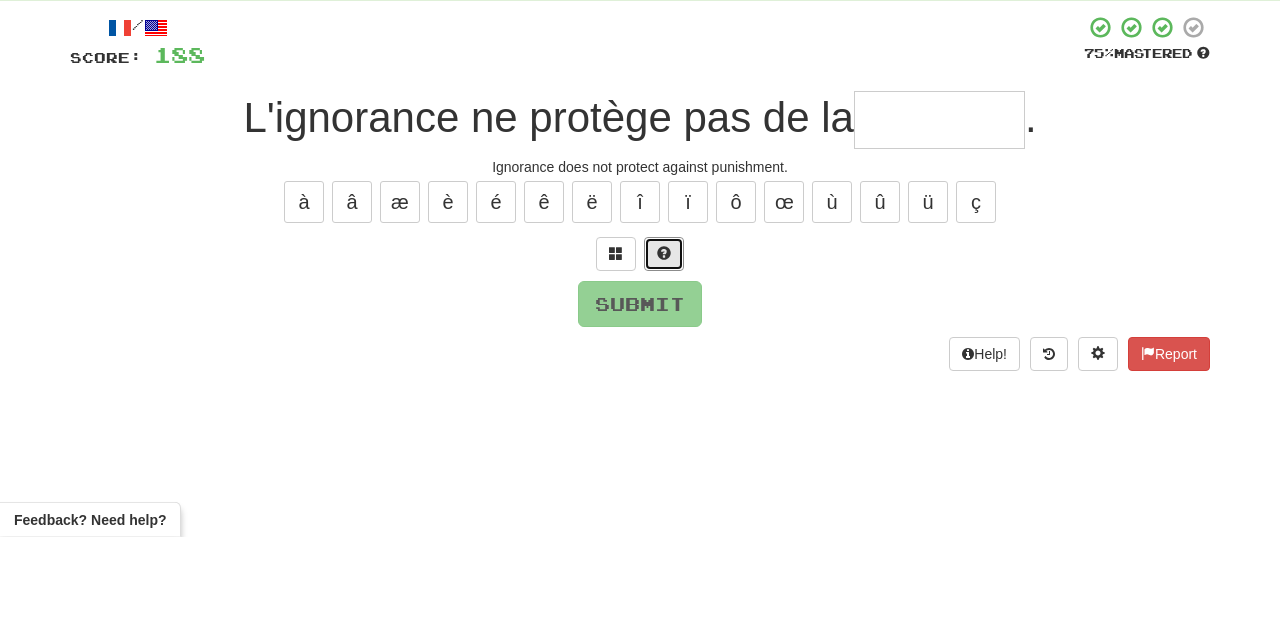 click at bounding box center [664, 360] 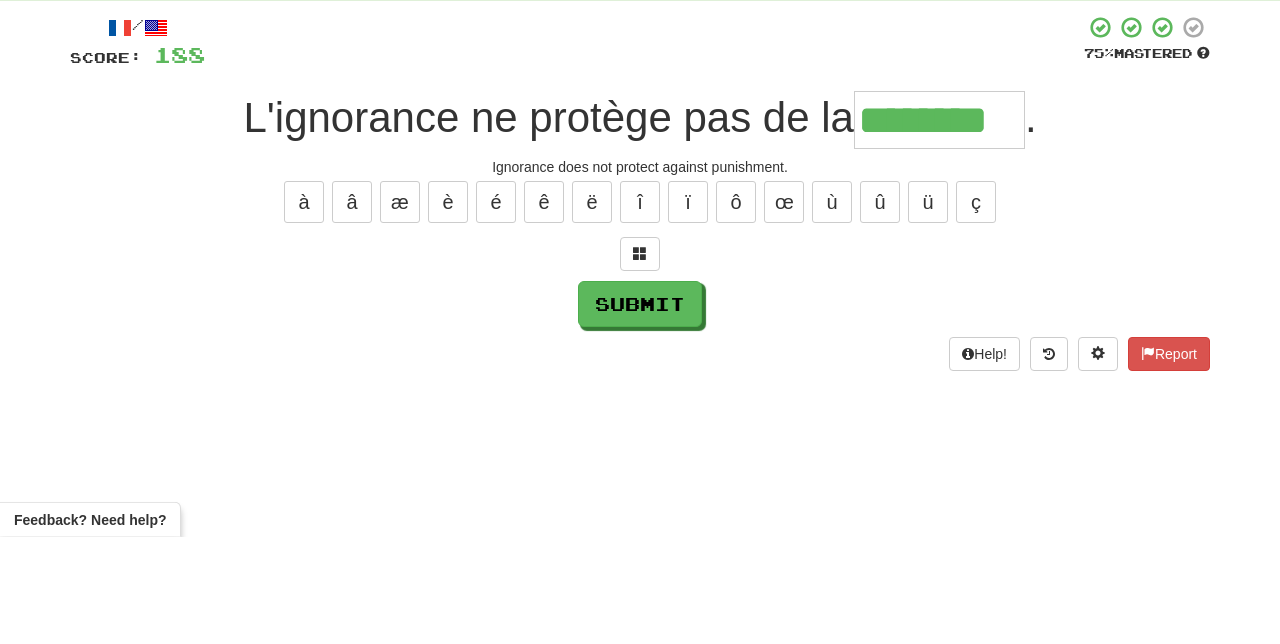 type on "********" 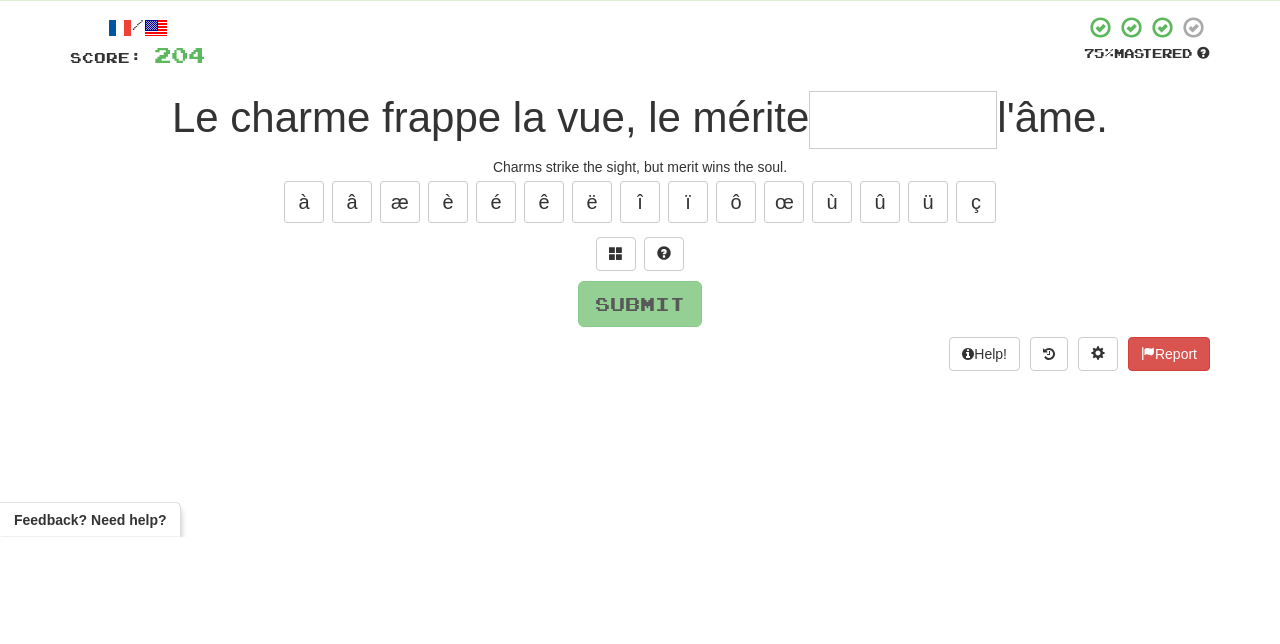 type on "*" 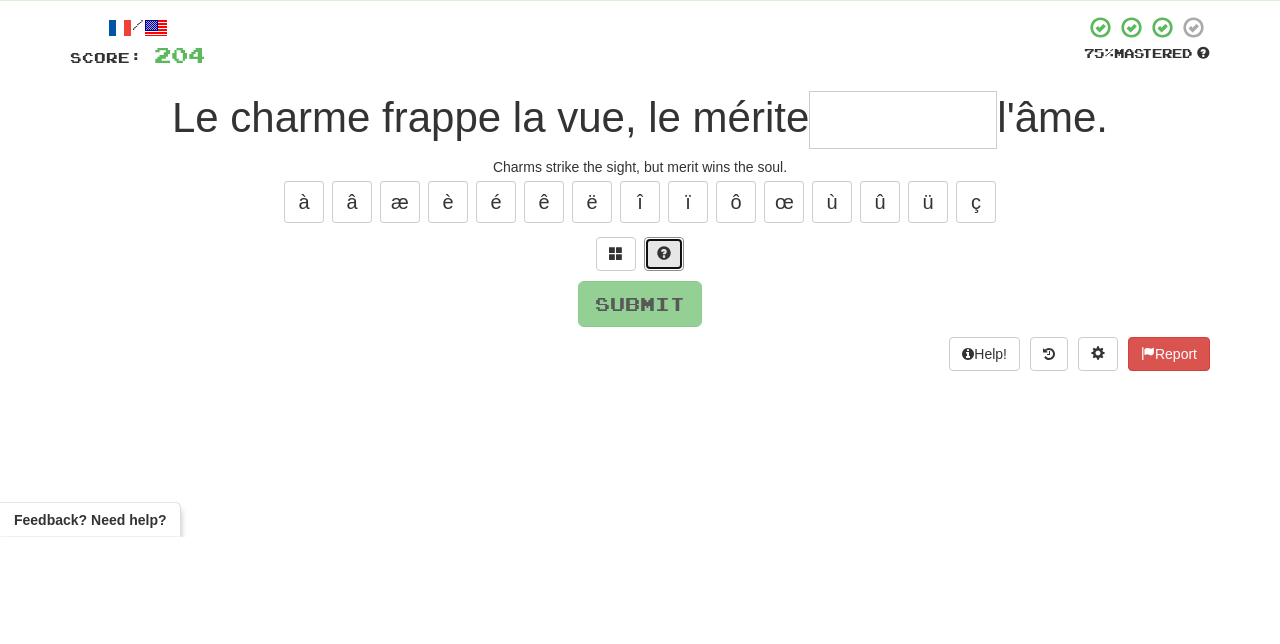 click at bounding box center [664, 360] 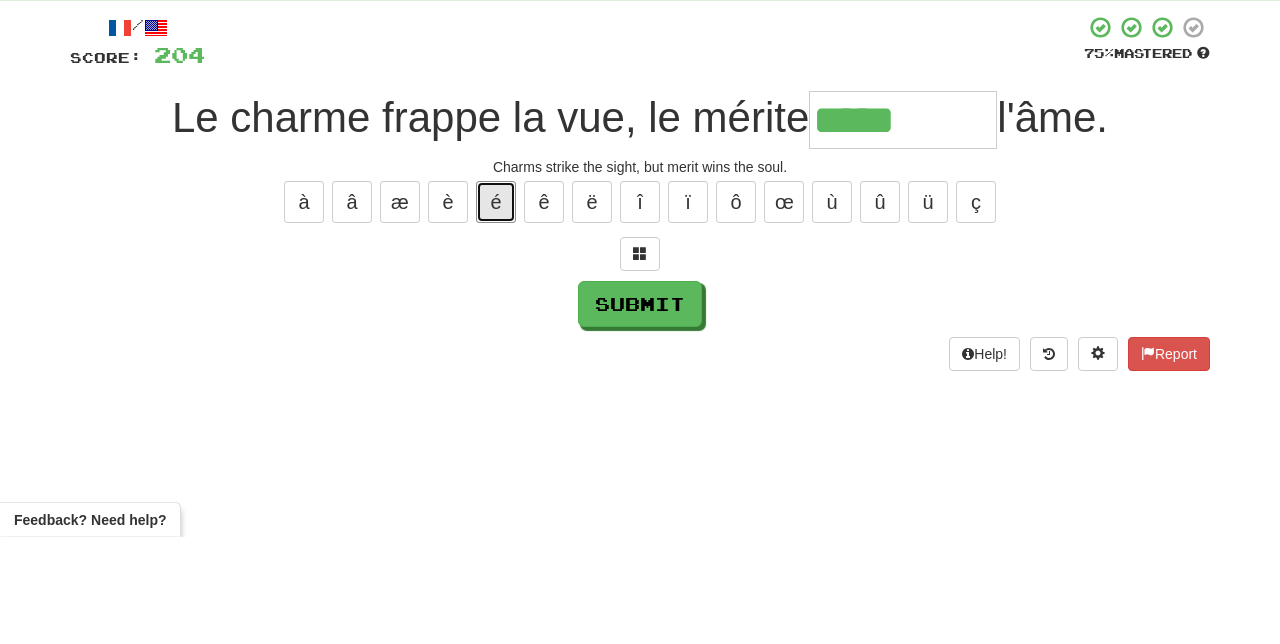 click on "é" at bounding box center [496, 309] 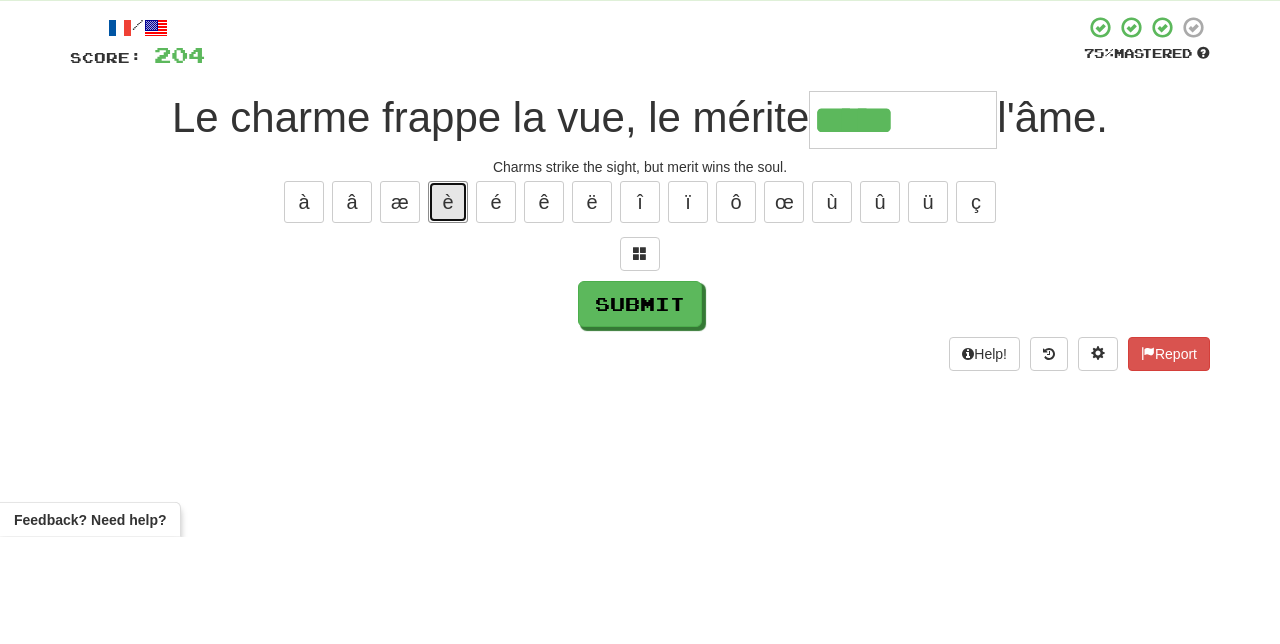click on "è" at bounding box center (448, 309) 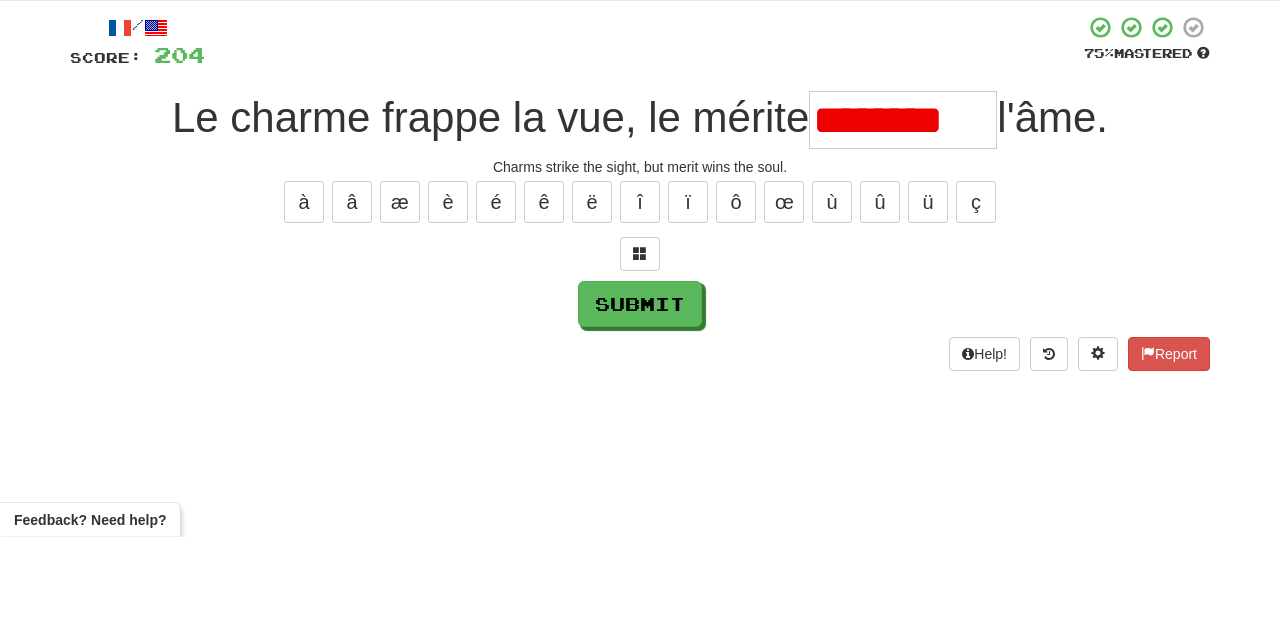 scroll, scrollTop: 0, scrollLeft: 0, axis: both 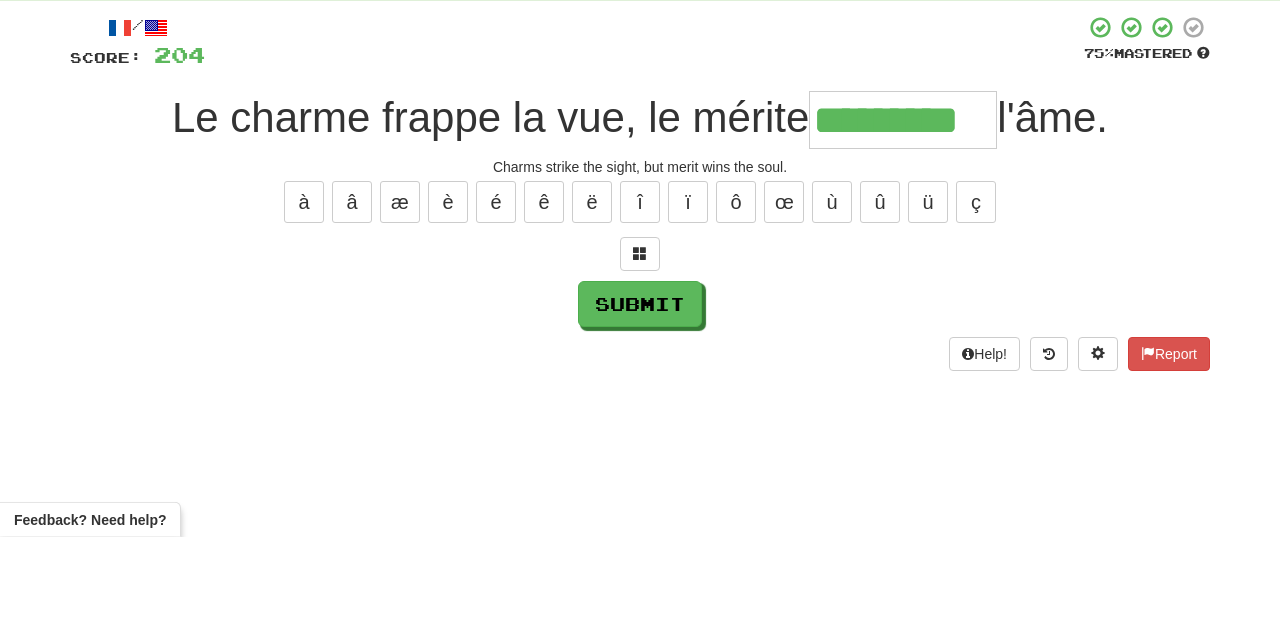 type on "*********" 